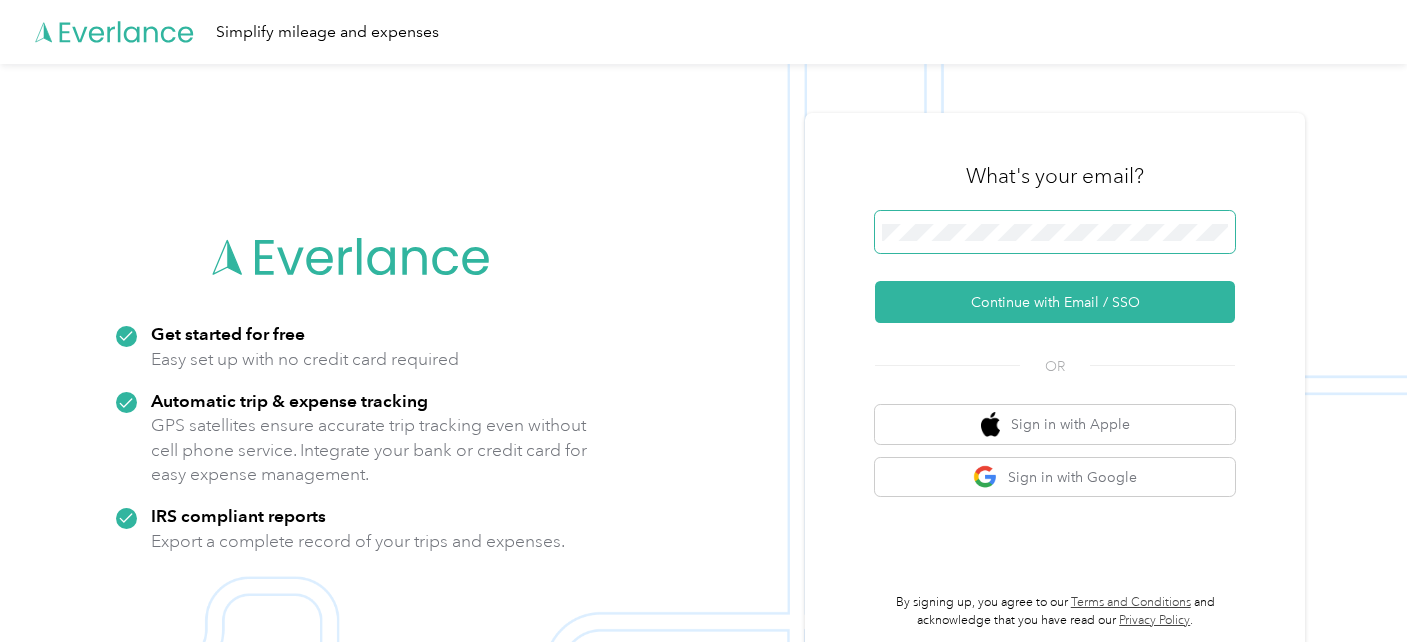 scroll, scrollTop: 0, scrollLeft: 0, axis: both 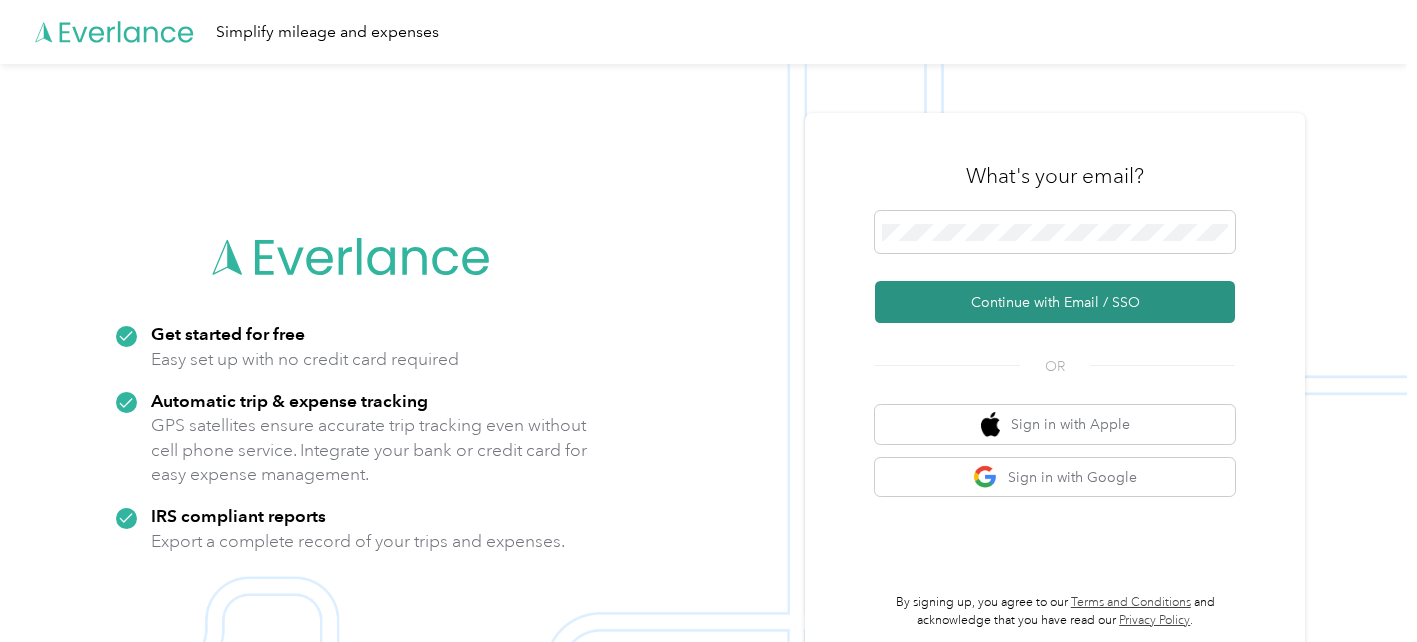 click on "Continue with Email / SSO" at bounding box center [1055, 302] 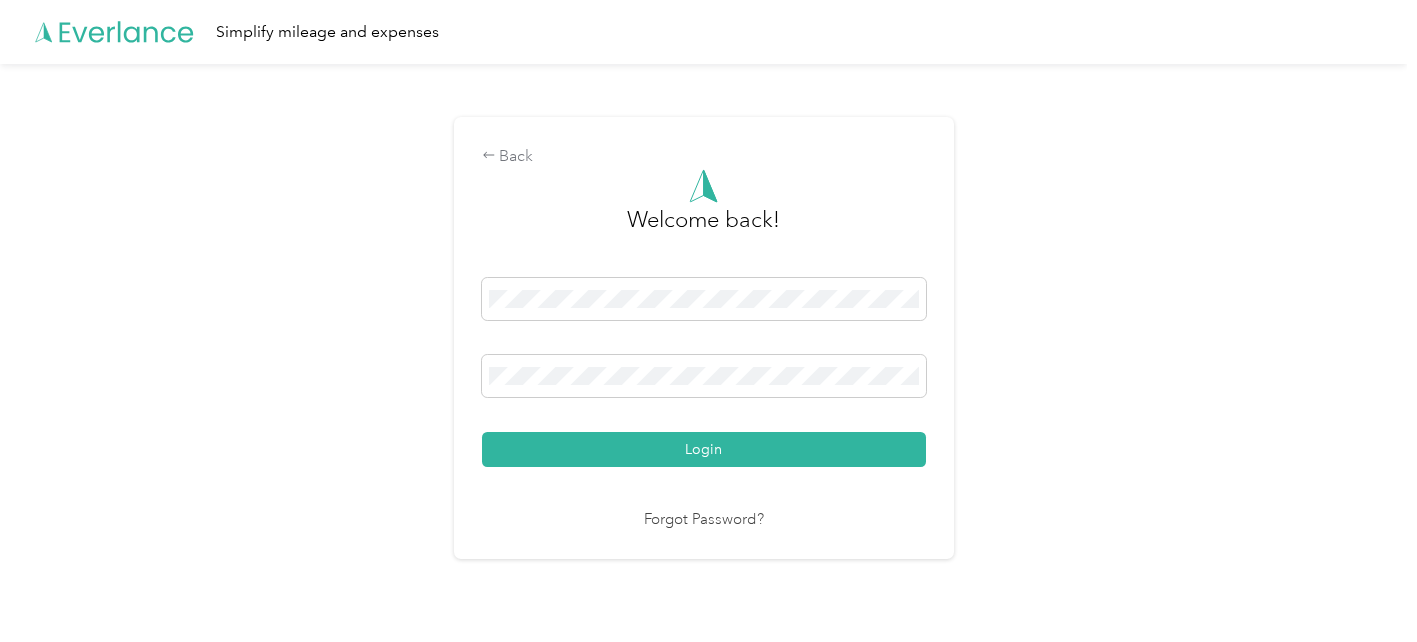 click on "Login" at bounding box center (704, 449) 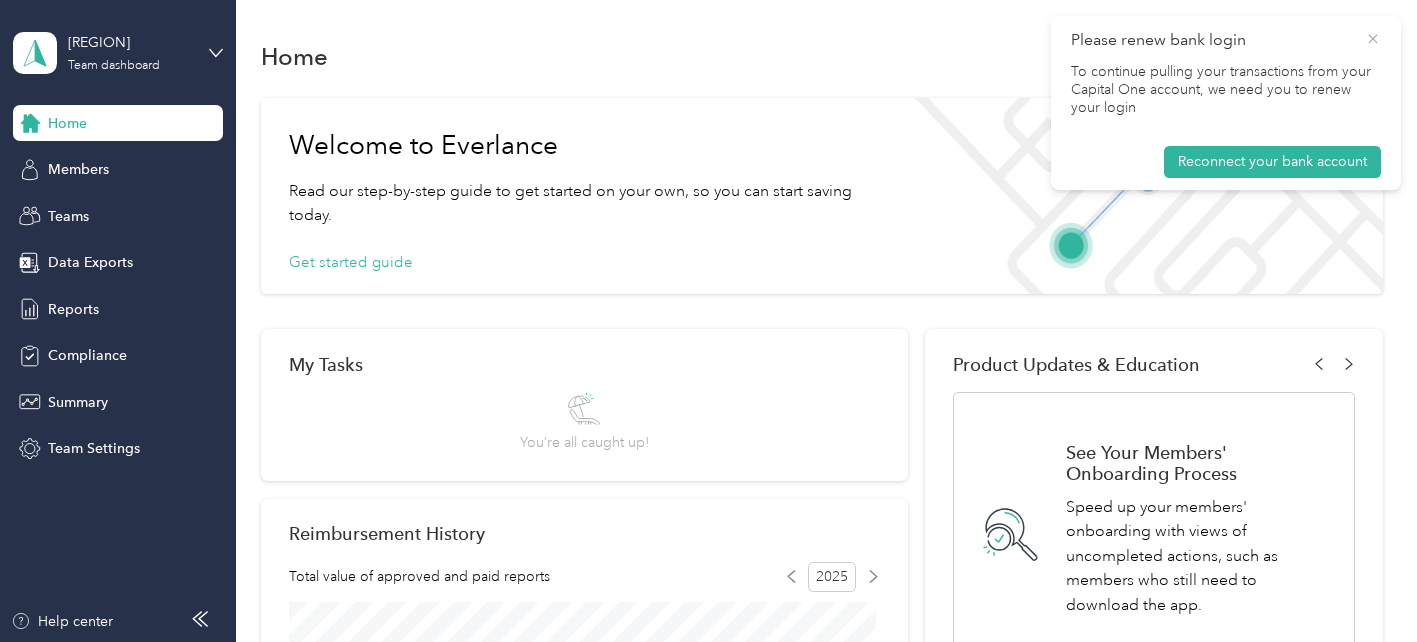 click 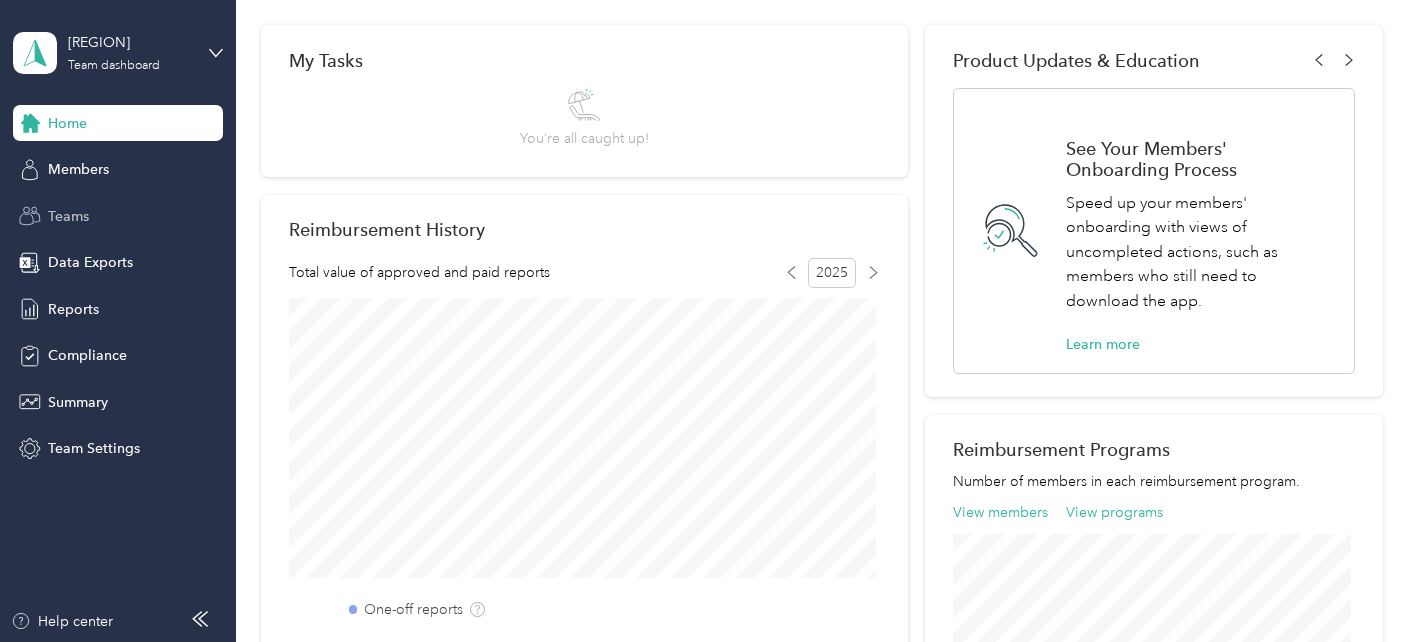 scroll, scrollTop: 293, scrollLeft: 0, axis: vertical 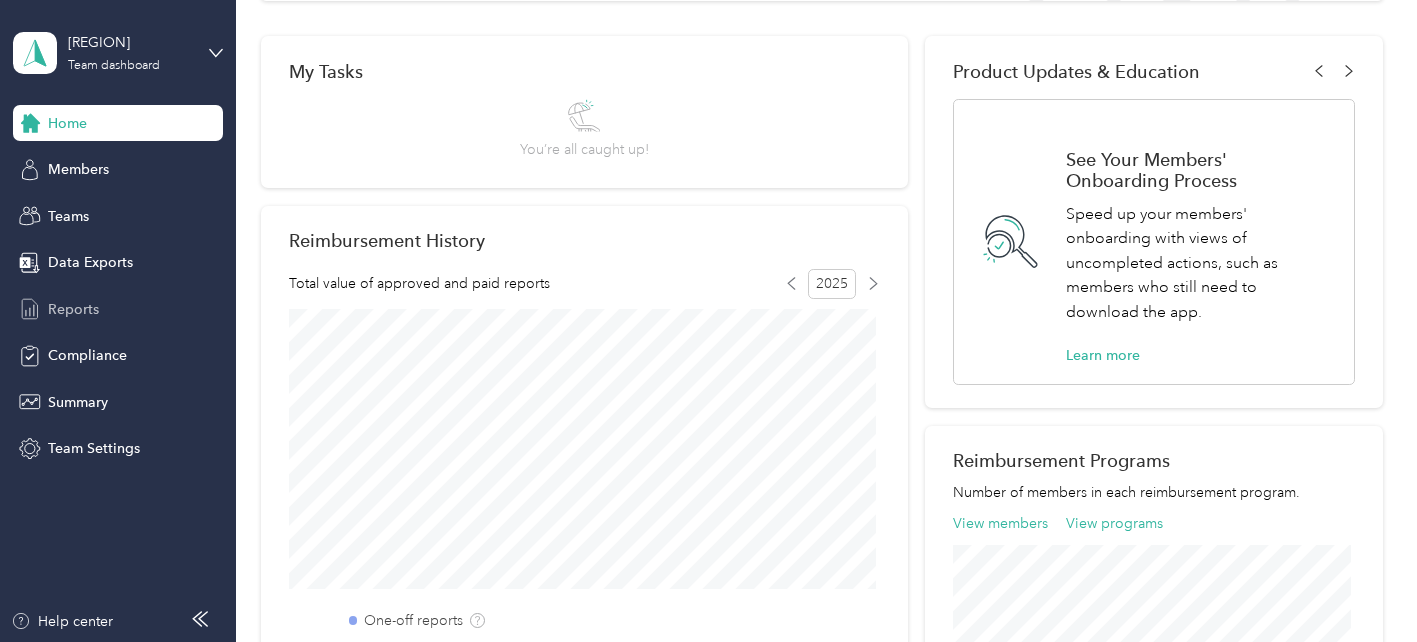 click on "Reports" at bounding box center (73, 309) 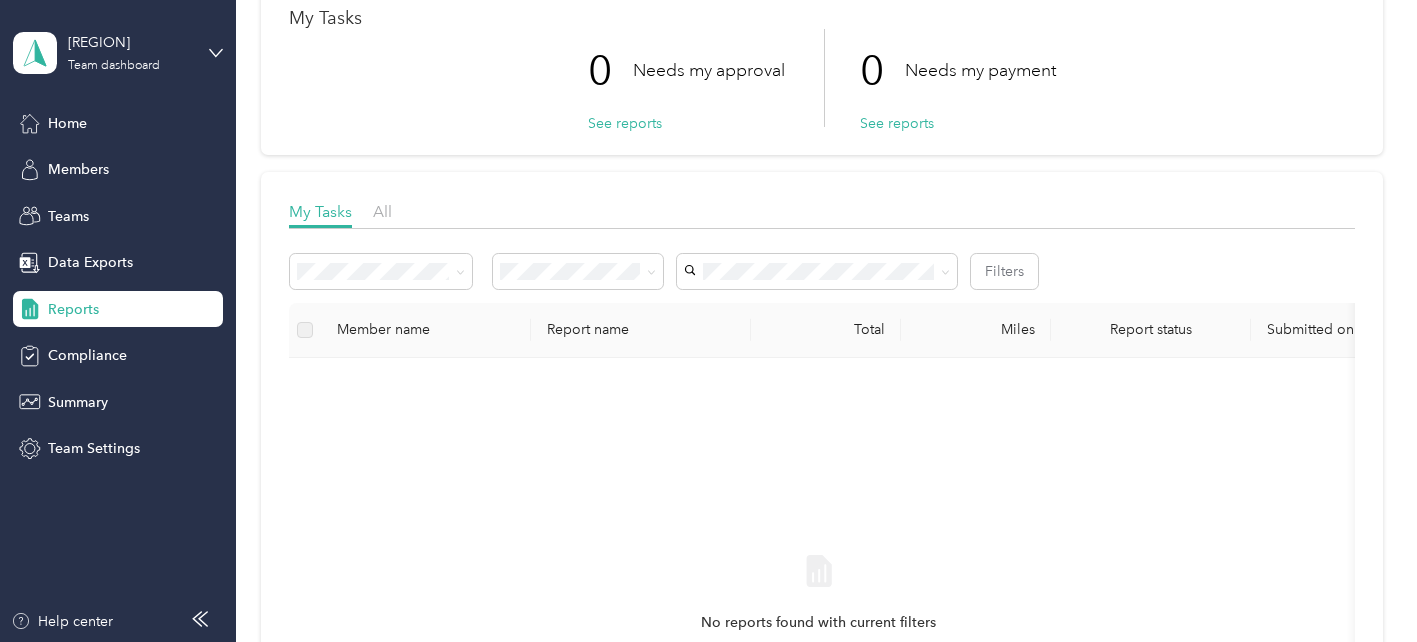 scroll, scrollTop: 0, scrollLeft: 0, axis: both 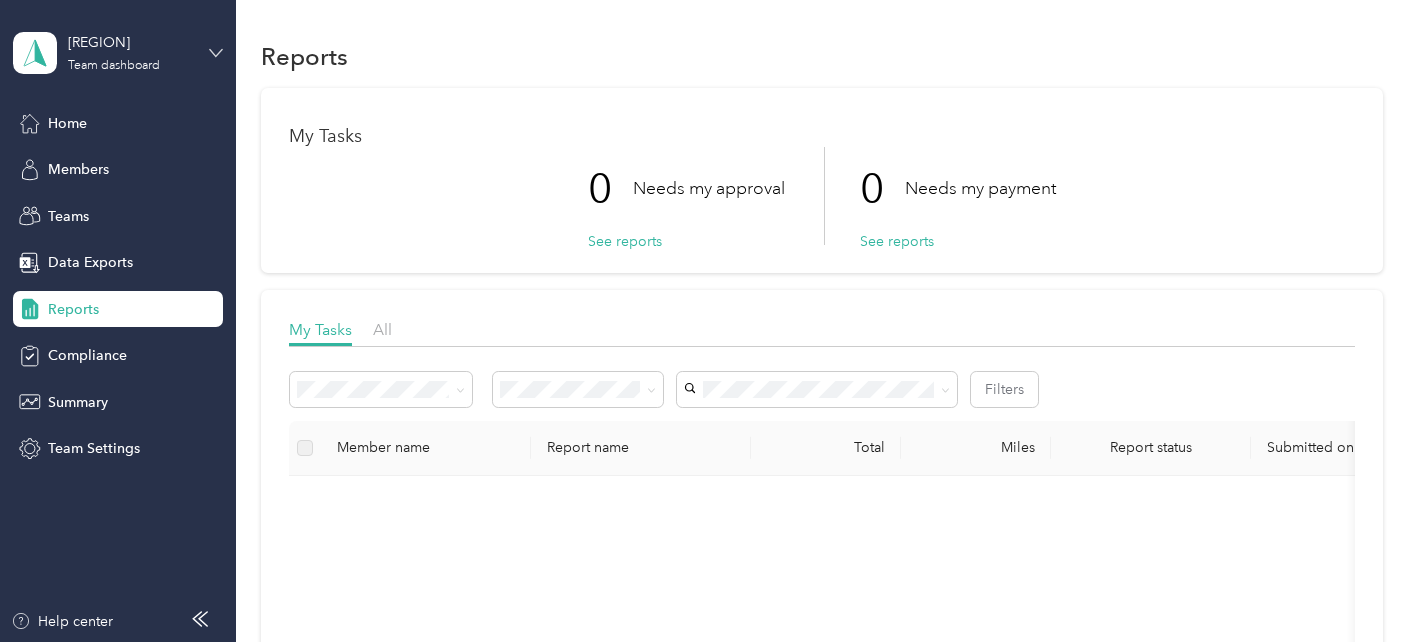 click 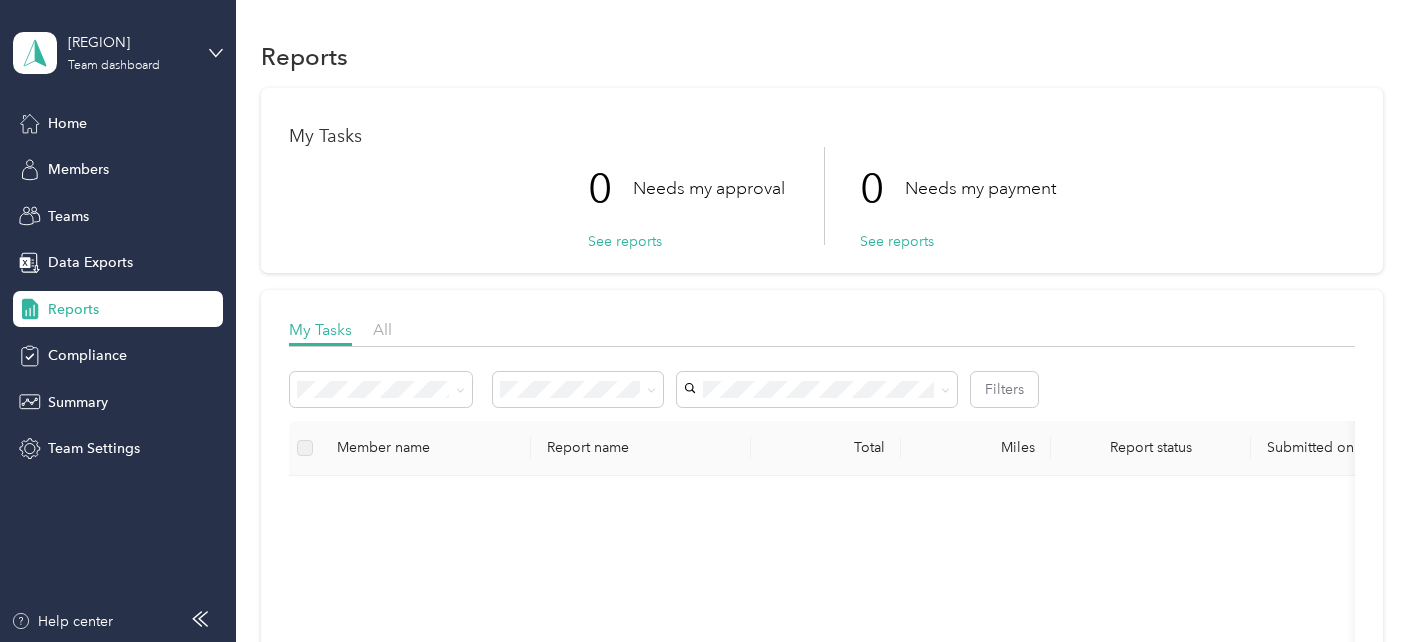 click on "Personal dashboard" at bounding box center (165, 209) 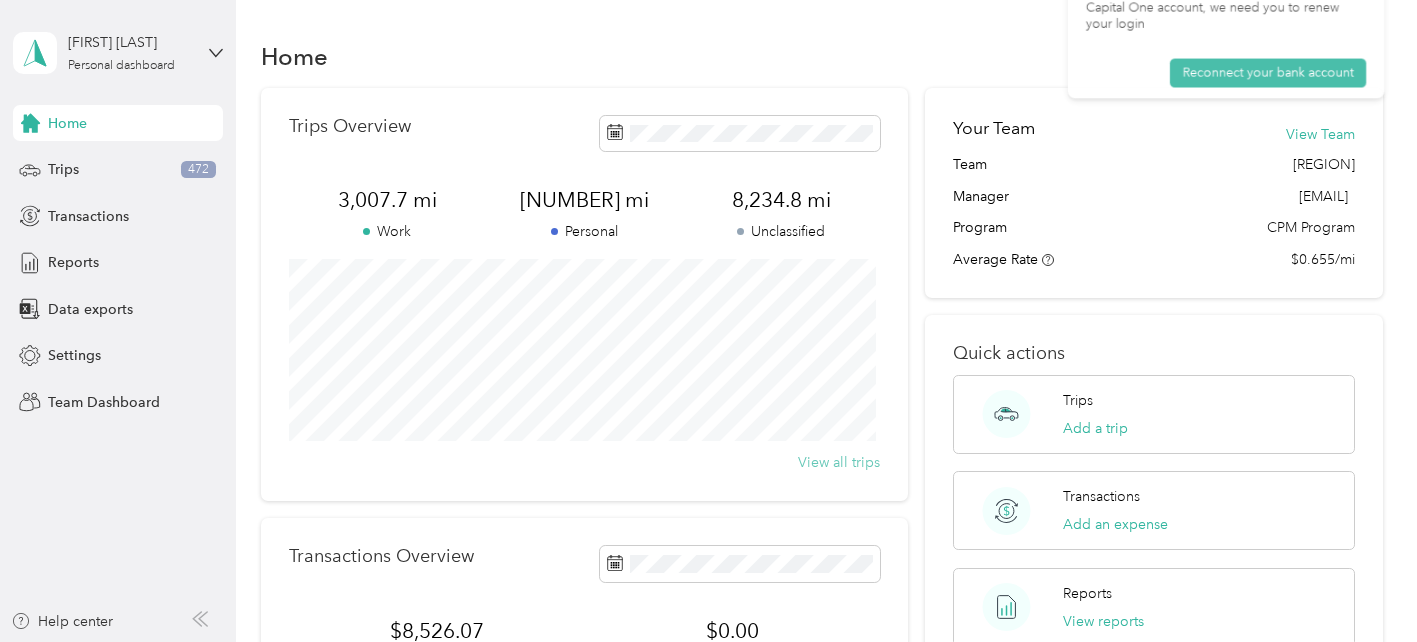 click on "View all trips" at bounding box center (839, 462) 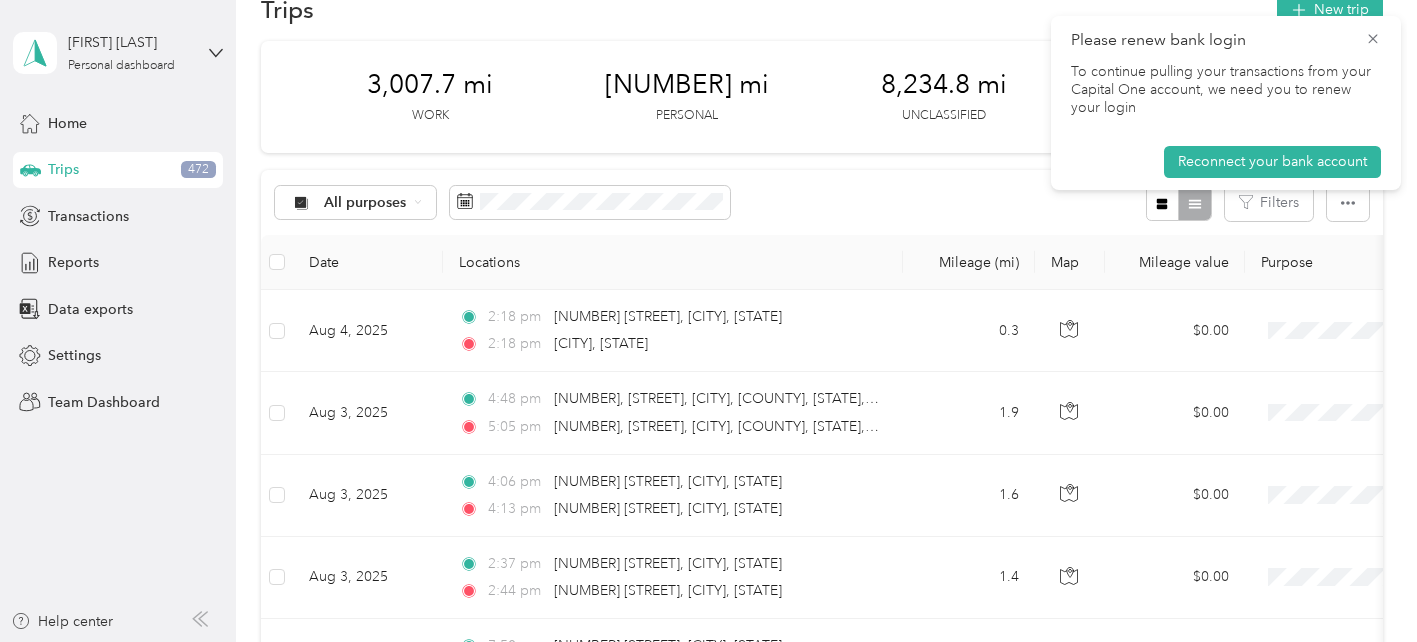 scroll, scrollTop: 0, scrollLeft: 0, axis: both 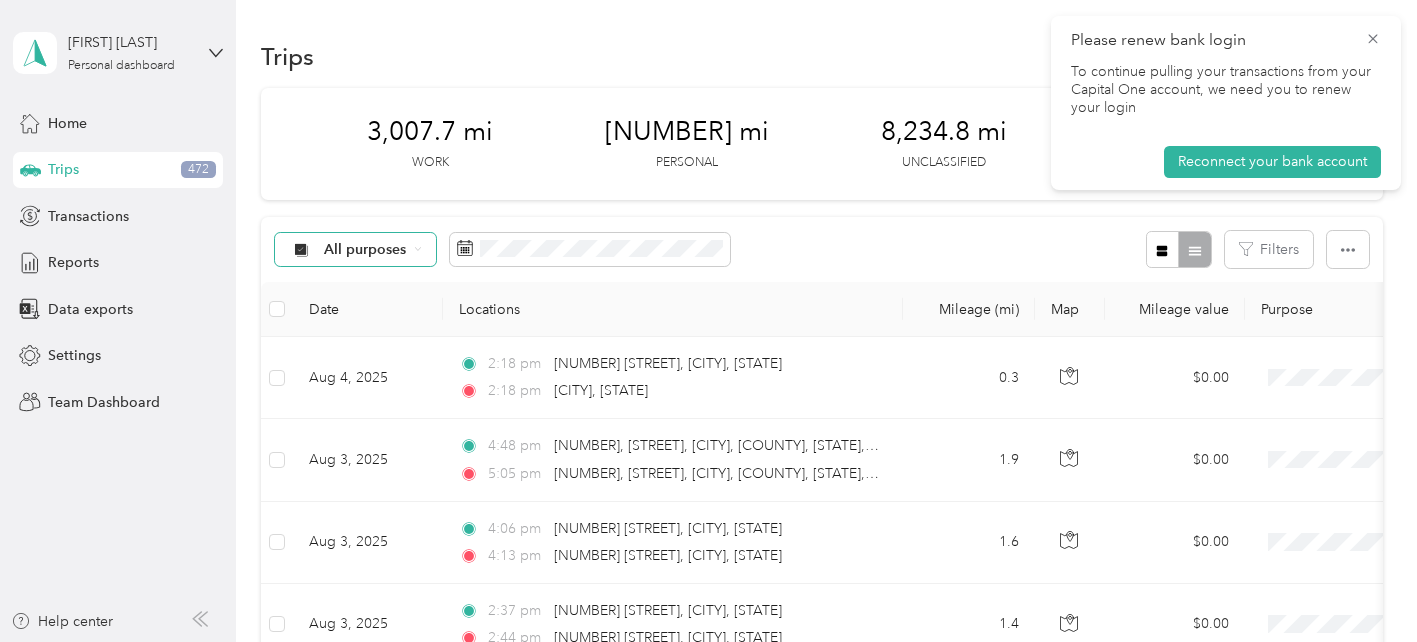 click on "All purposes" at bounding box center (356, 250) 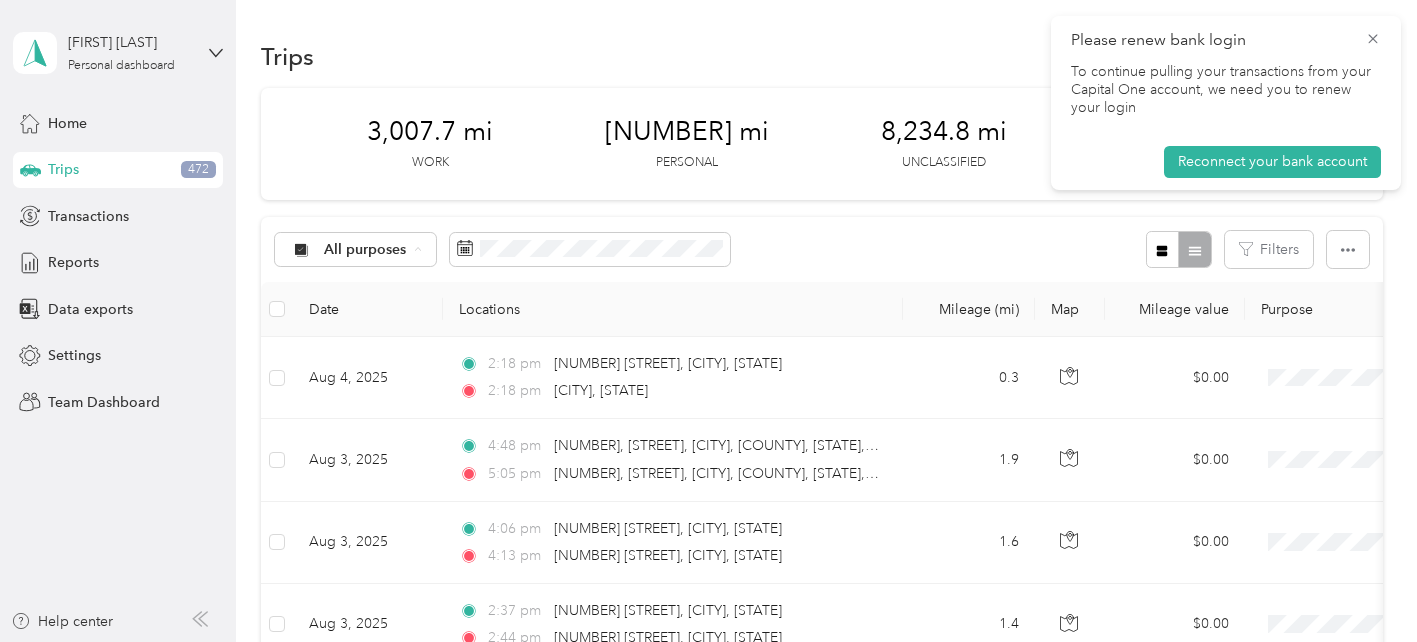 click on "Unclassified" at bounding box center (373, 320) 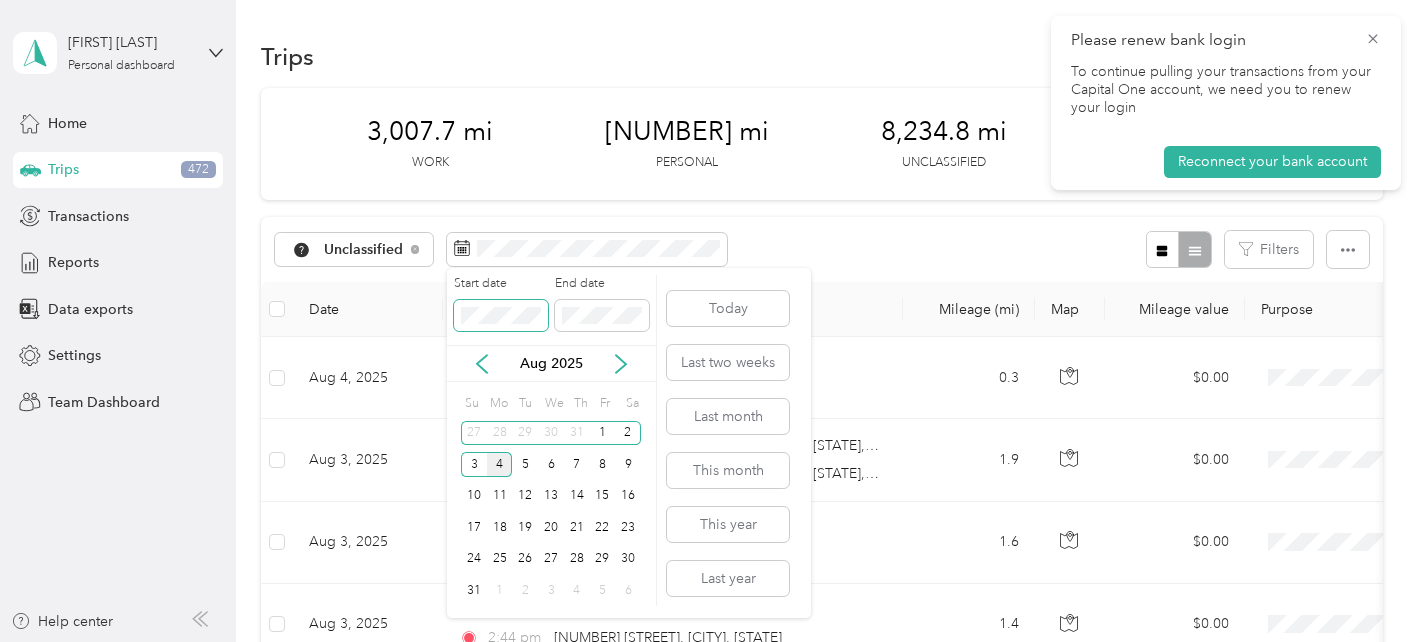 click at bounding box center (501, 316) 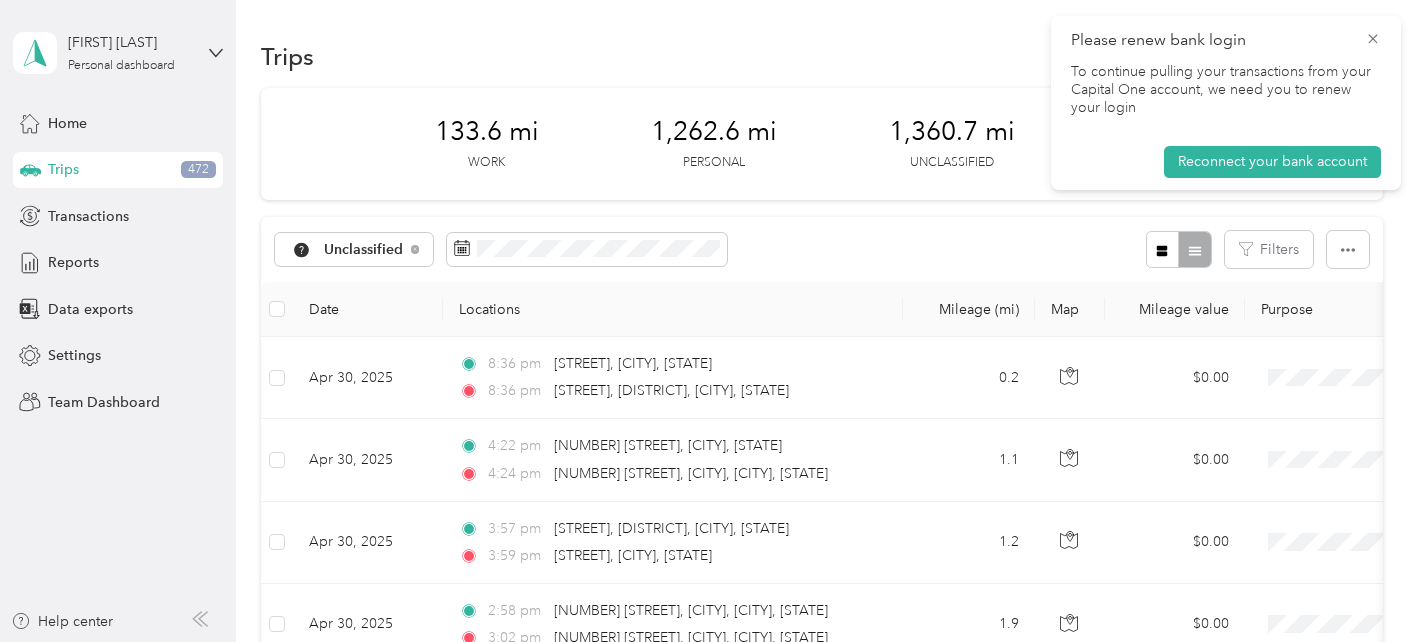 click on "Unclassified Filters" at bounding box center [822, 249] 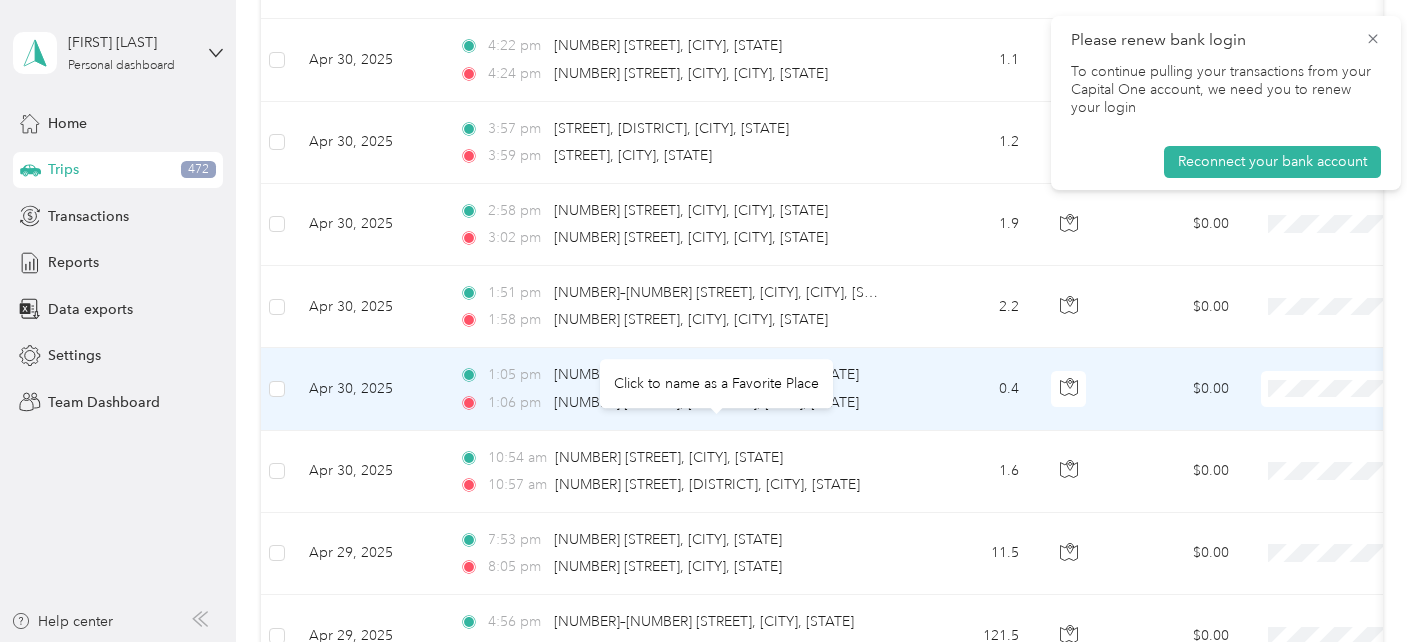 scroll, scrollTop: 0, scrollLeft: 0, axis: both 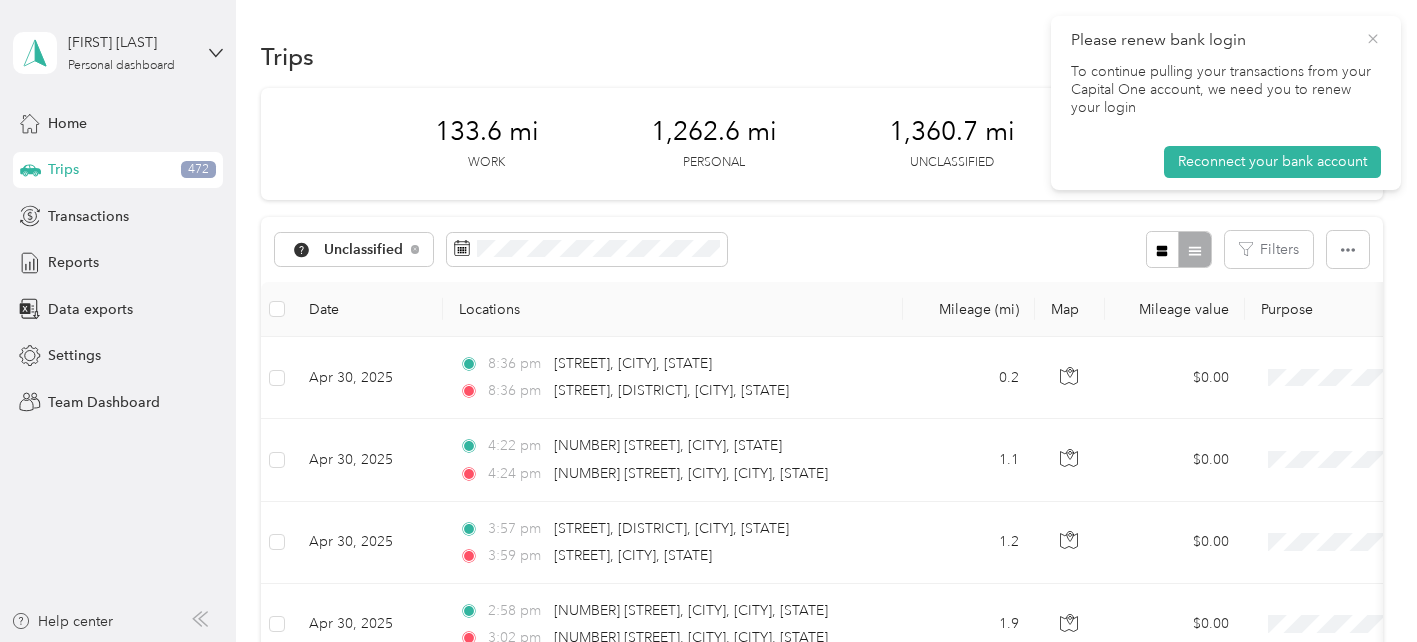 click 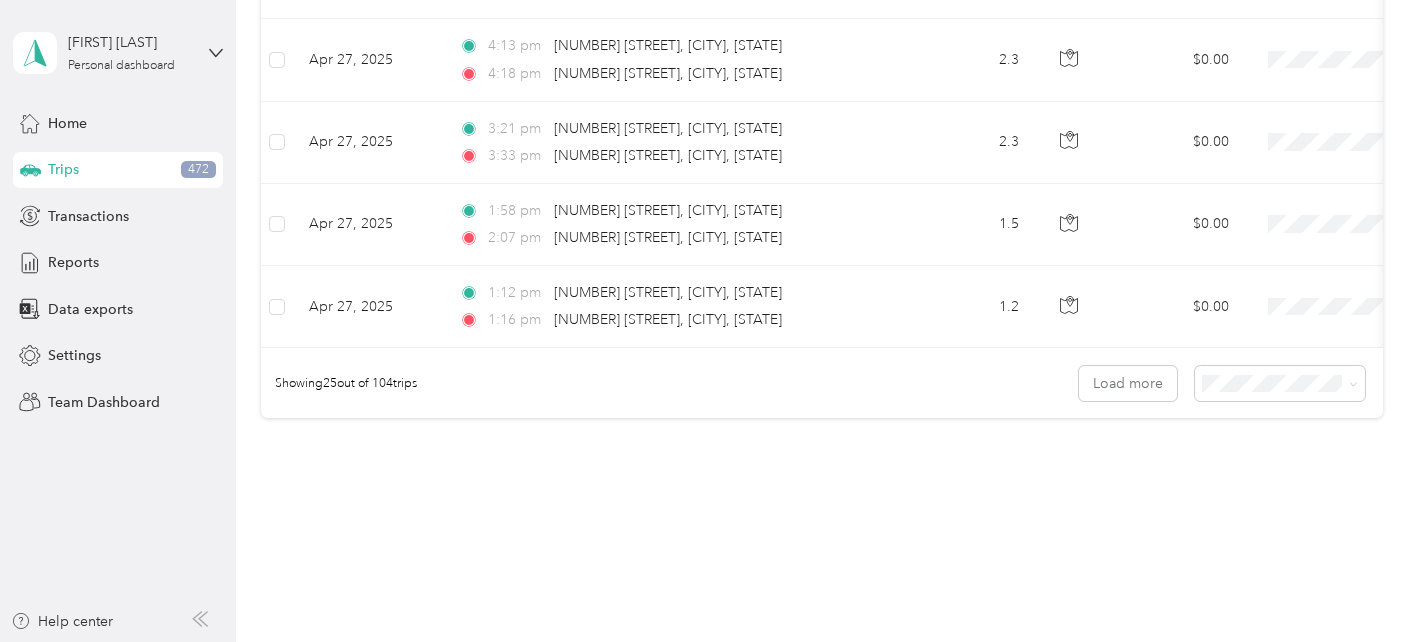 scroll, scrollTop: 1813, scrollLeft: 0, axis: vertical 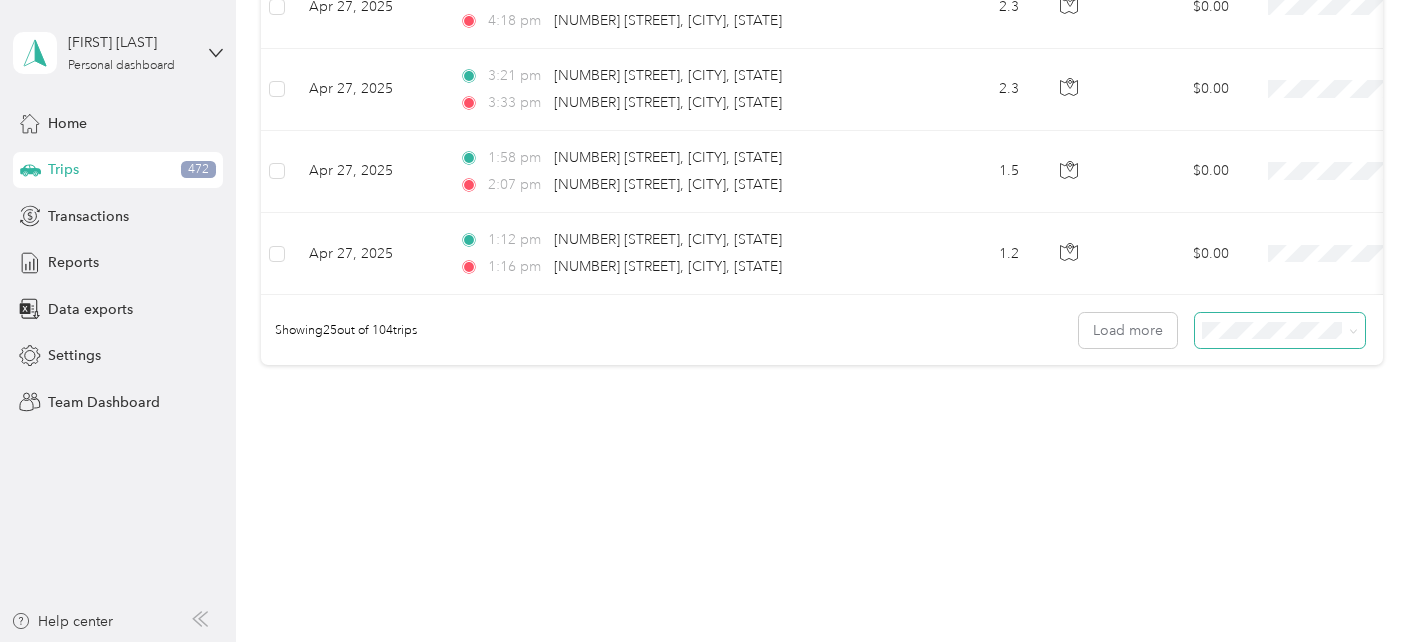click at bounding box center [1350, 330] 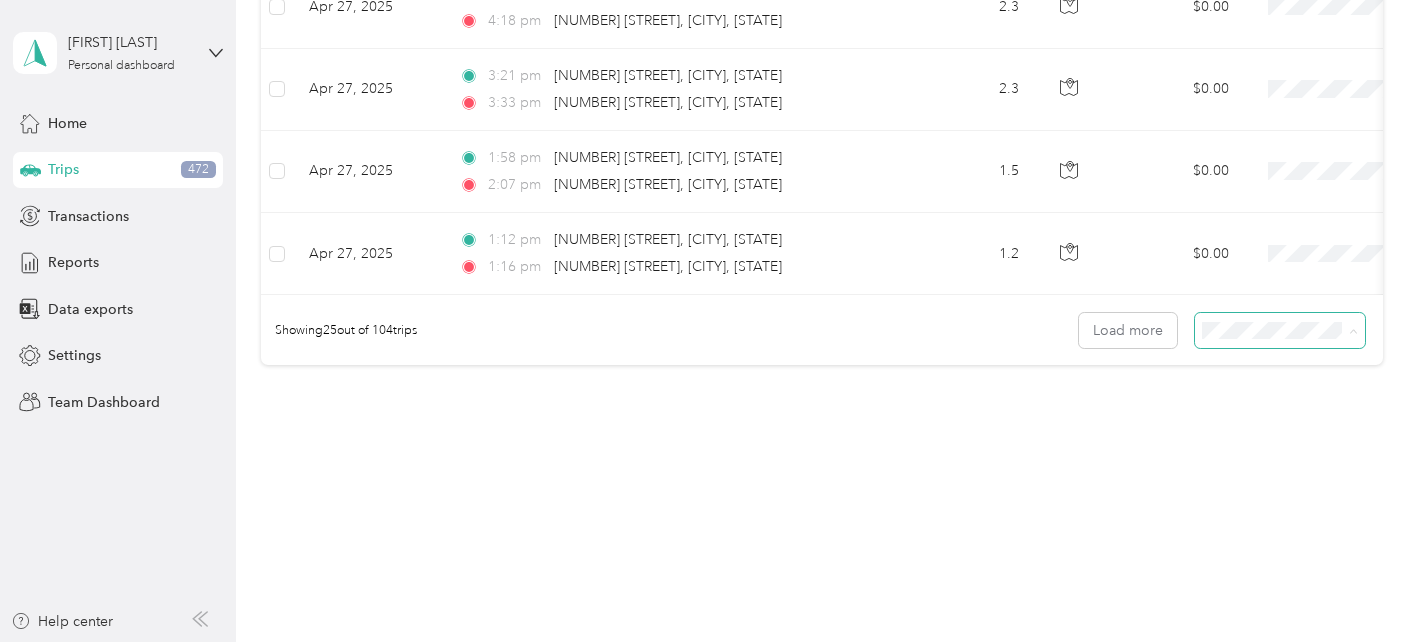 click on "100 per load" at bounding box center (1245, 437) 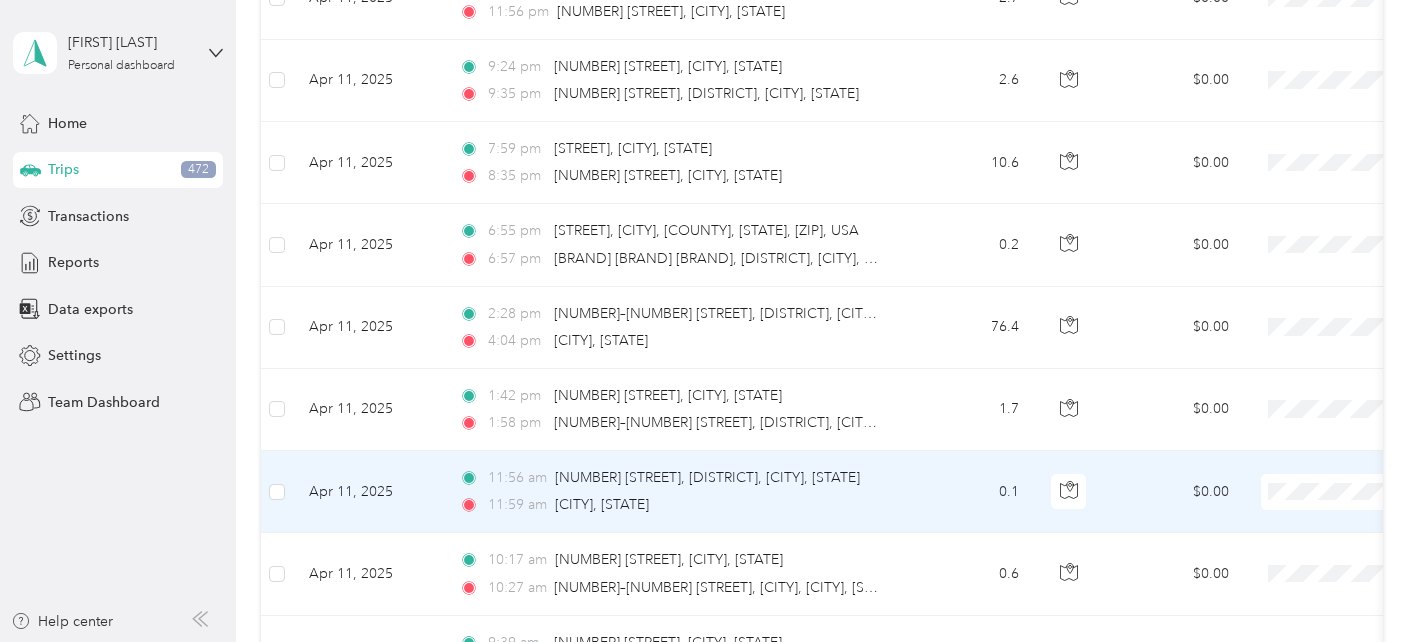 scroll, scrollTop: 7779, scrollLeft: 0, axis: vertical 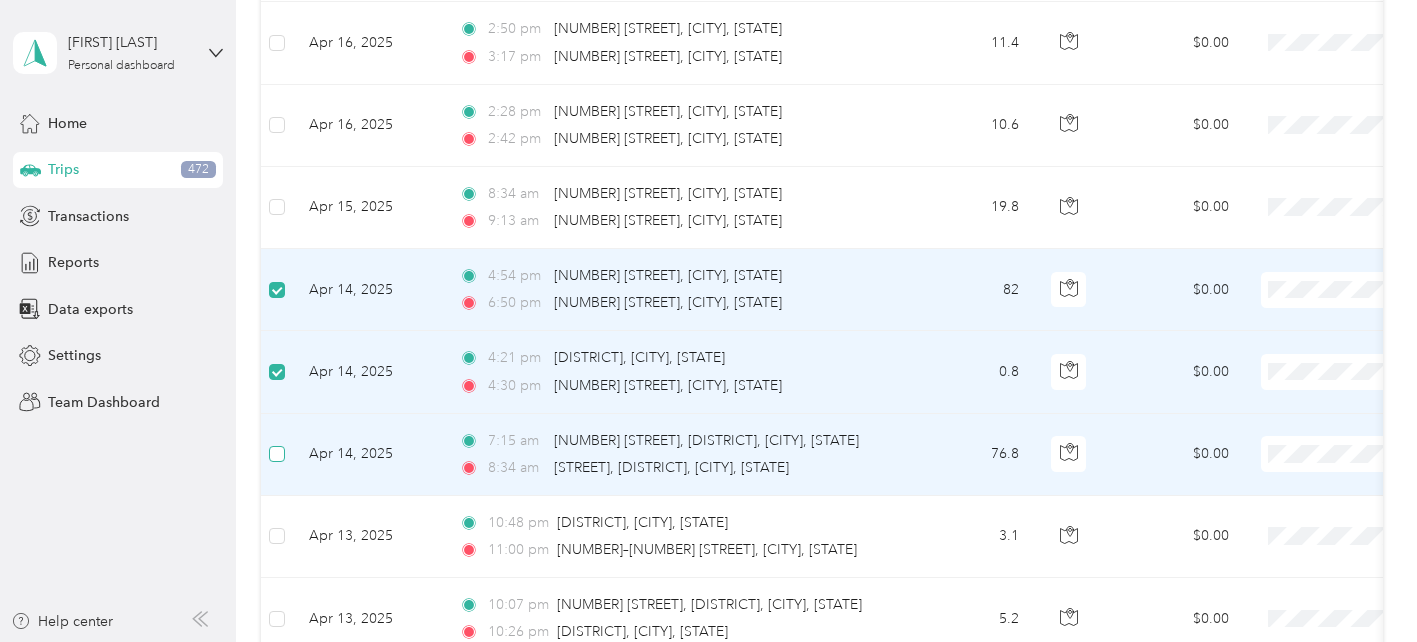 click at bounding box center (277, 454) 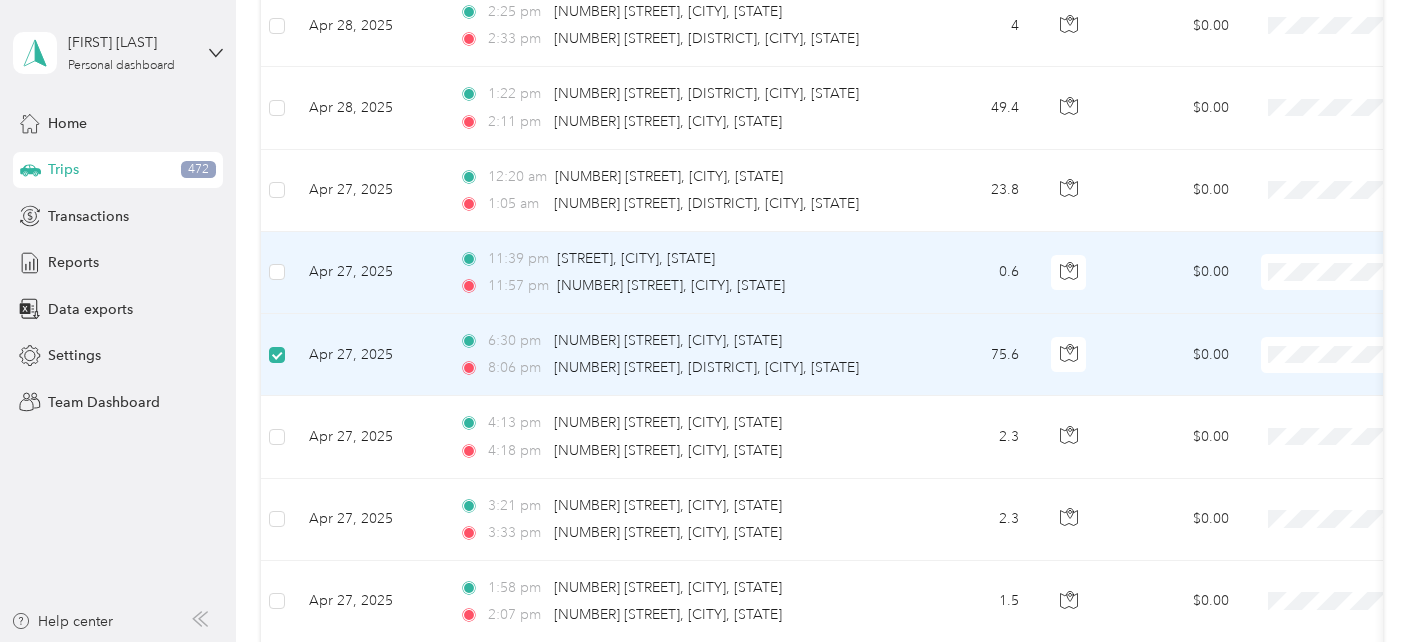 scroll, scrollTop: 1679, scrollLeft: 0, axis: vertical 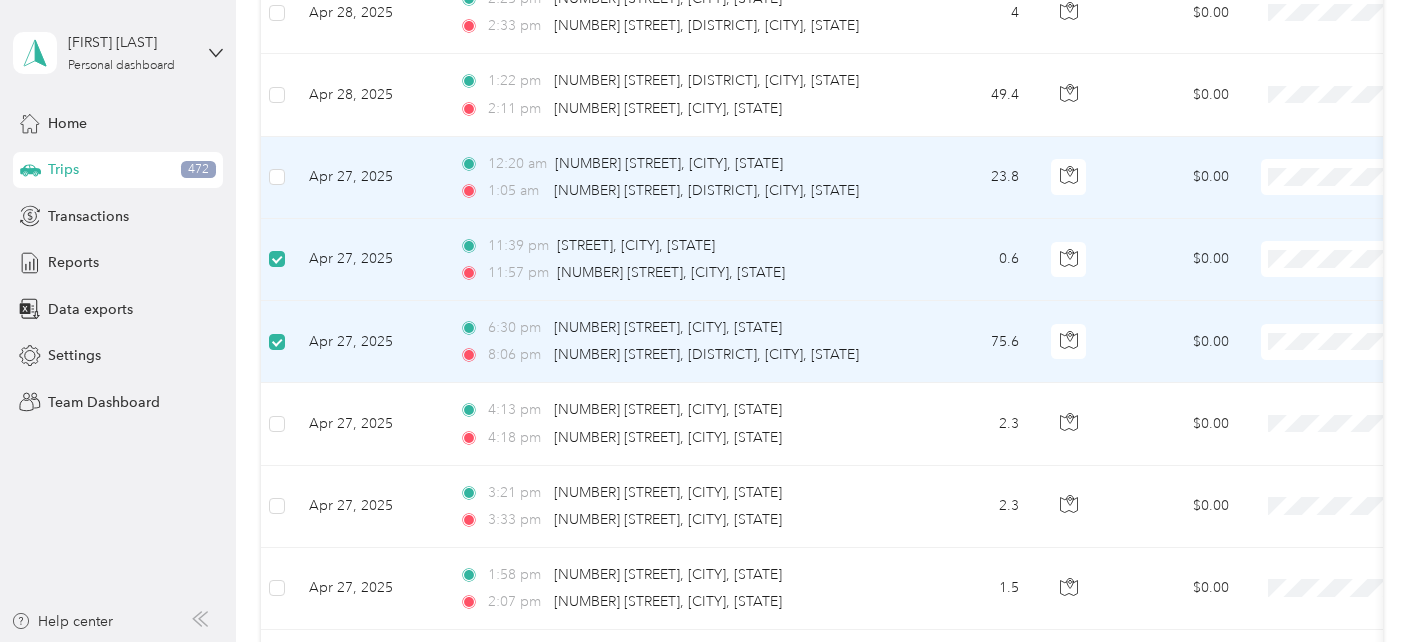 click at bounding box center [277, 178] 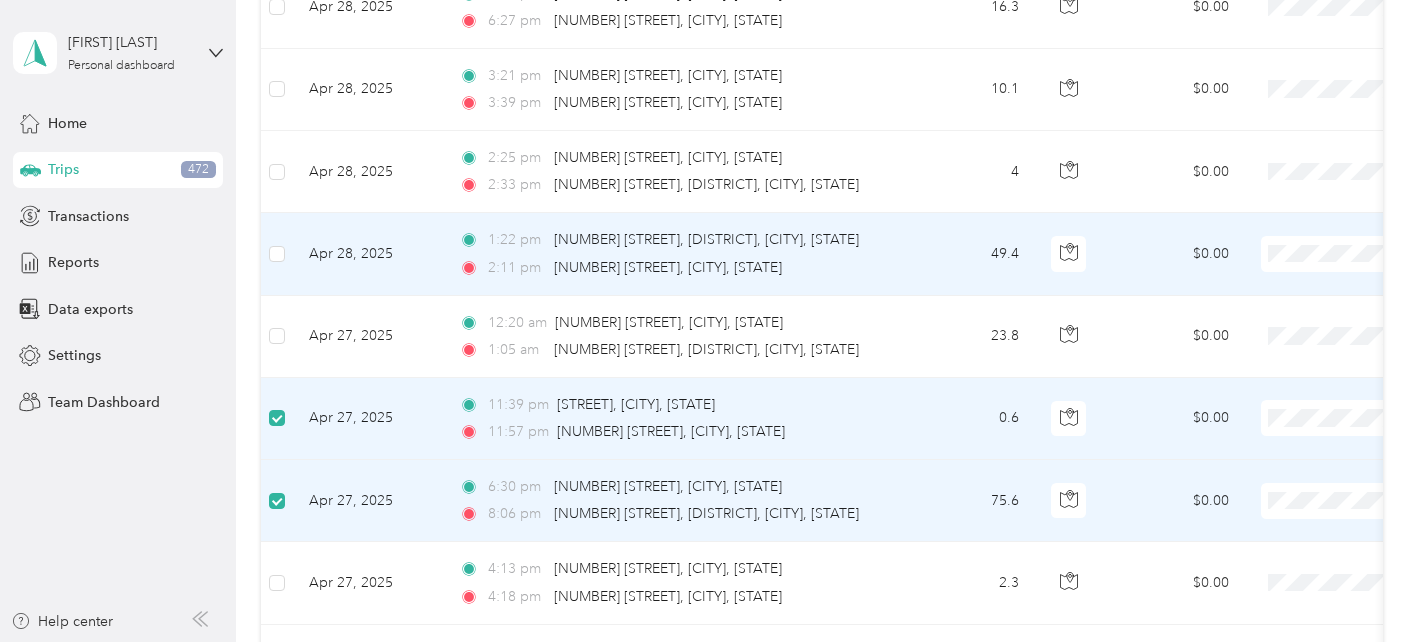 scroll, scrollTop: 1479, scrollLeft: 0, axis: vertical 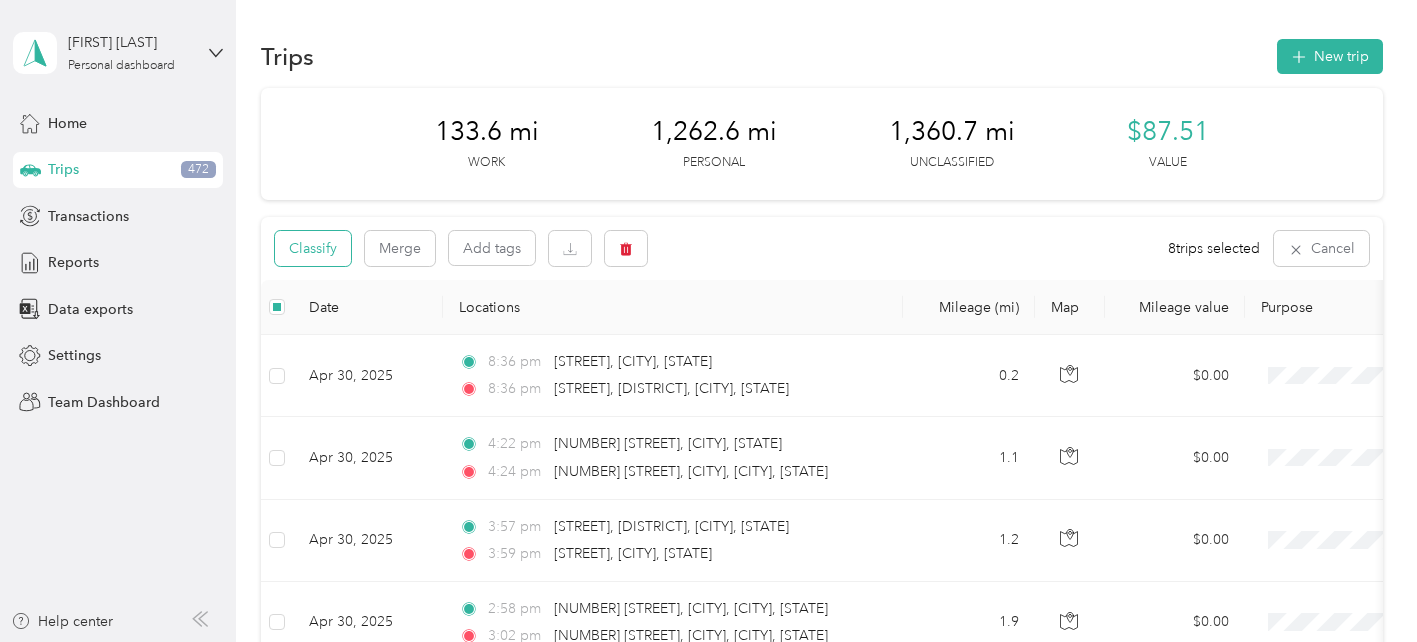 click on "Classify" at bounding box center (313, 248) 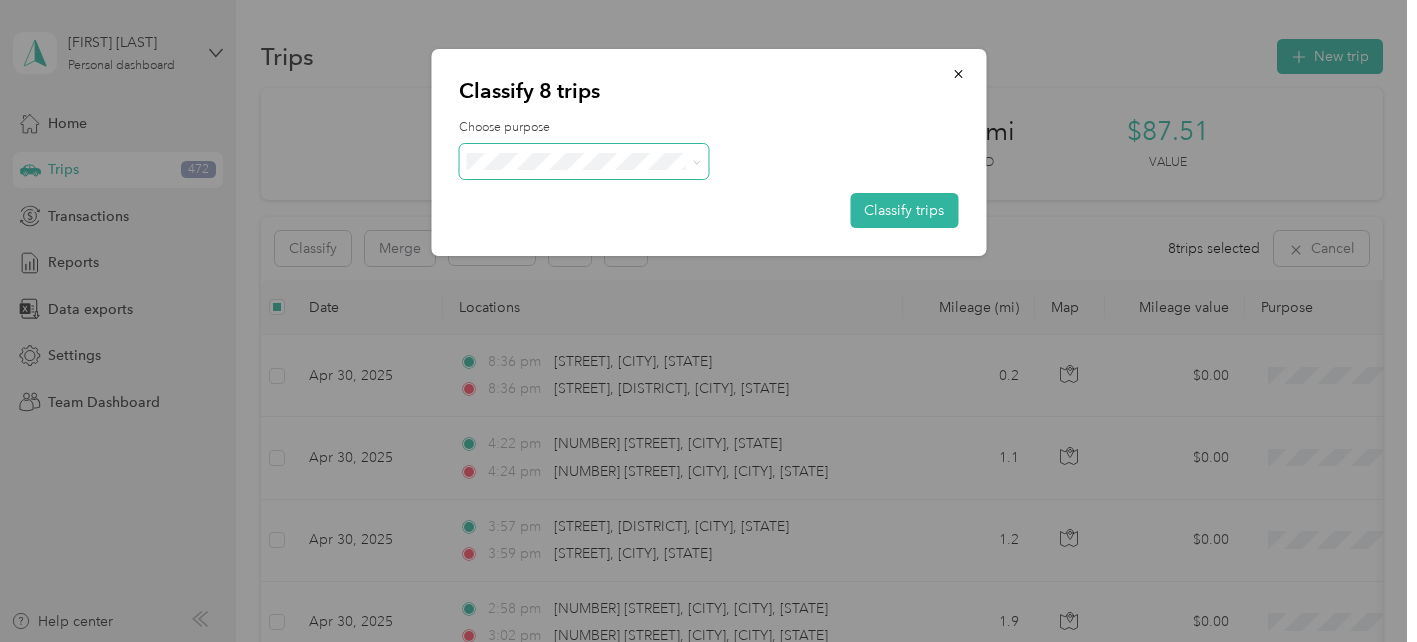 click at bounding box center [584, 161] 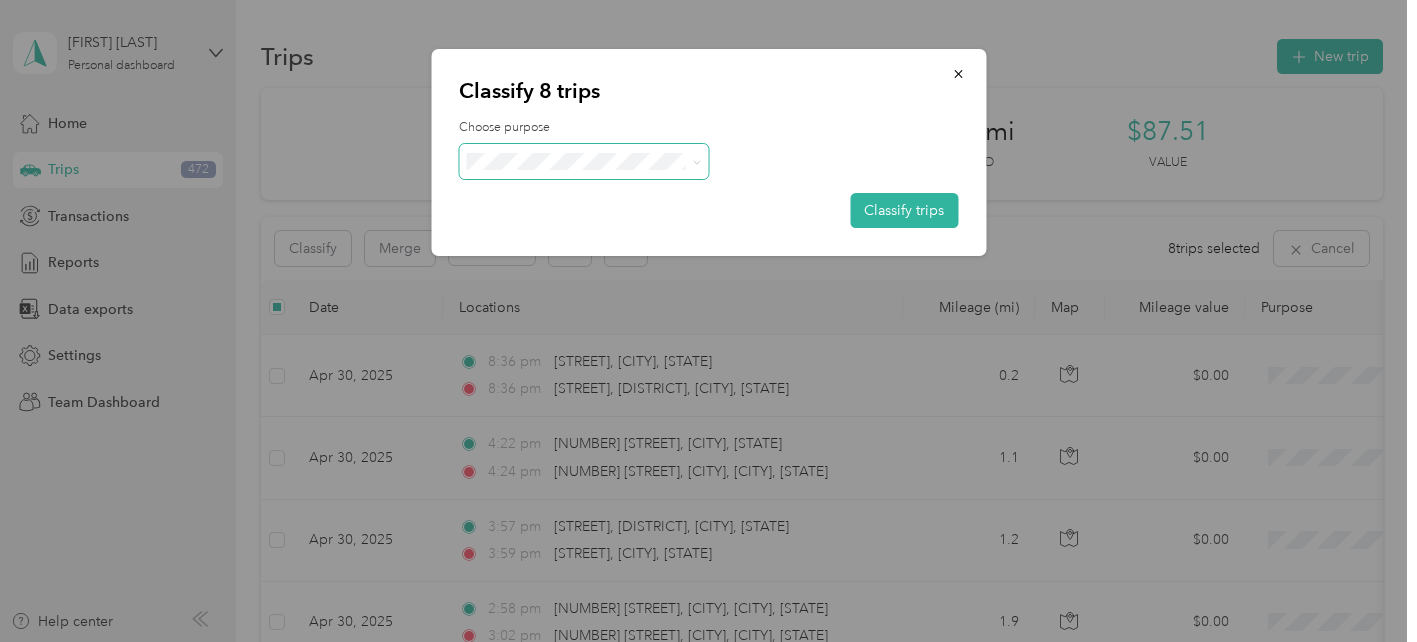 click on "Velotric Bike" at bounding box center [584, 192] 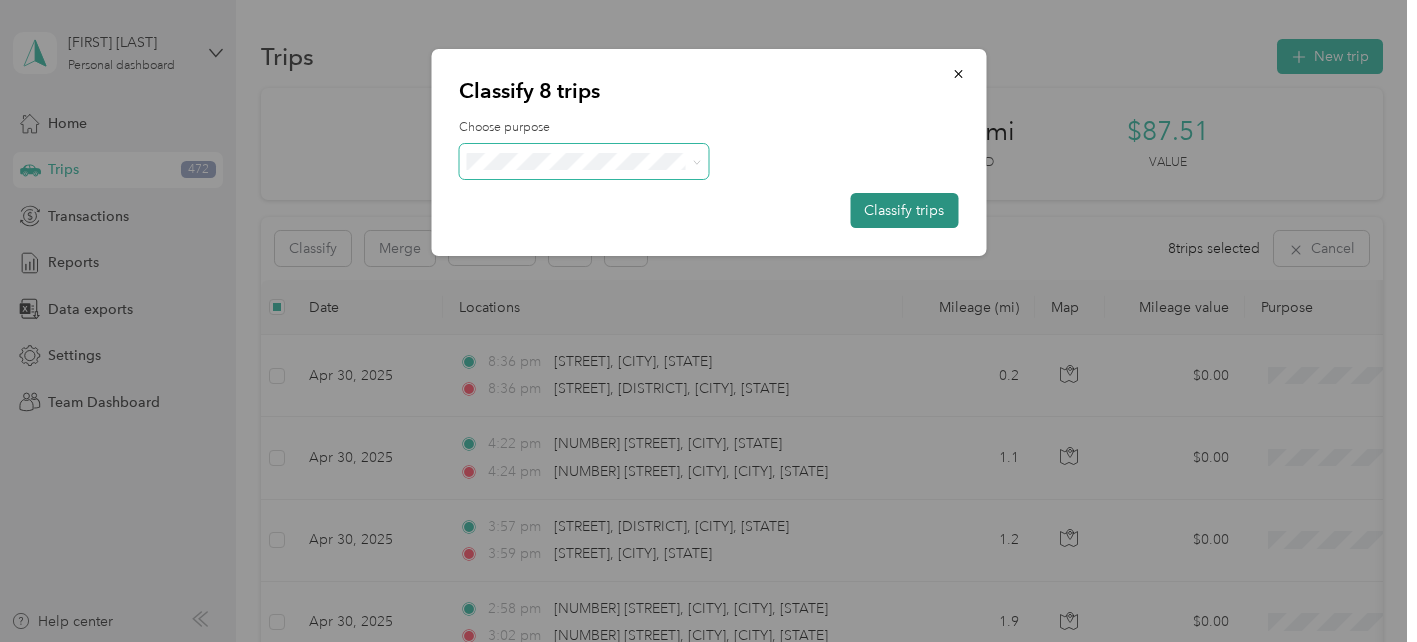 drag, startPoint x: 891, startPoint y: 208, endPoint x: 918, endPoint y: 208, distance: 27 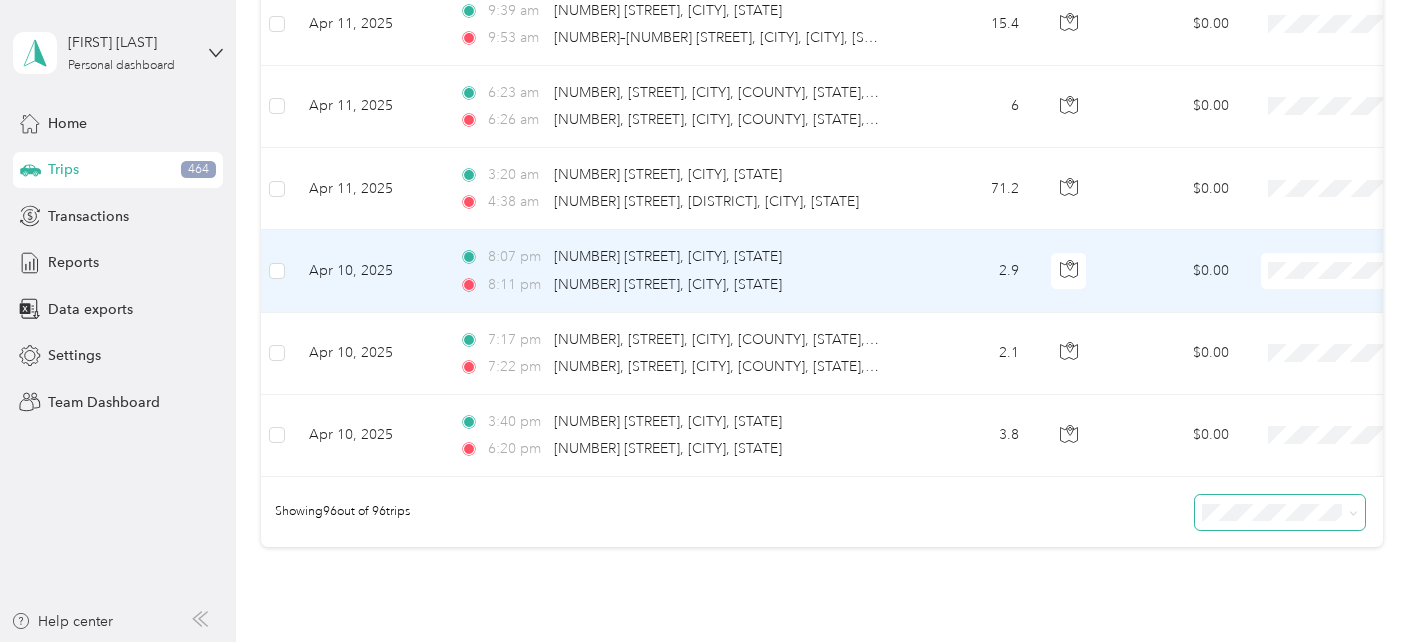 scroll, scrollTop: 7952, scrollLeft: 0, axis: vertical 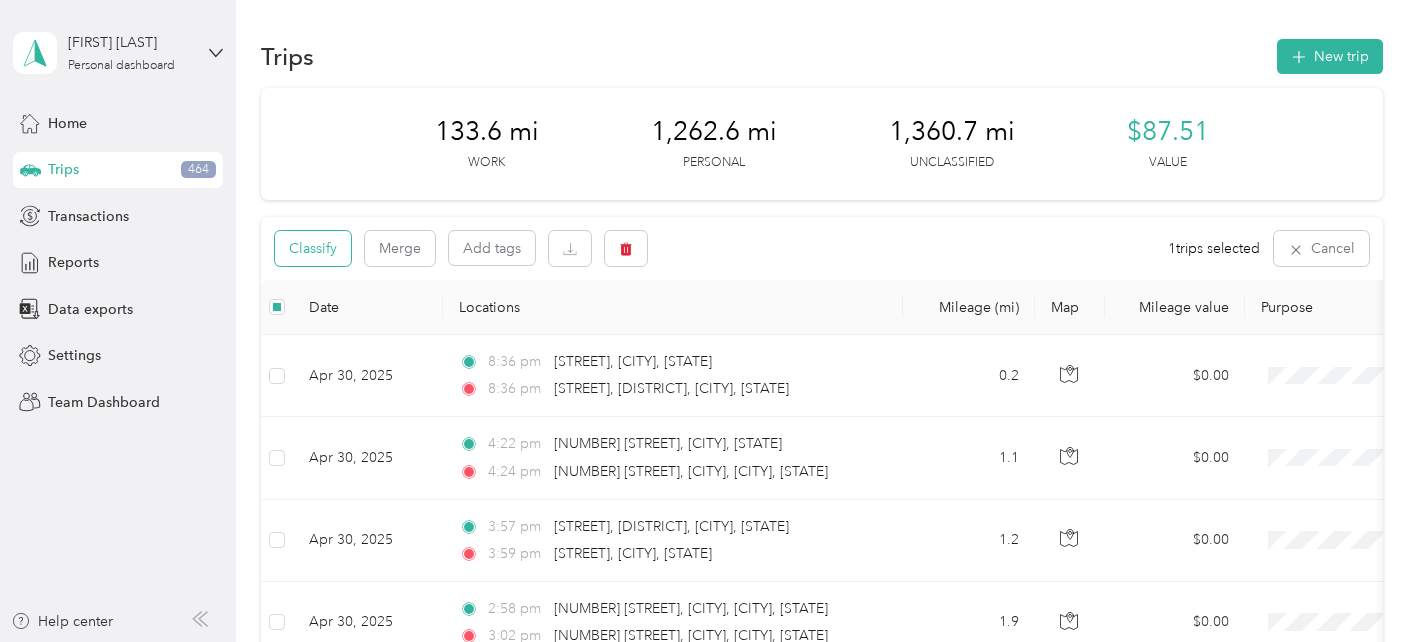 click on "Classify" at bounding box center (313, 248) 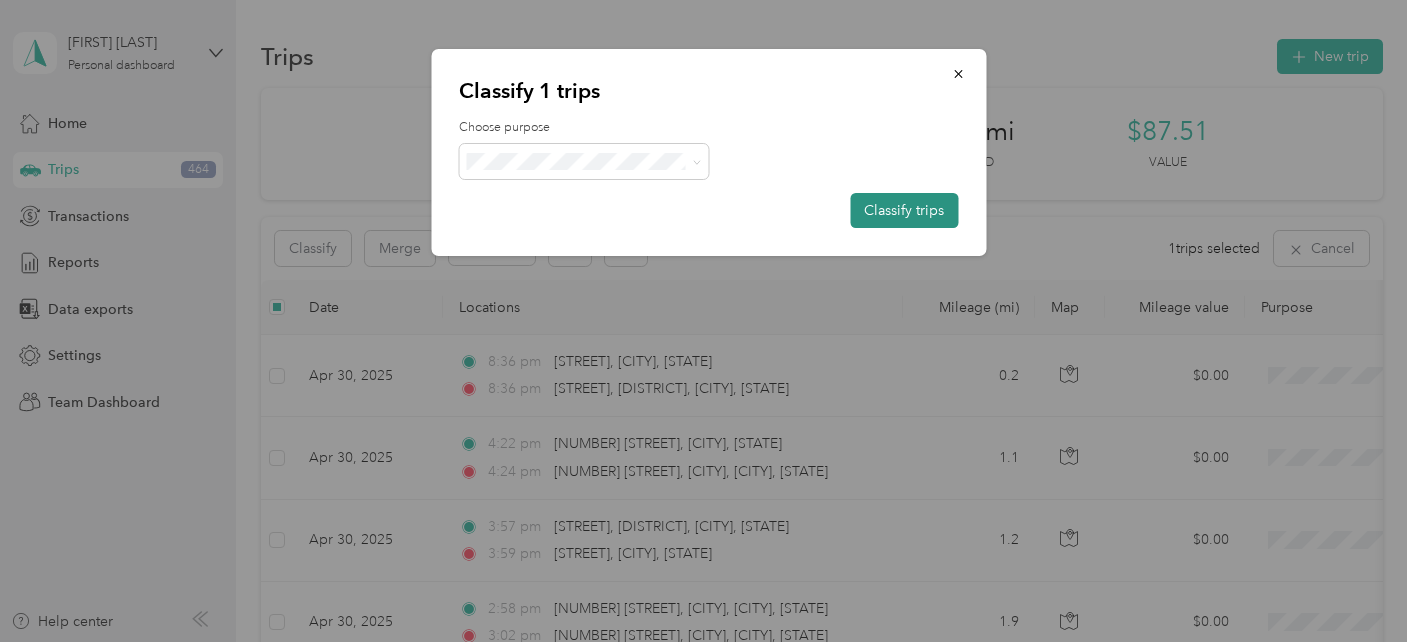 click on "Classify trips" at bounding box center (904, 210) 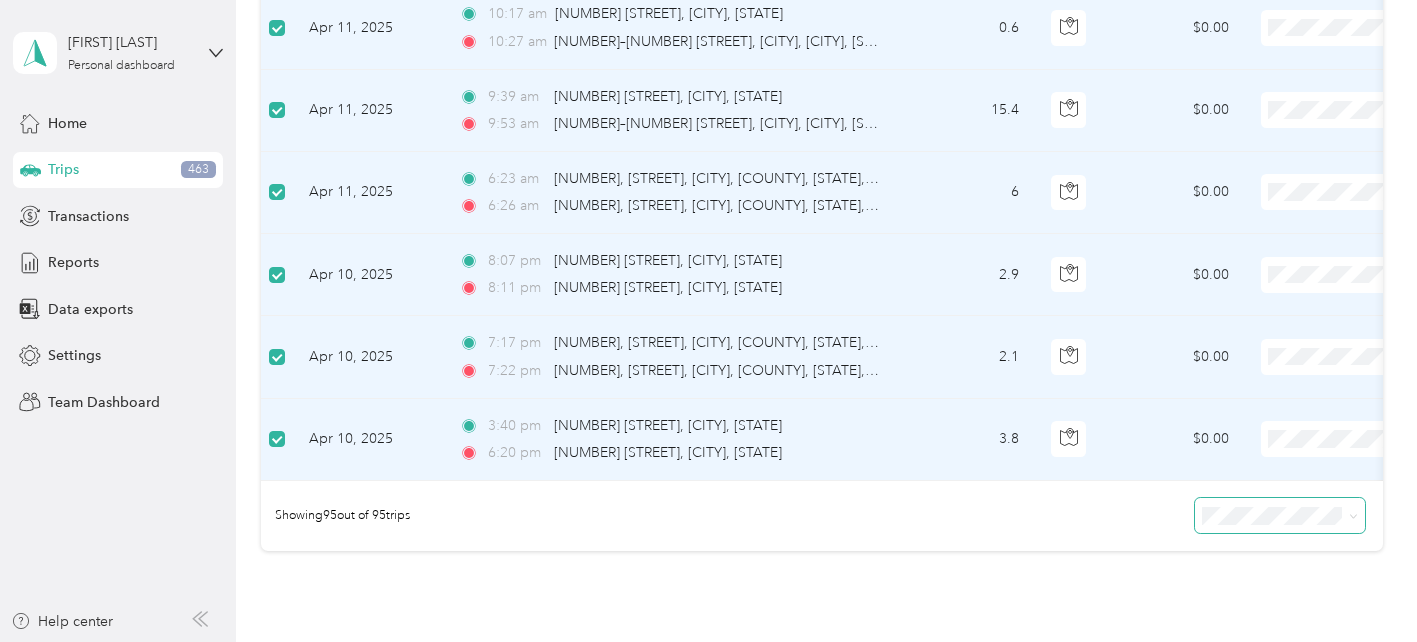 scroll, scrollTop: 7568, scrollLeft: 0, axis: vertical 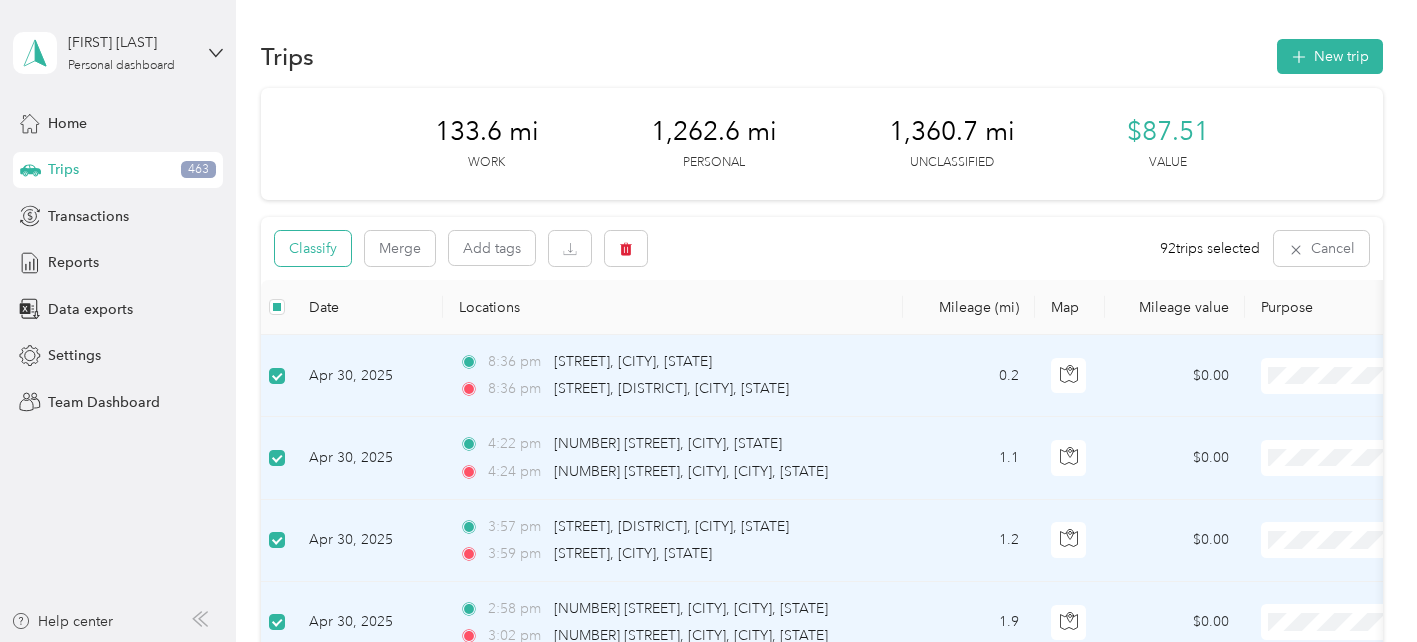 click on "Classify" at bounding box center (313, 248) 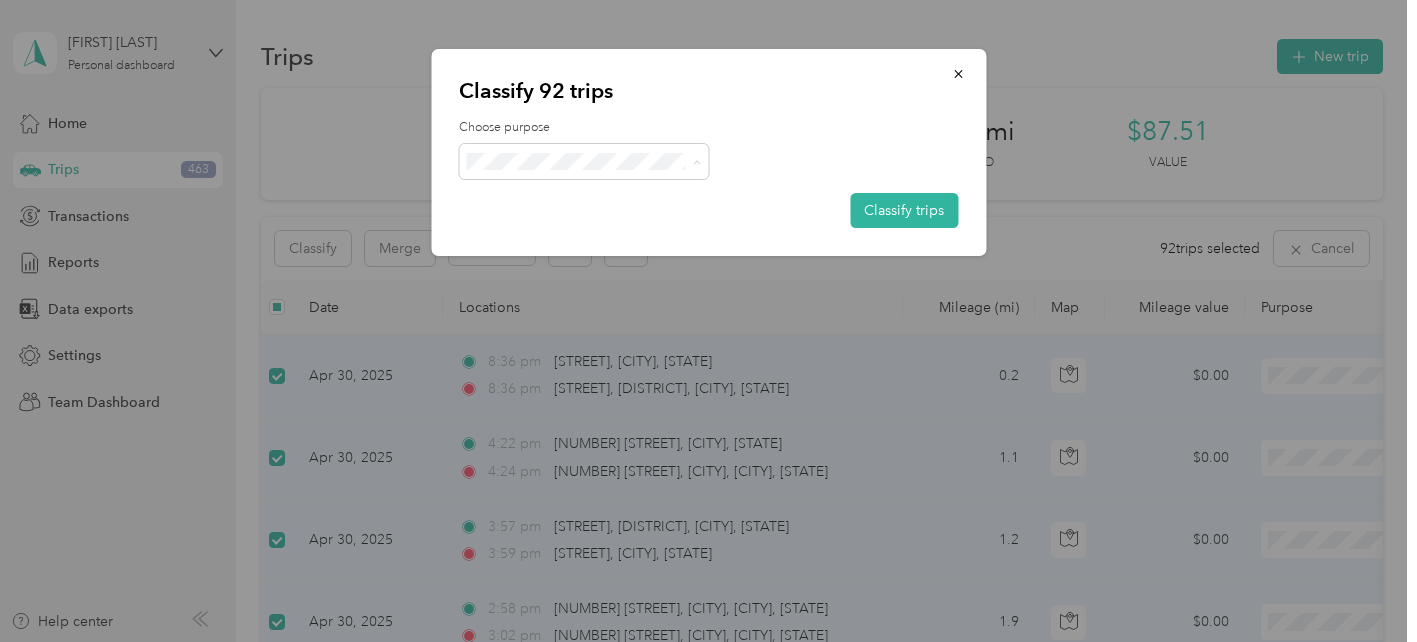 click on "Personal" at bounding box center [602, 268] 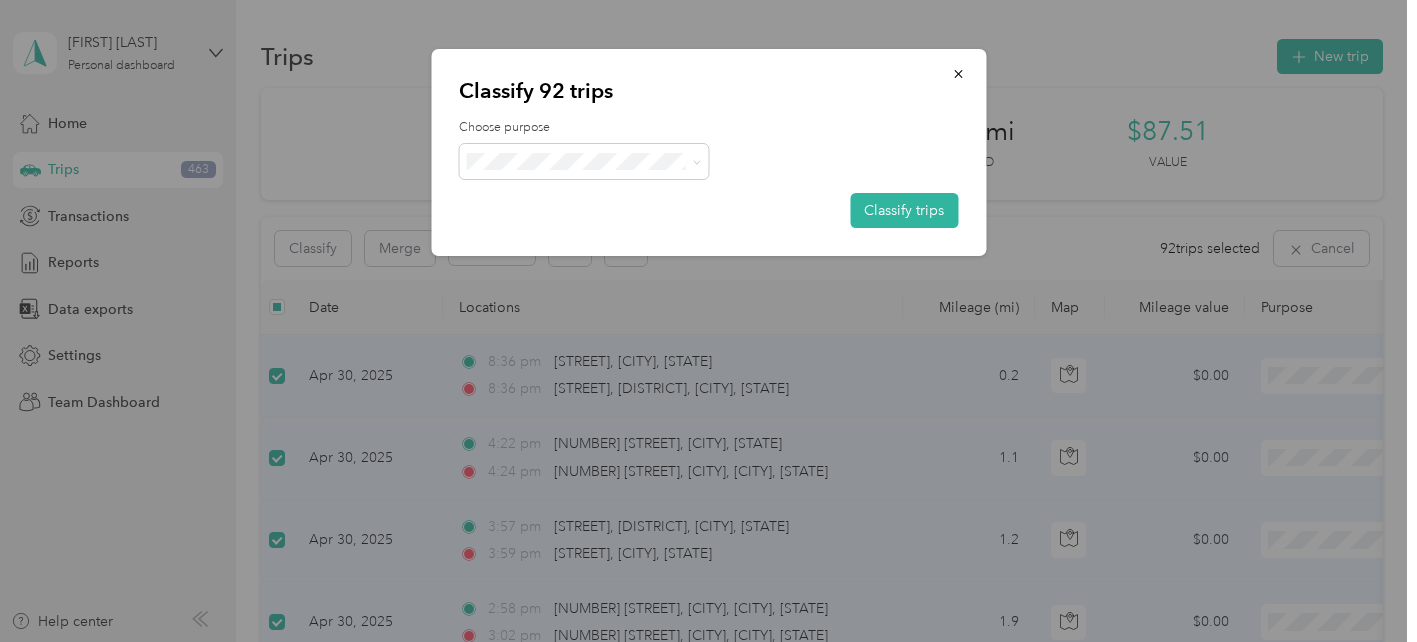 click on "Classify 92 trips Choose purpose Classify trips" at bounding box center [708, 152] 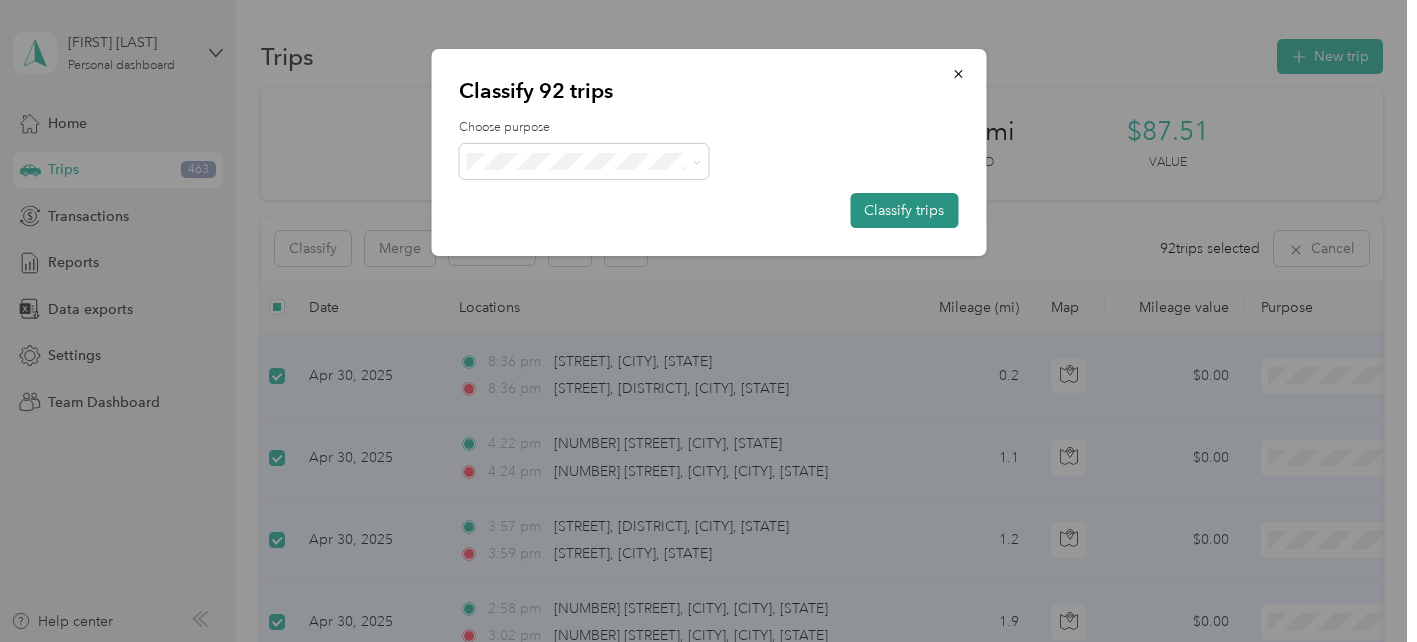 click on "Classify trips" at bounding box center [904, 210] 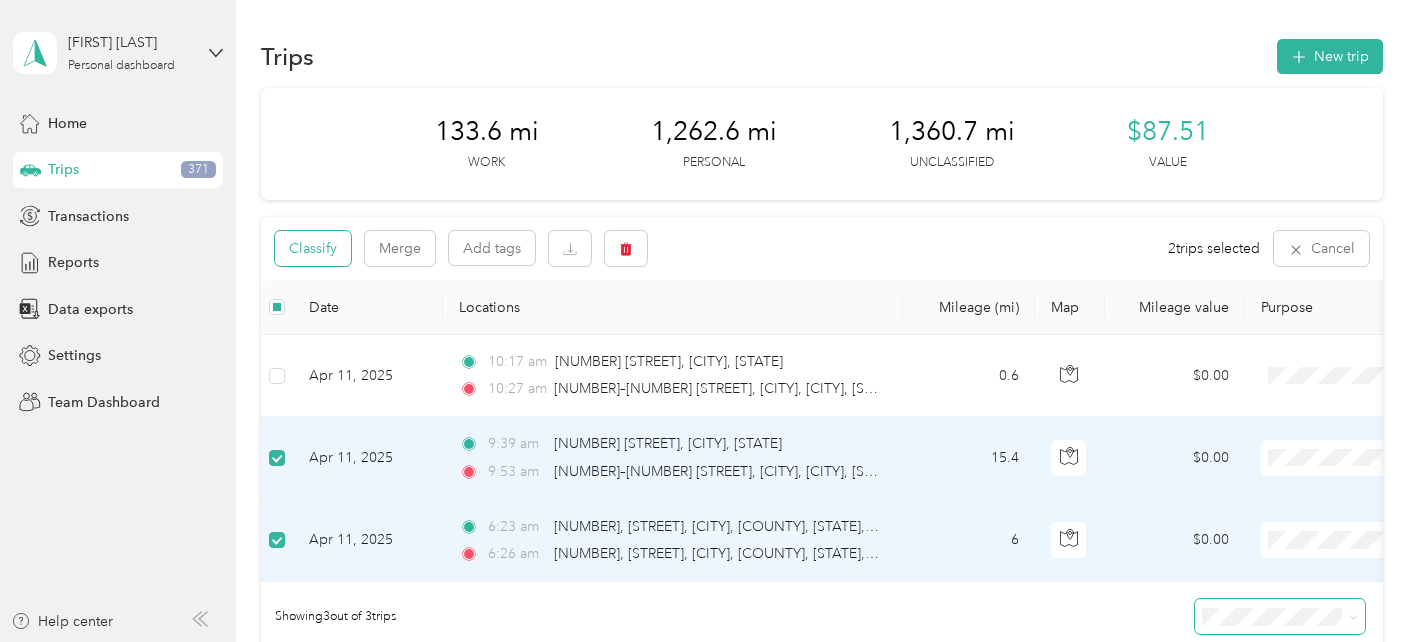 click on "Classify" at bounding box center (313, 248) 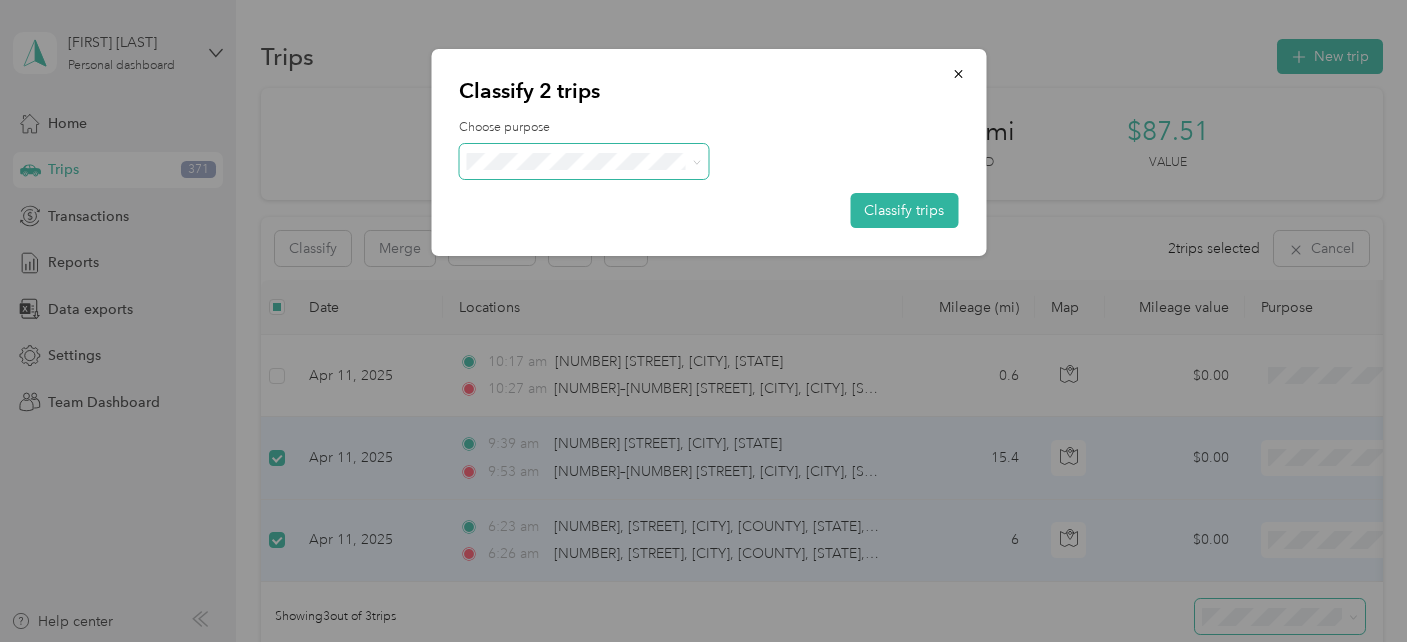 click at bounding box center (584, 161) 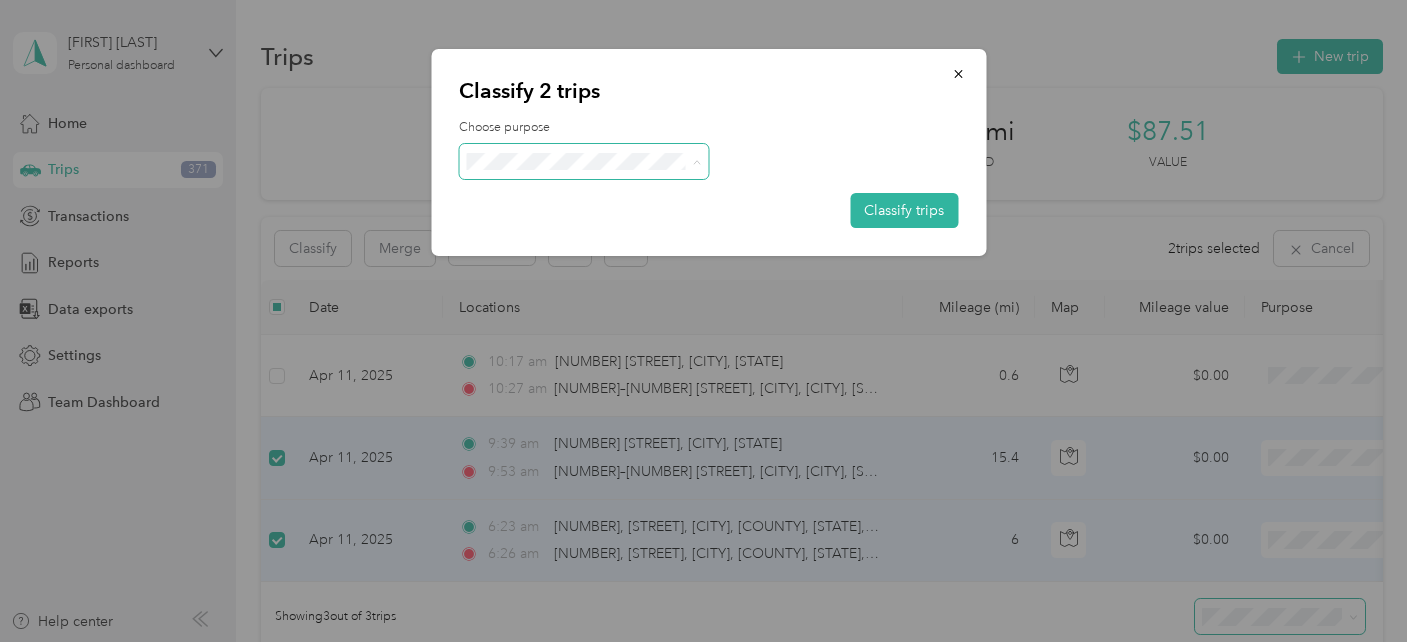 click on "Velotric Bike" at bounding box center [602, 198] 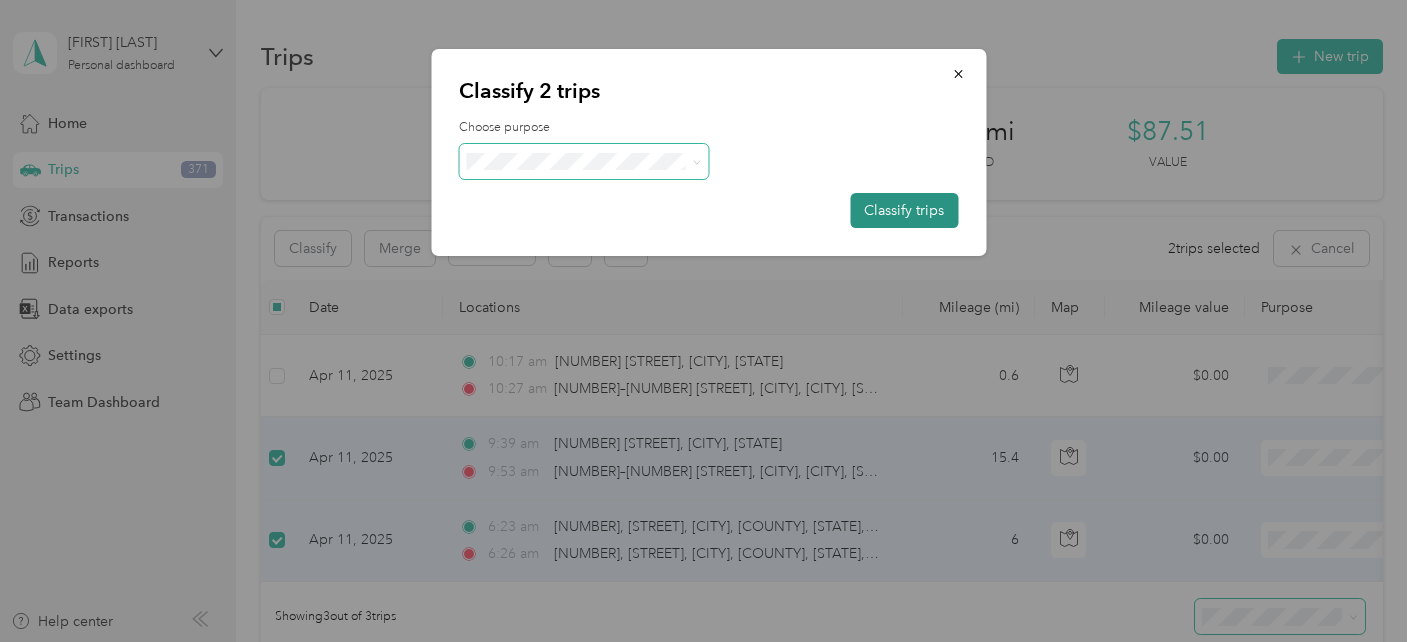 click on "Classify trips" at bounding box center [904, 210] 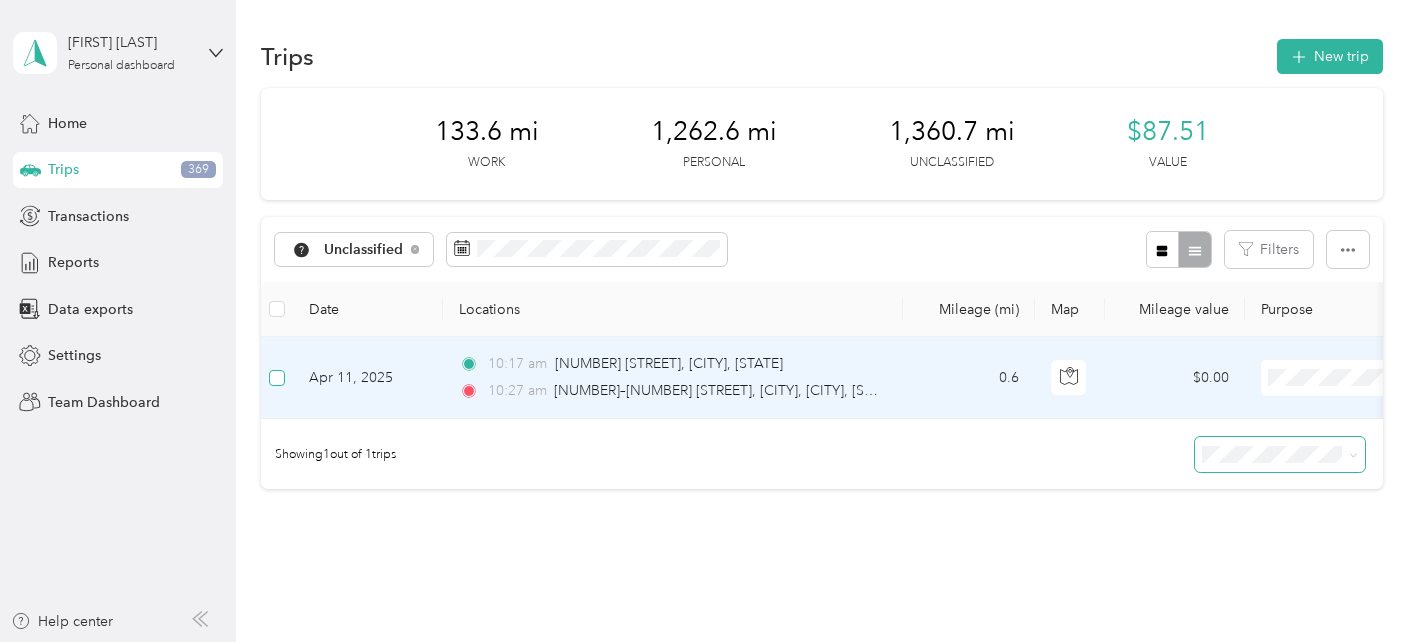 click at bounding box center (277, 378) 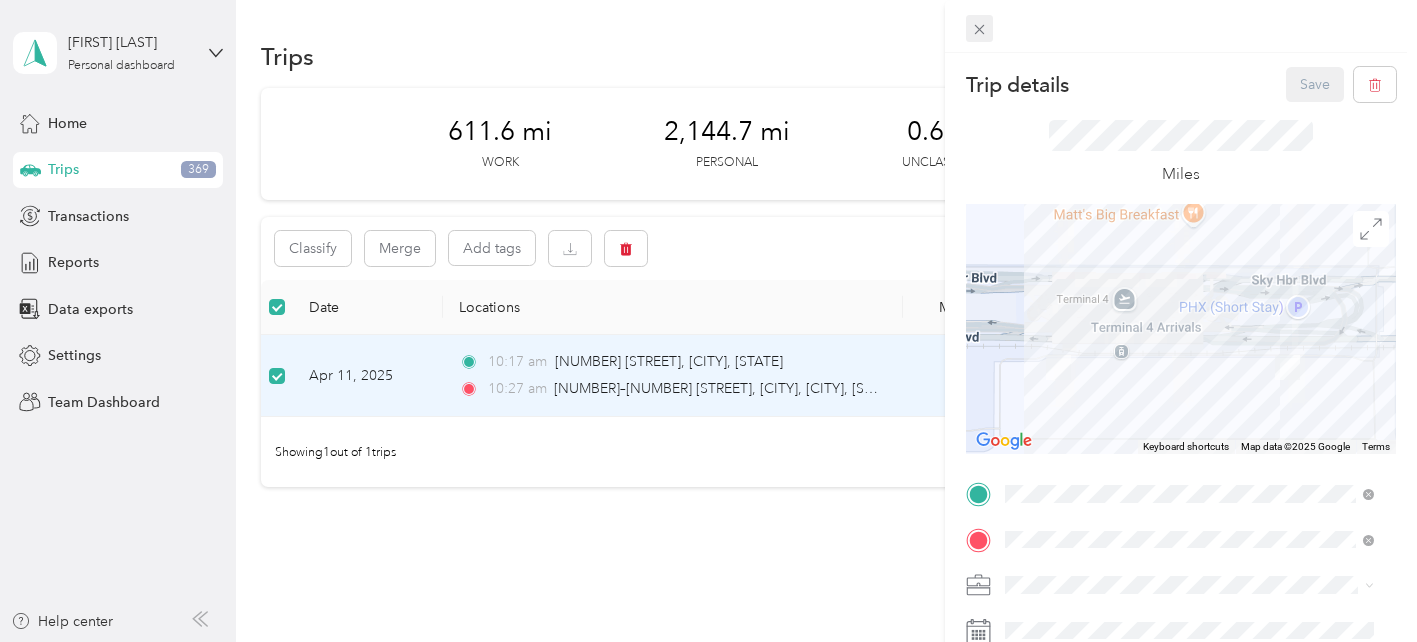 click 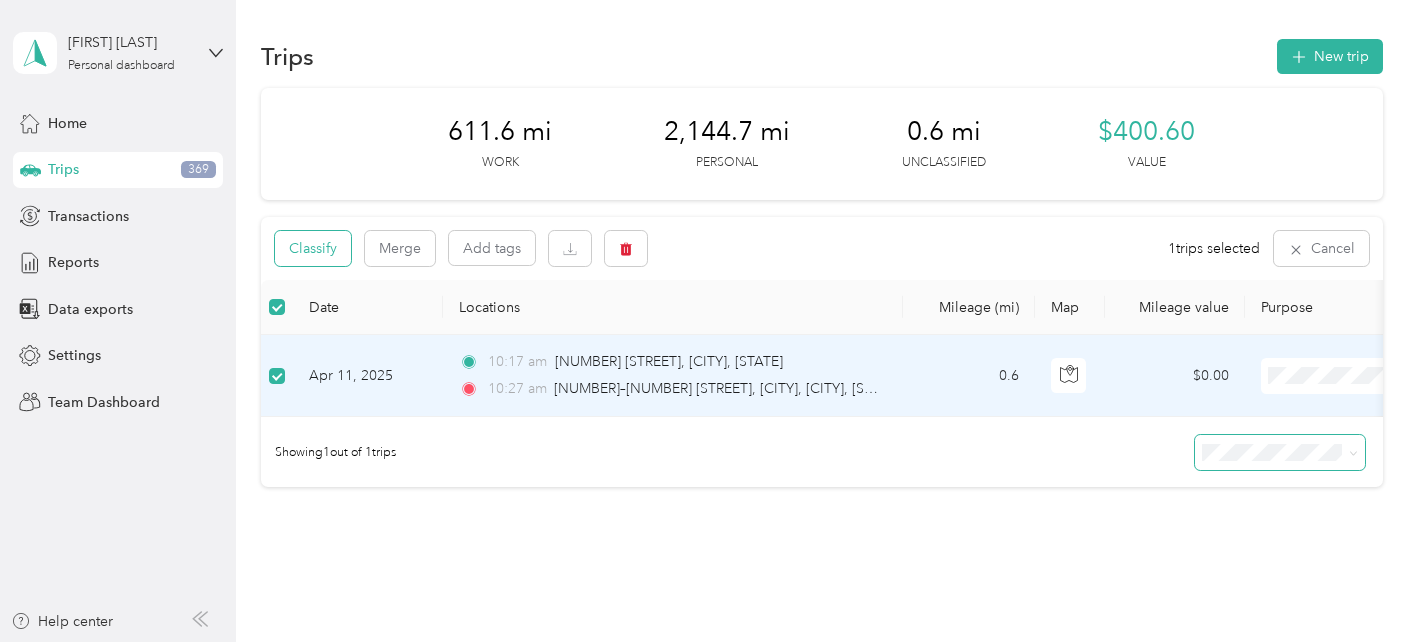 click on "Classify" at bounding box center (313, 248) 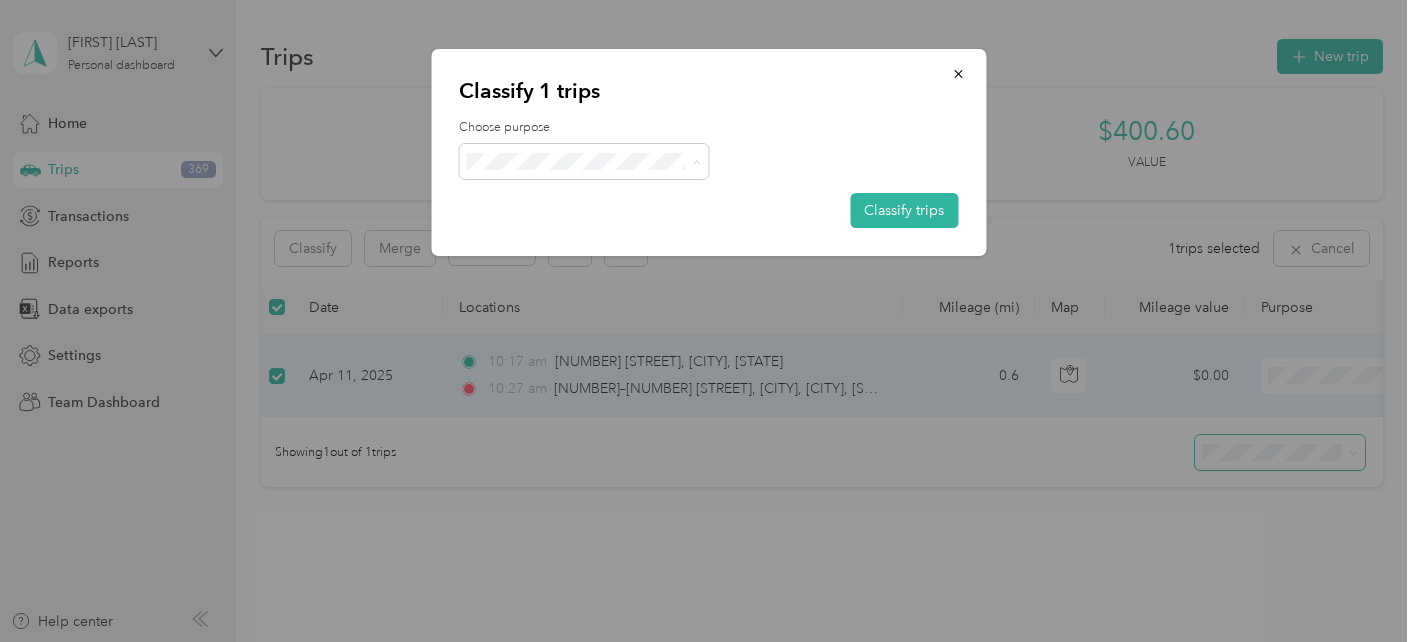 click on "Personal" at bounding box center (602, 268) 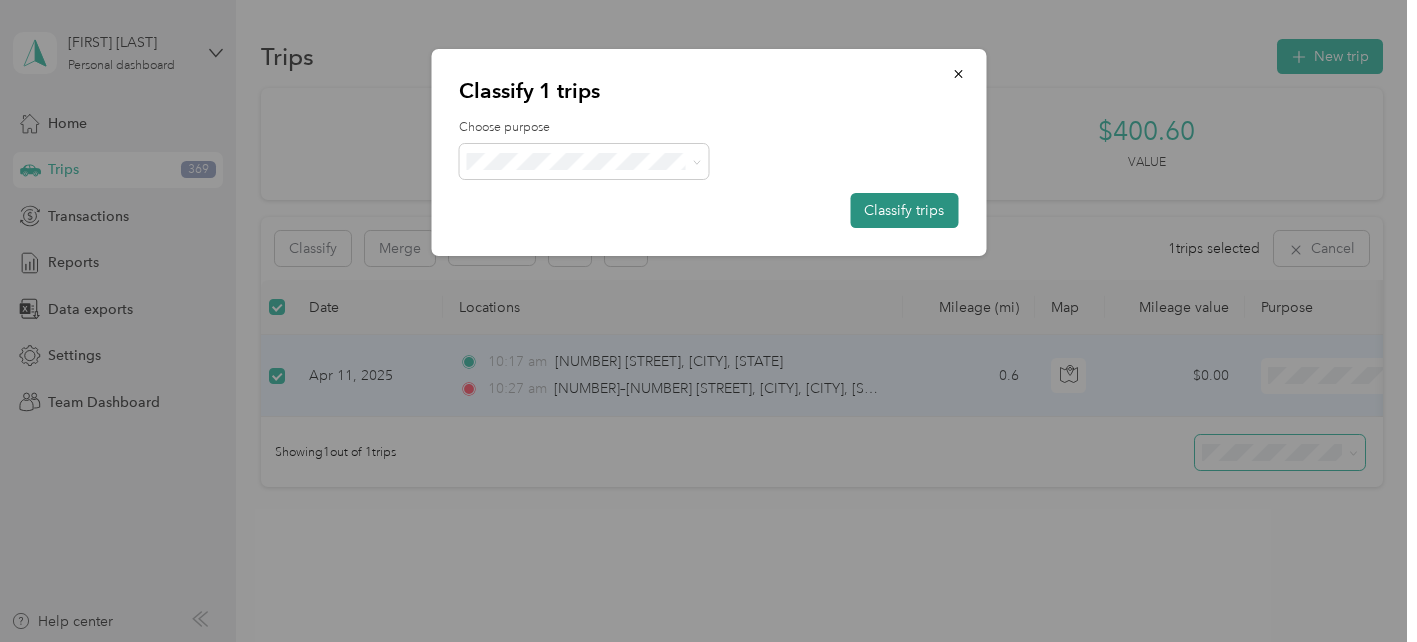 click on "Classify trips" at bounding box center (904, 210) 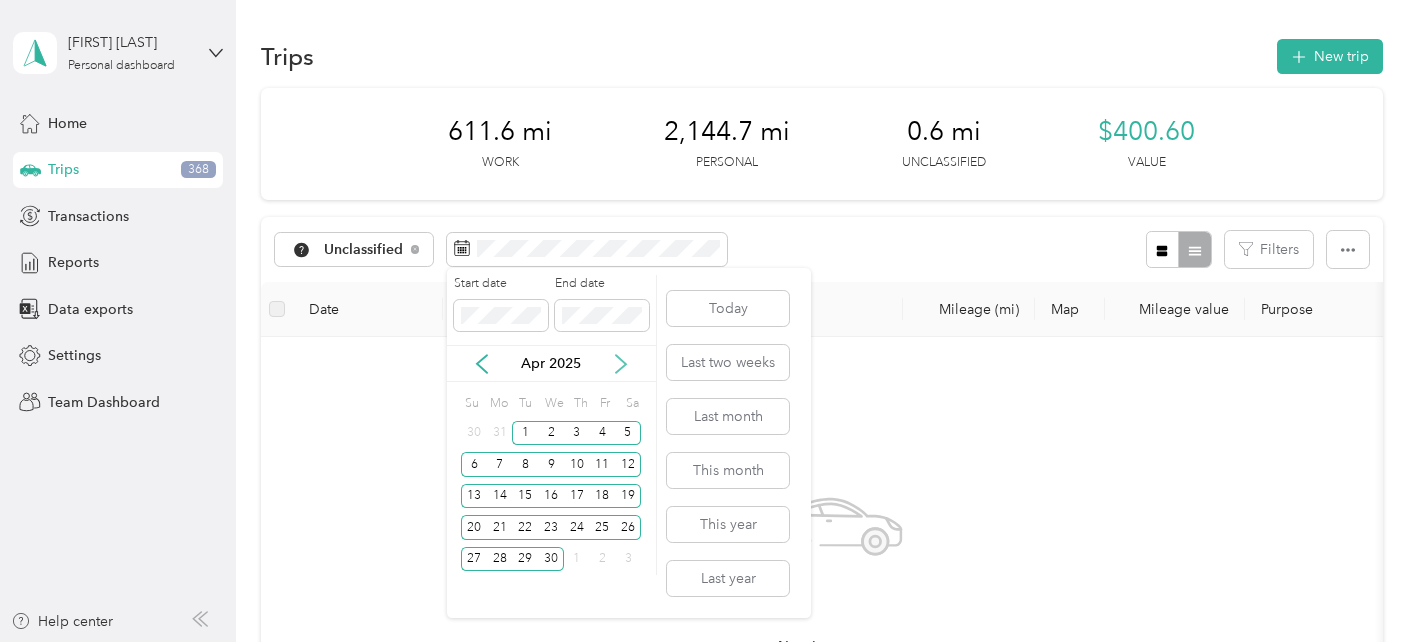 click 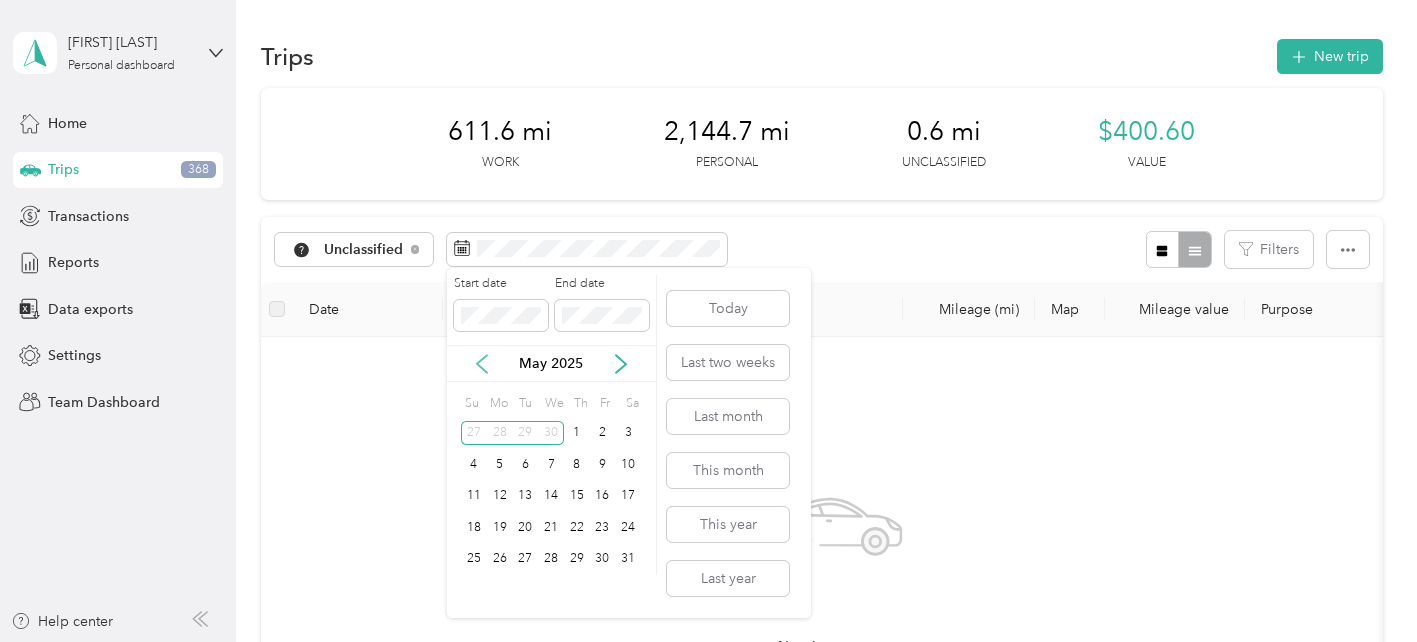 click 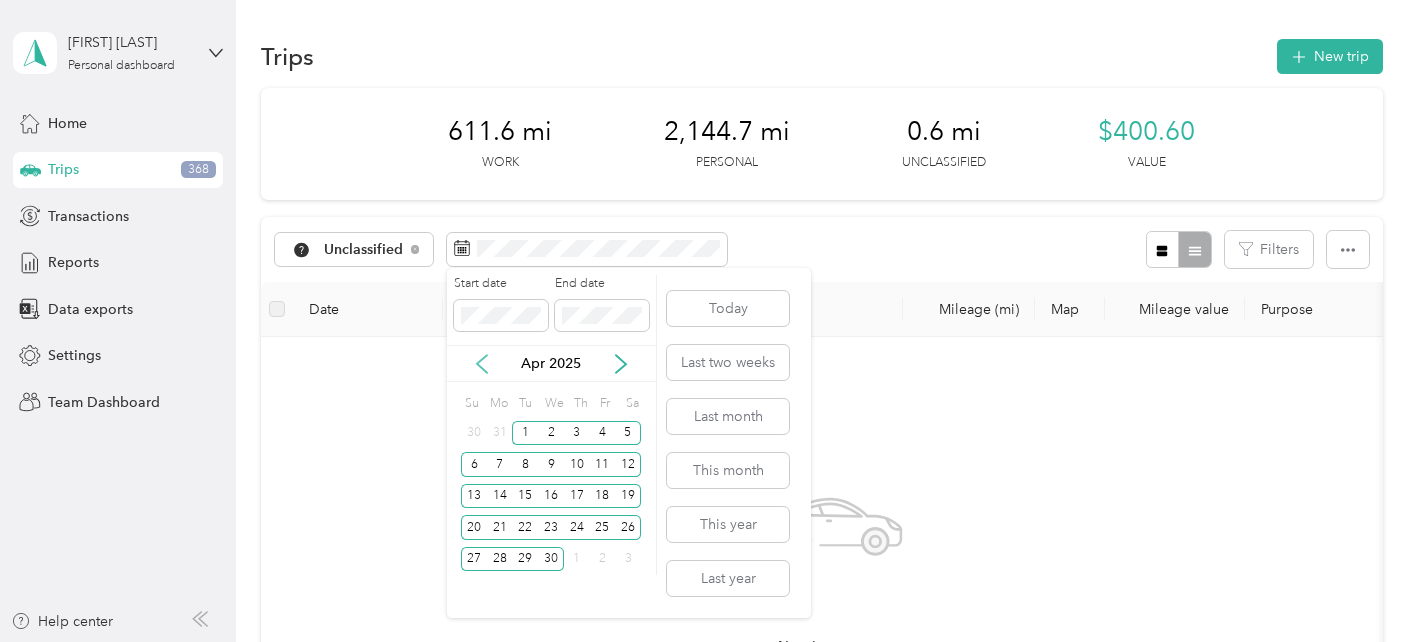click 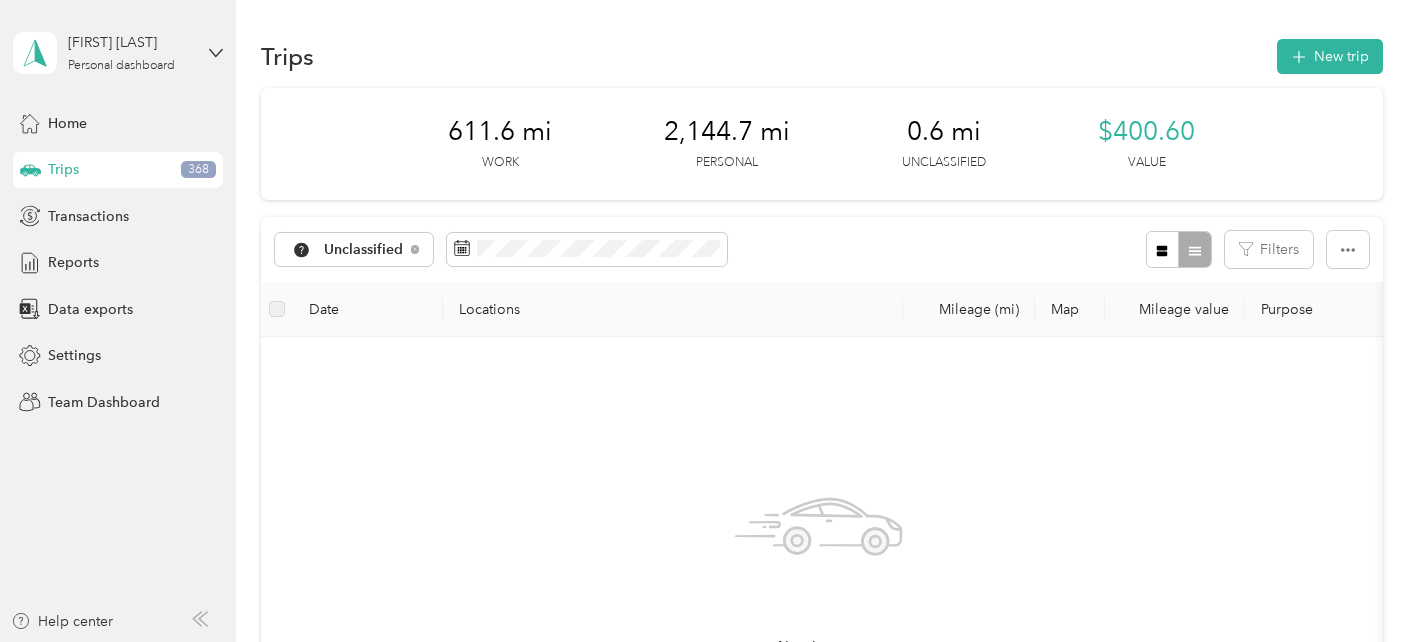 click on "No trips yet. Add a trip" at bounding box center [819, 591] 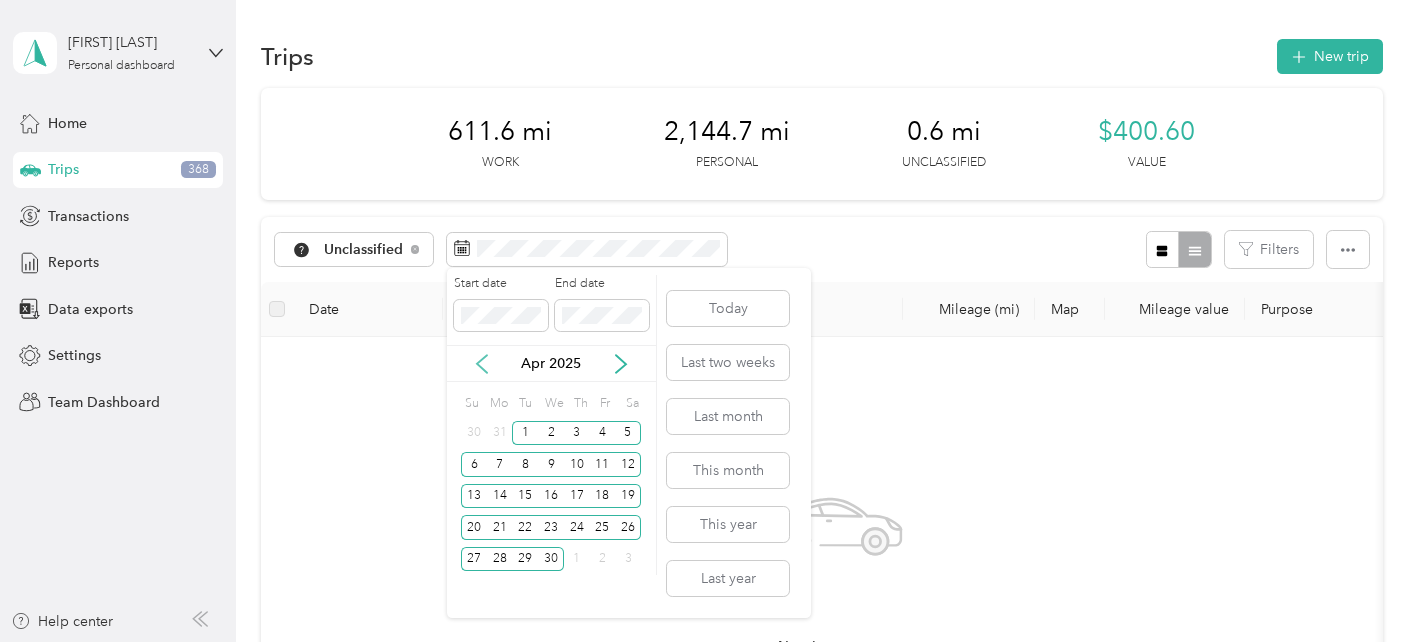 click 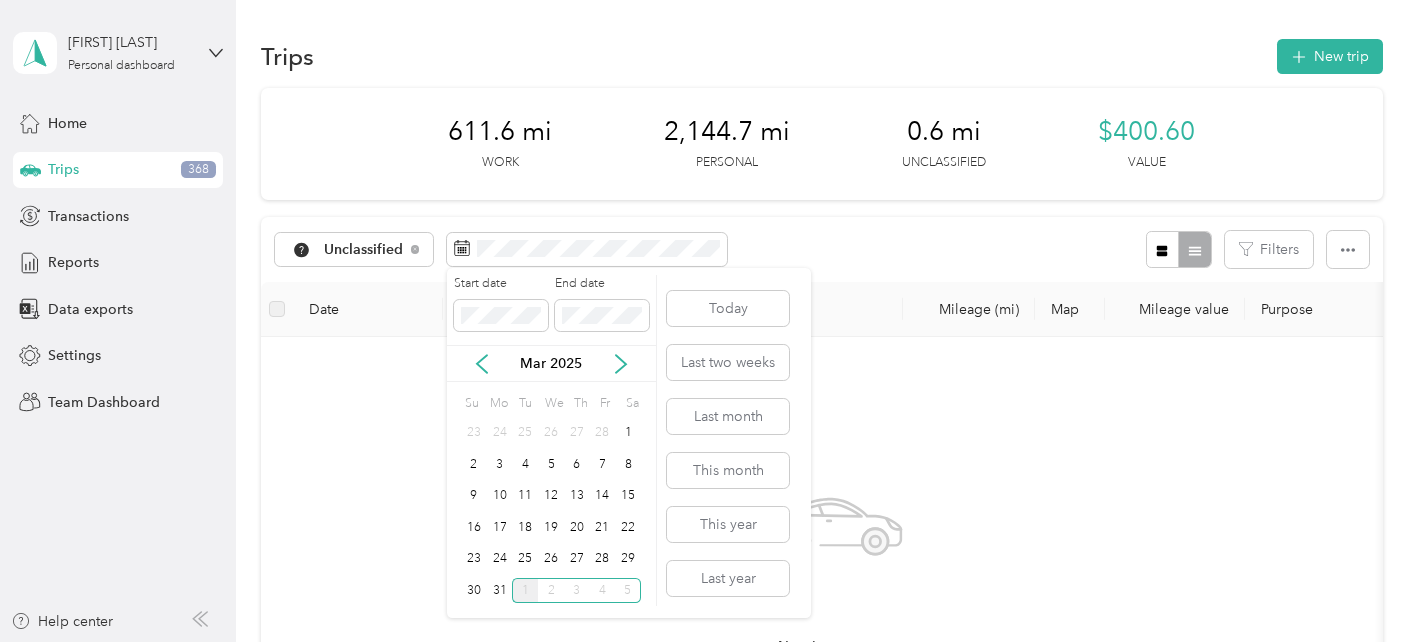 click on "1" at bounding box center [525, 590] 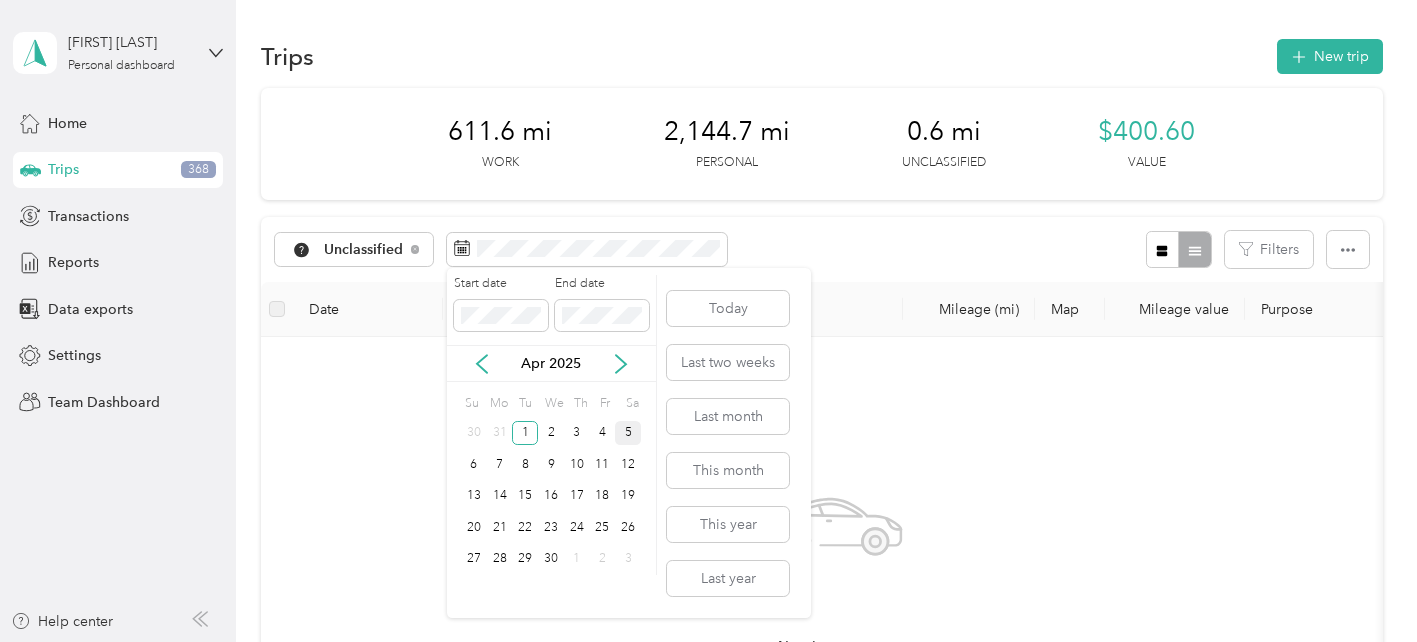 click on "5" at bounding box center [628, 433] 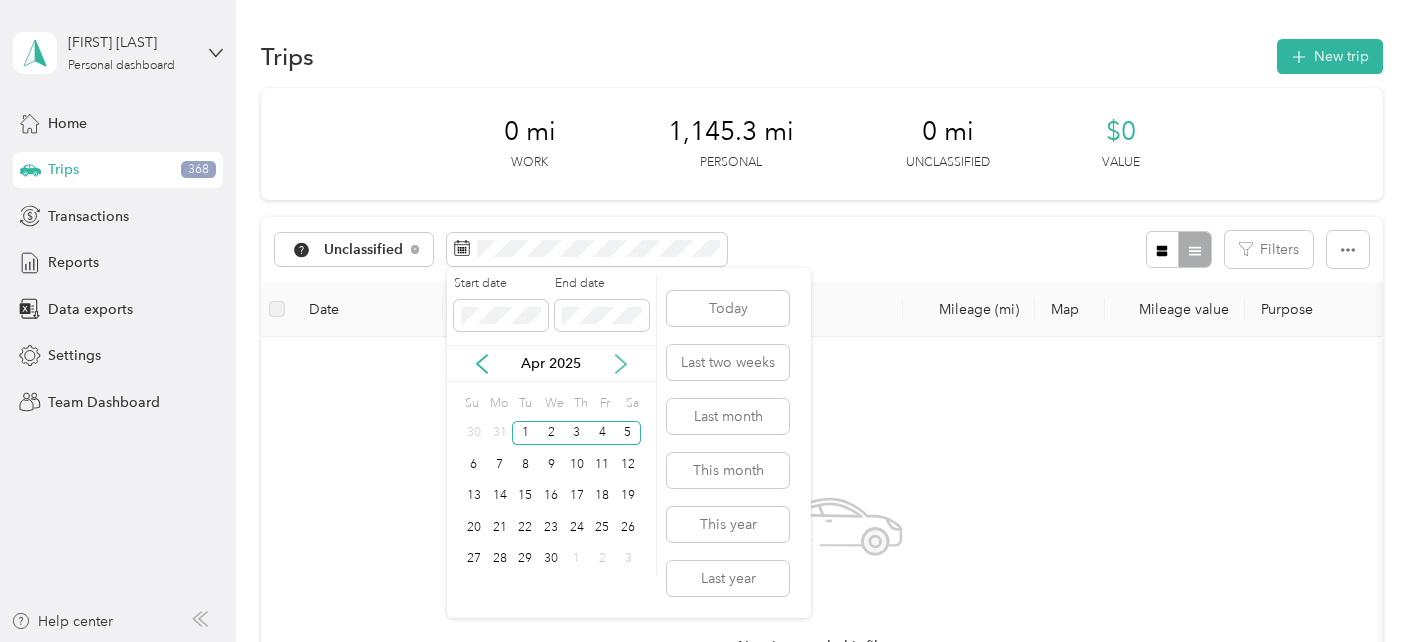 click 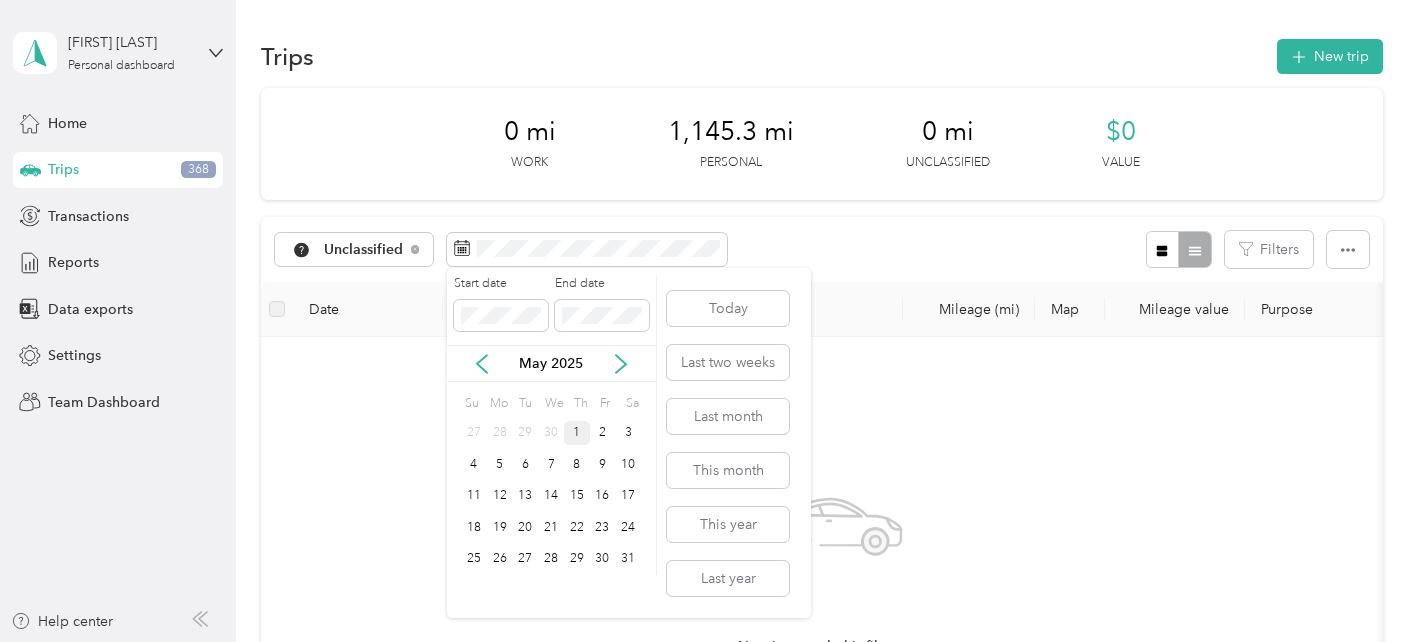 click on "1" at bounding box center [577, 433] 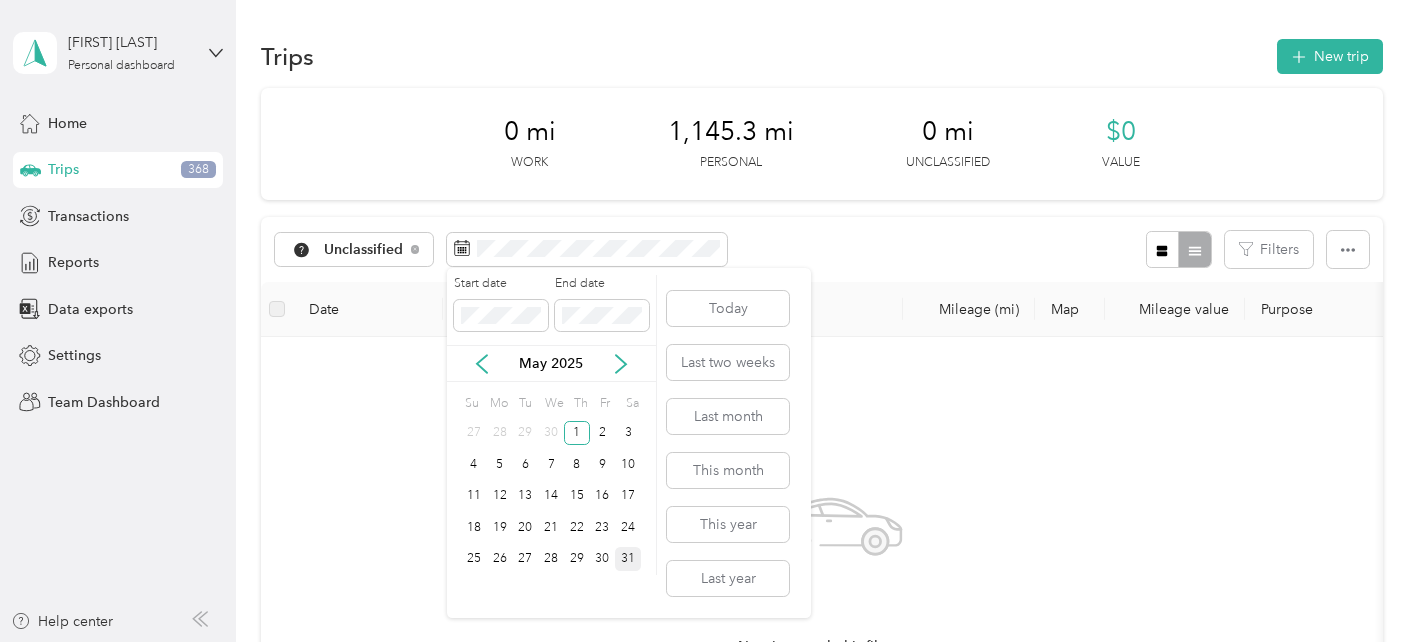 click on "31" at bounding box center (628, 559) 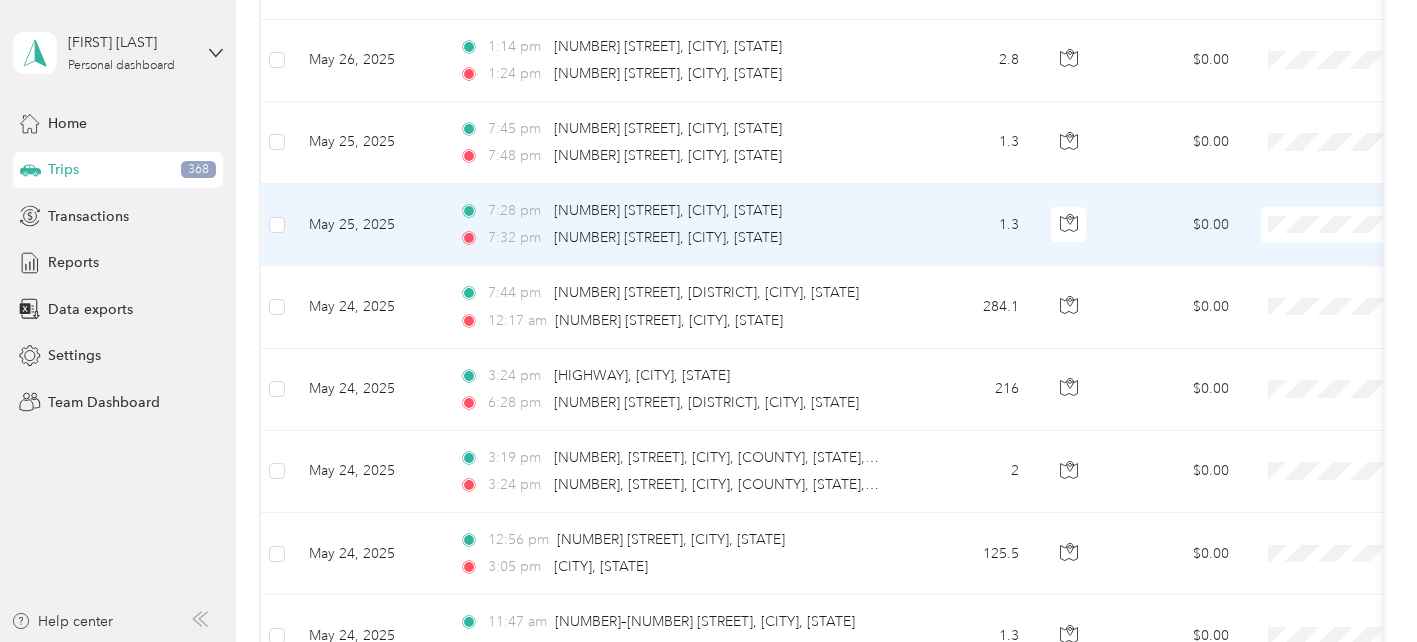 scroll, scrollTop: 1200, scrollLeft: 0, axis: vertical 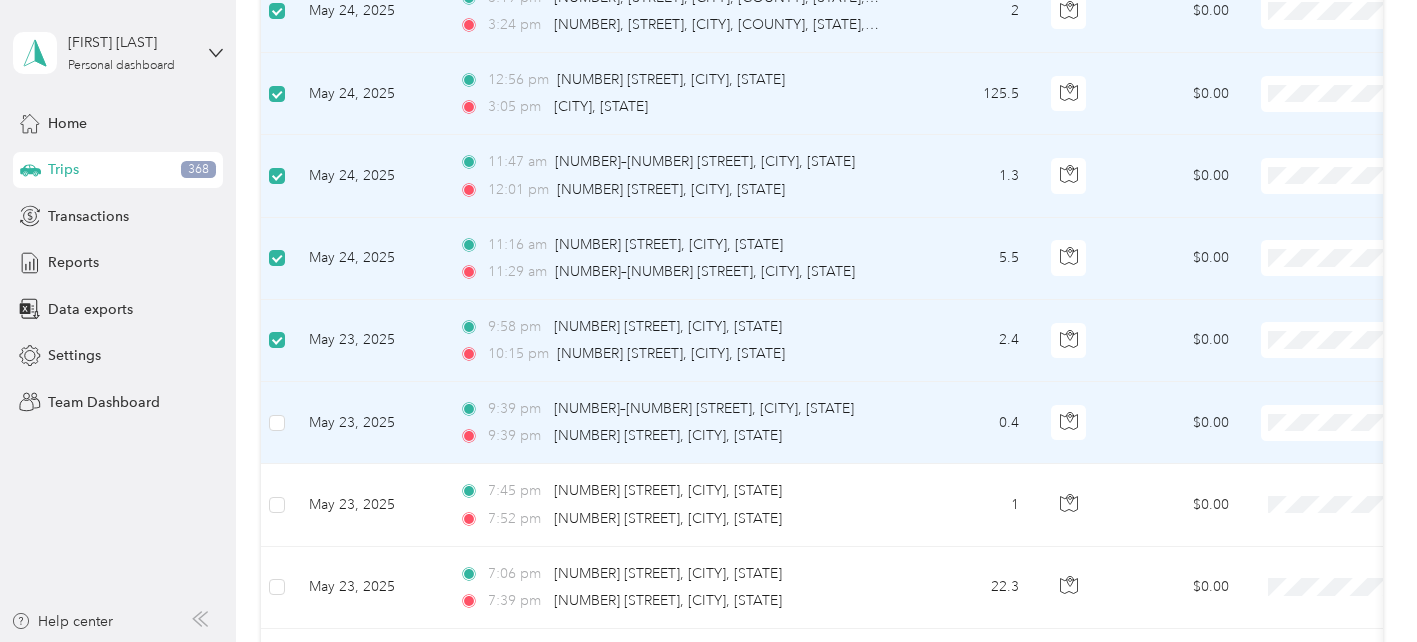 click at bounding box center (277, 423) 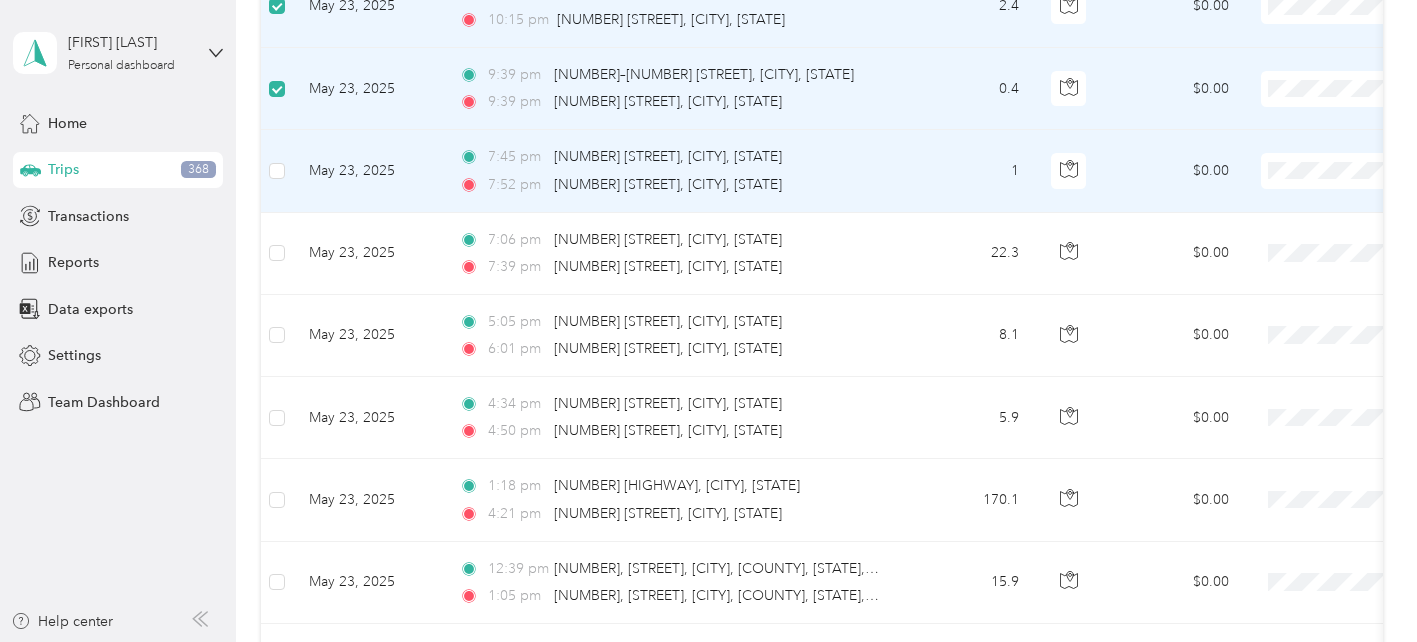scroll, scrollTop: 1998, scrollLeft: 0, axis: vertical 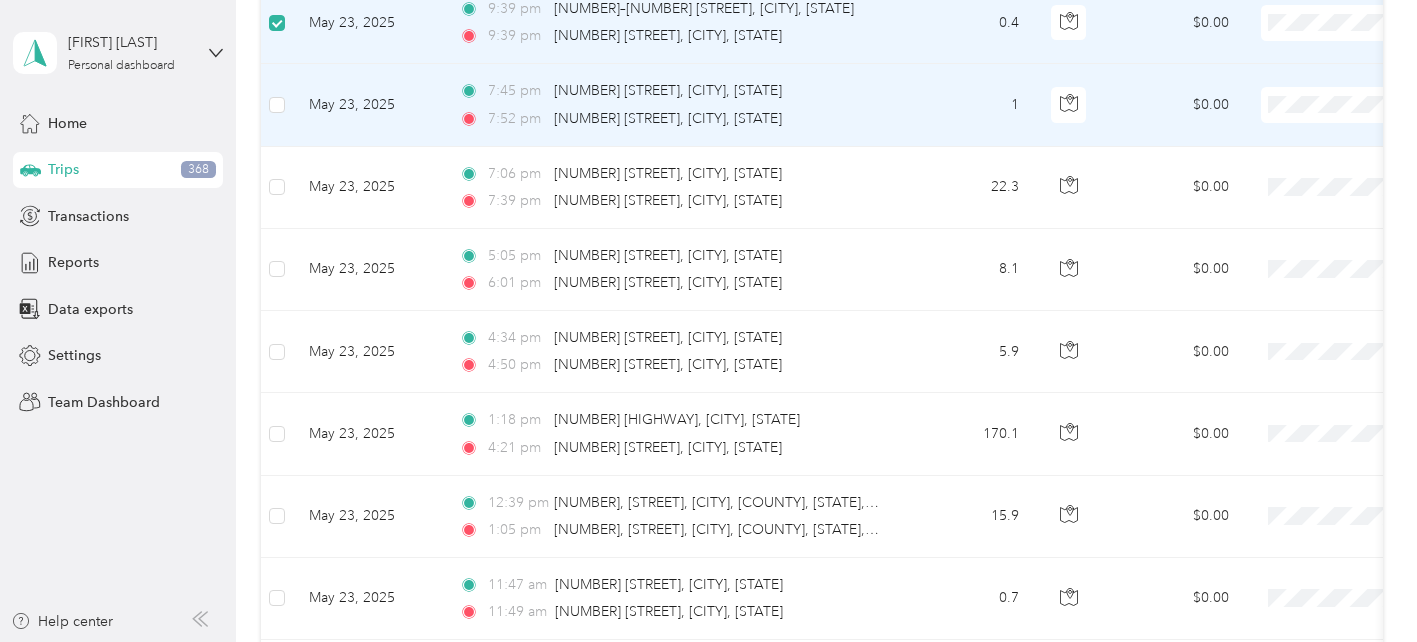 click at bounding box center (277, 105) 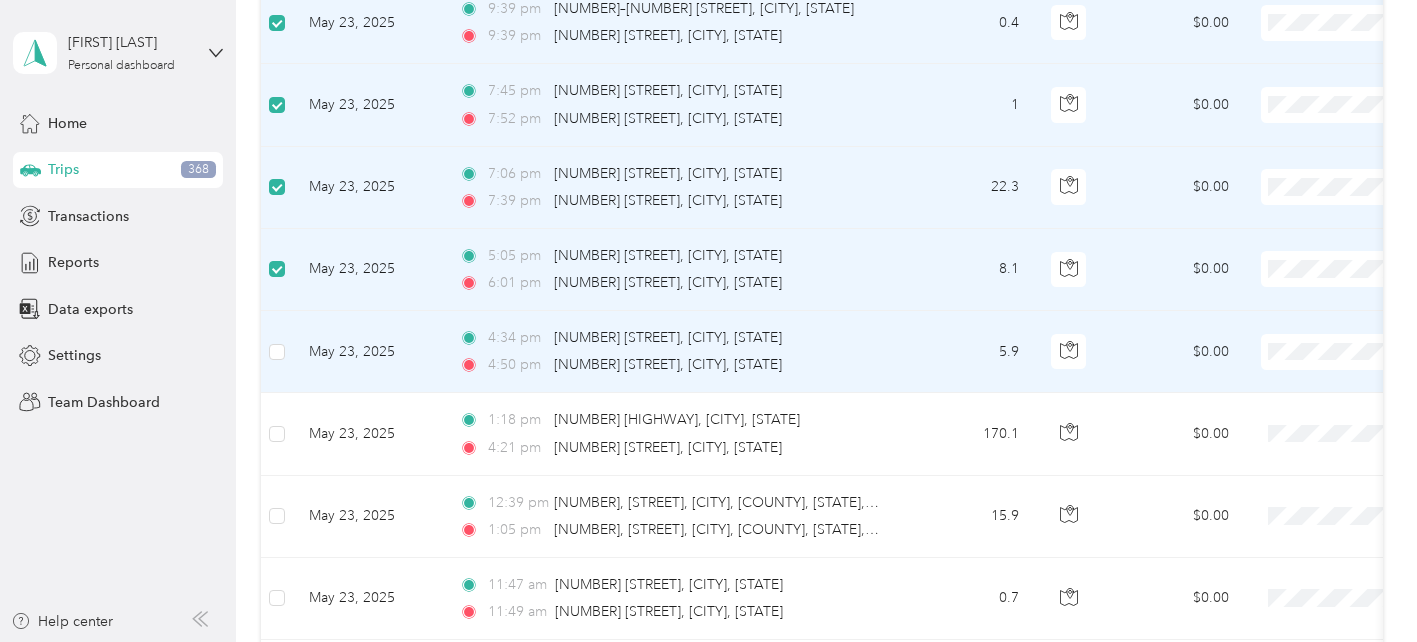 click at bounding box center (277, 352) 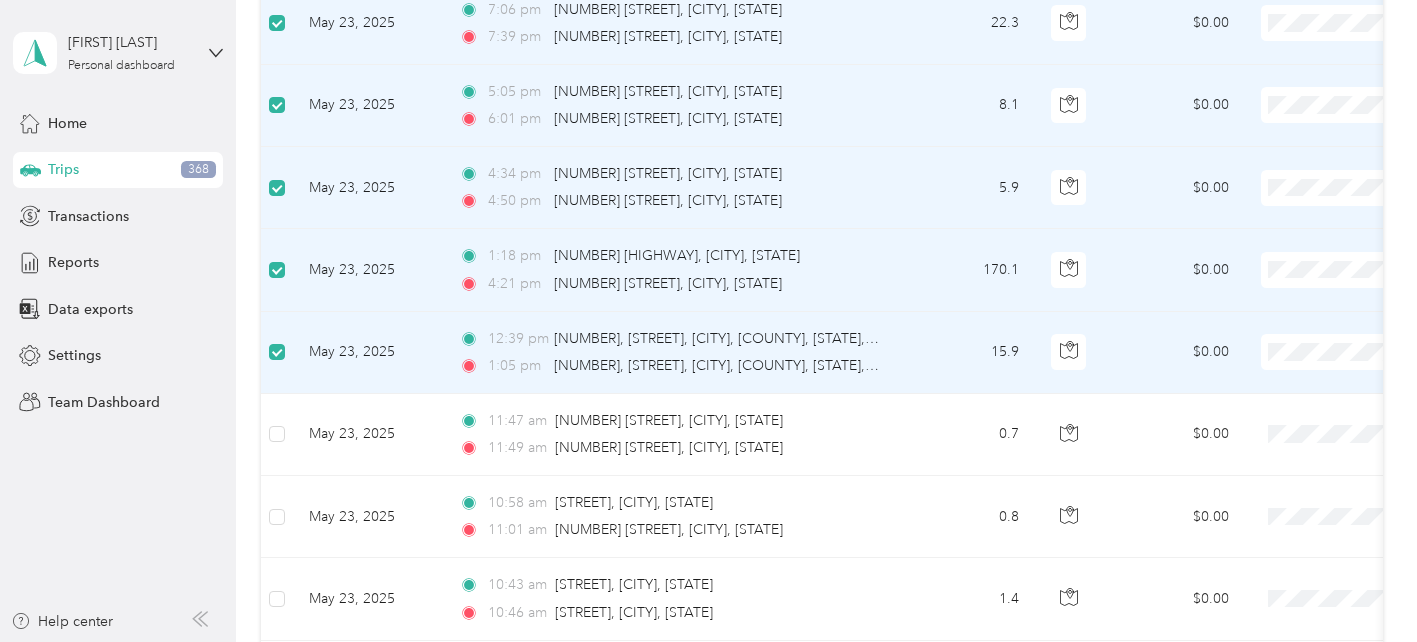 scroll, scrollTop: 2298, scrollLeft: 0, axis: vertical 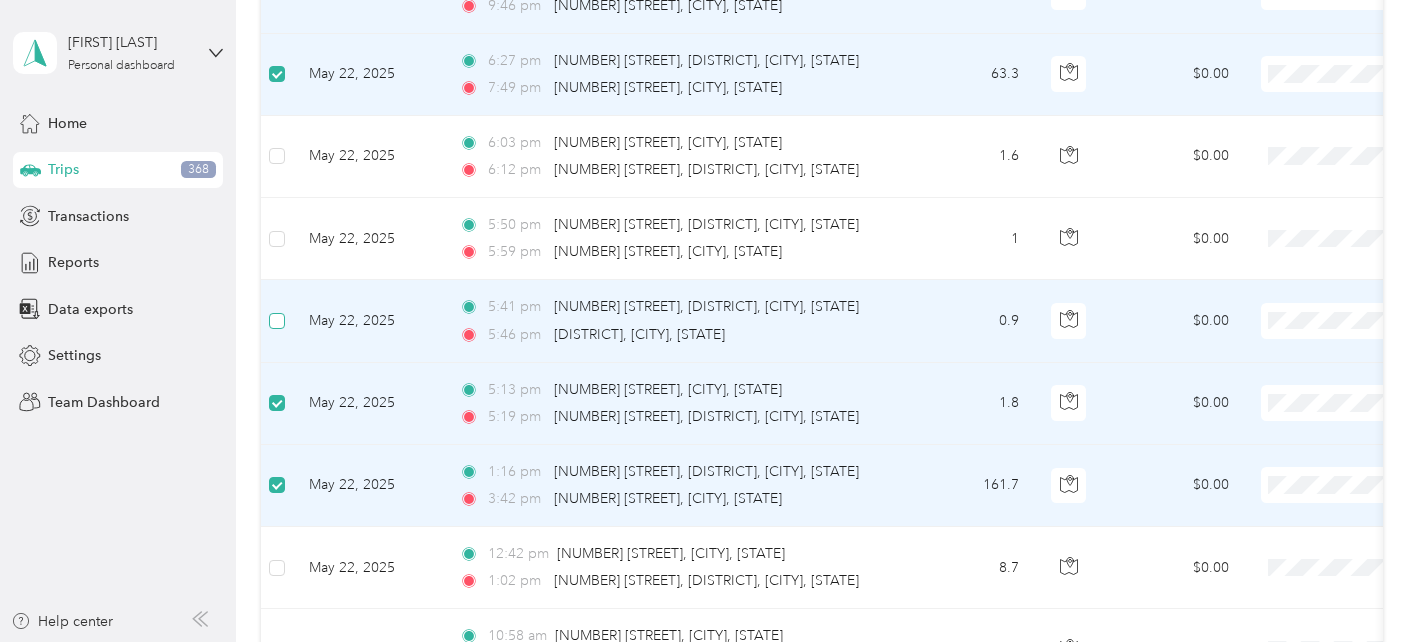 click at bounding box center (277, 321) 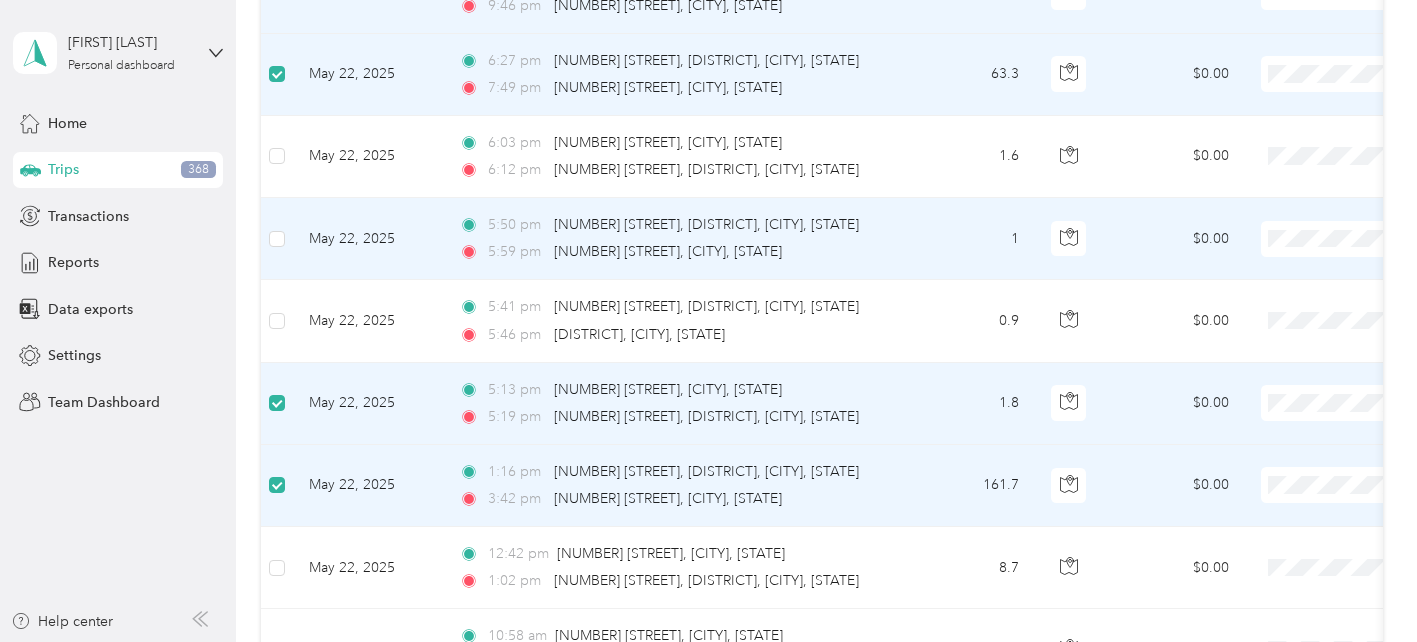 click at bounding box center (277, 239) 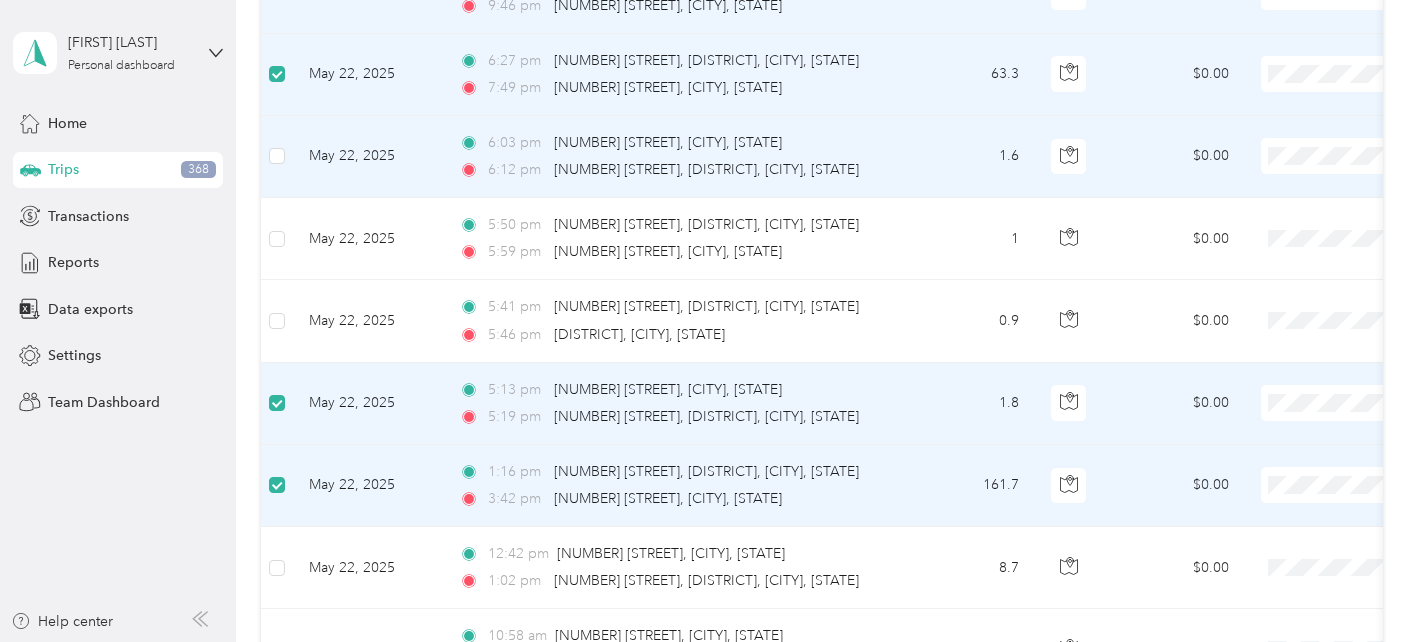click at bounding box center (277, 157) 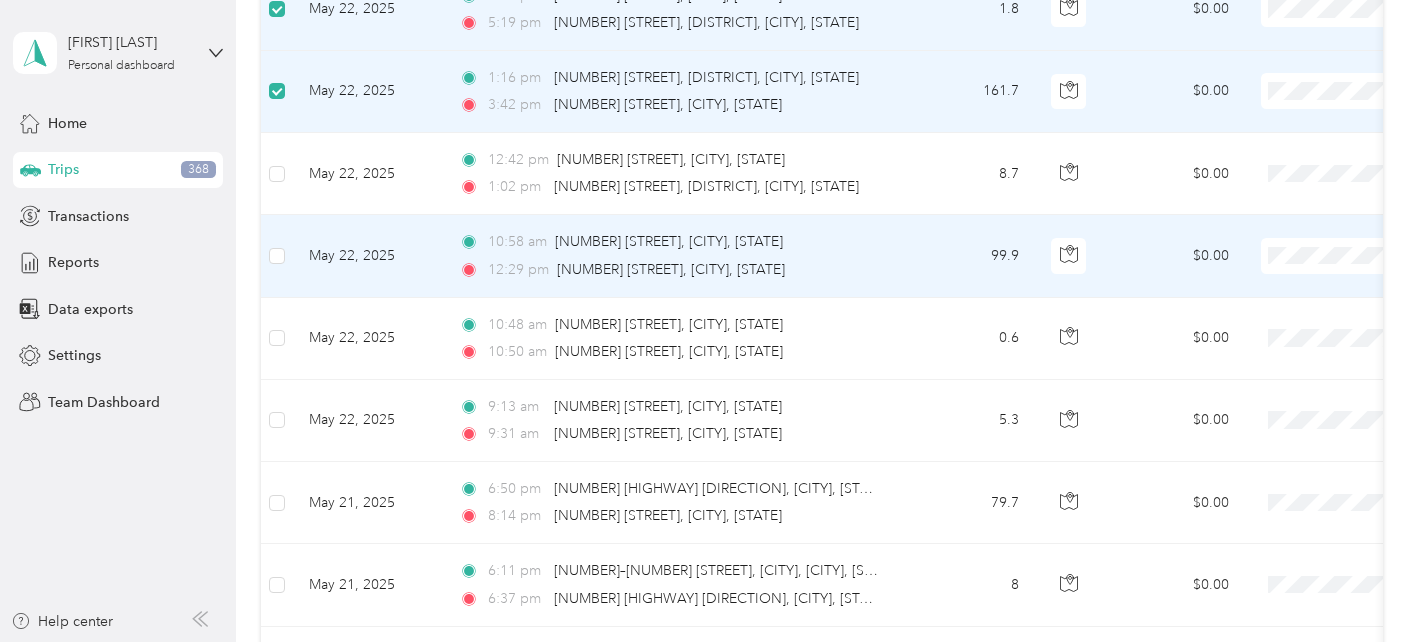 scroll, scrollTop: 3498, scrollLeft: 0, axis: vertical 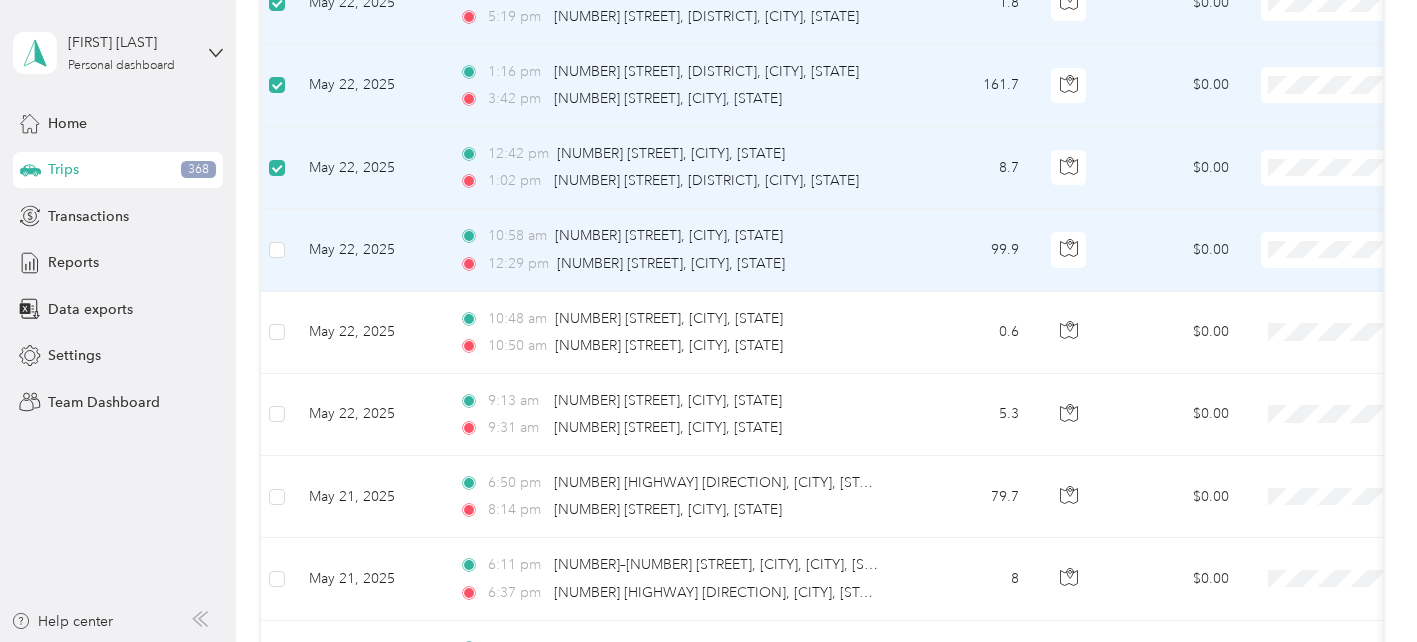 click at bounding box center (277, 250) 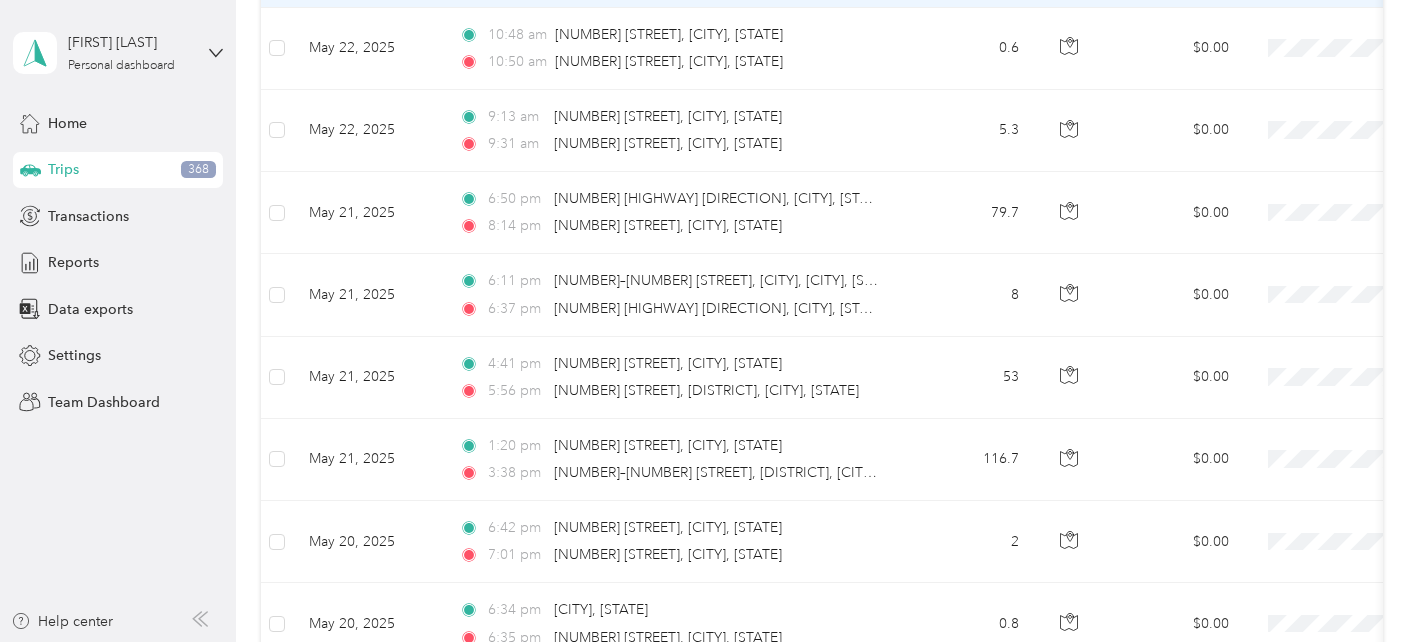 scroll, scrollTop: 3798, scrollLeft: 0, axis: vertical 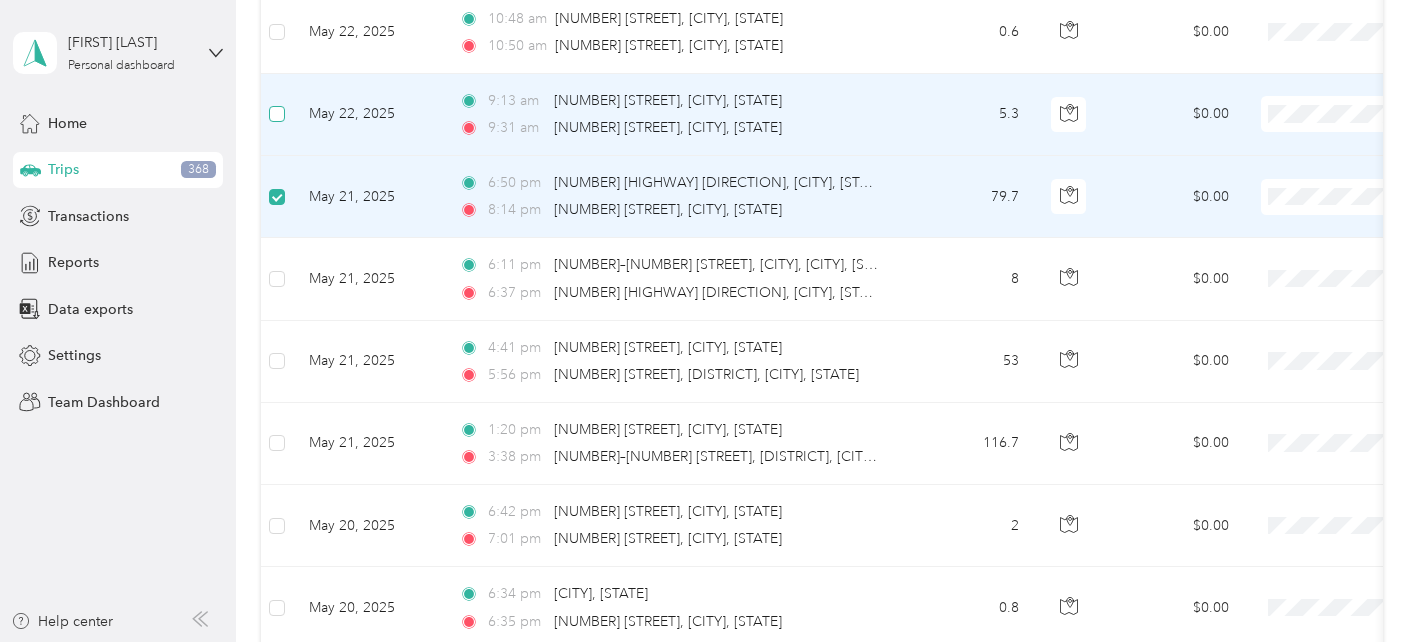 click at bounding box center [277, 114] 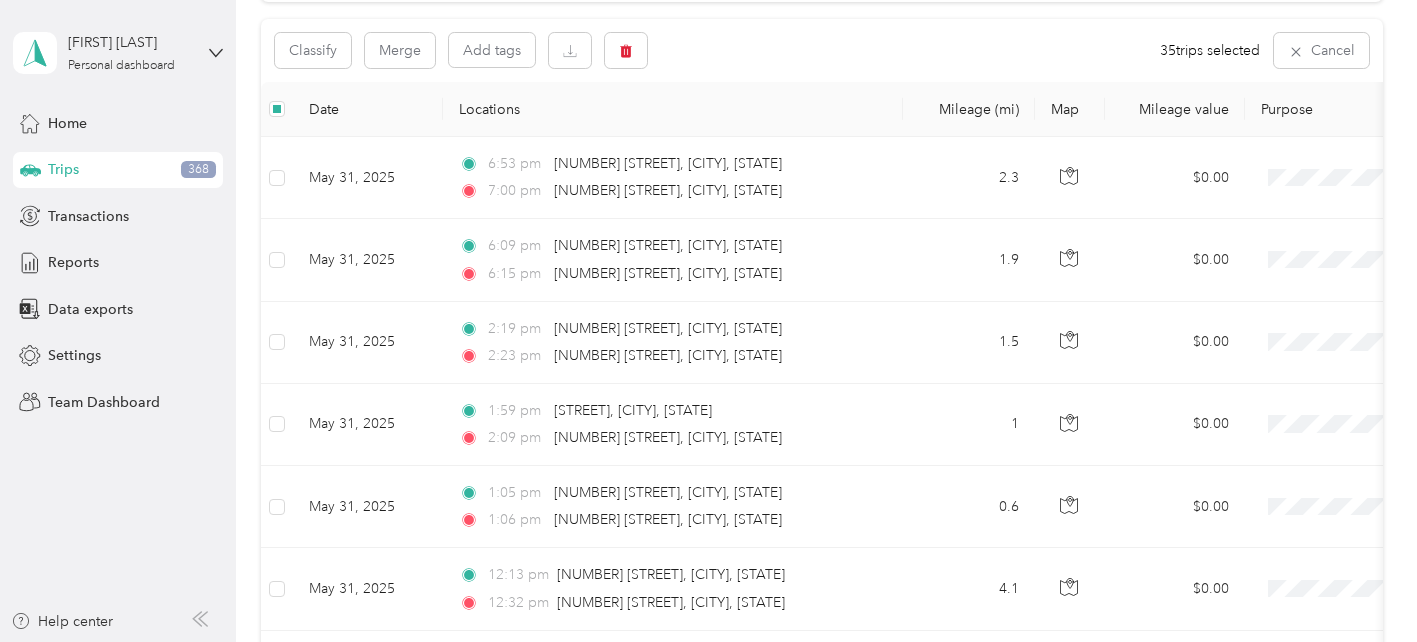 scroll, scrollTop: 0, scrollLeft: 0, axis: both 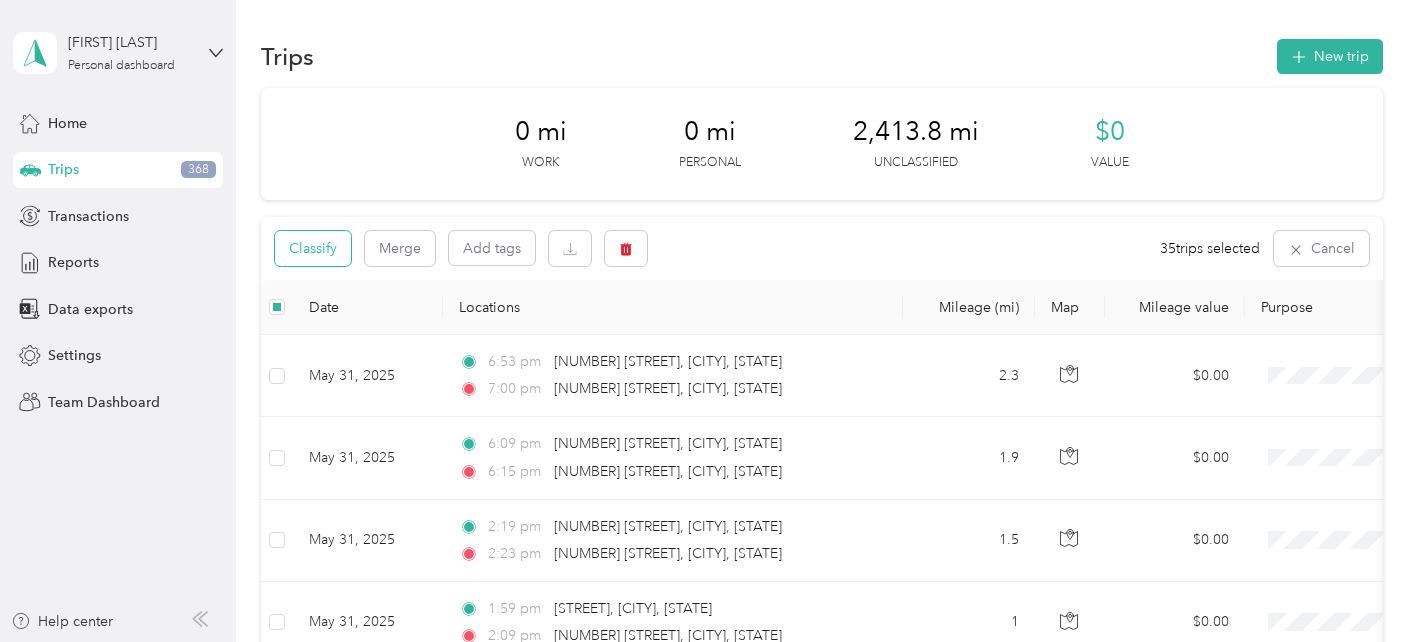 click on "Classify" at bounding box center [313, 248] 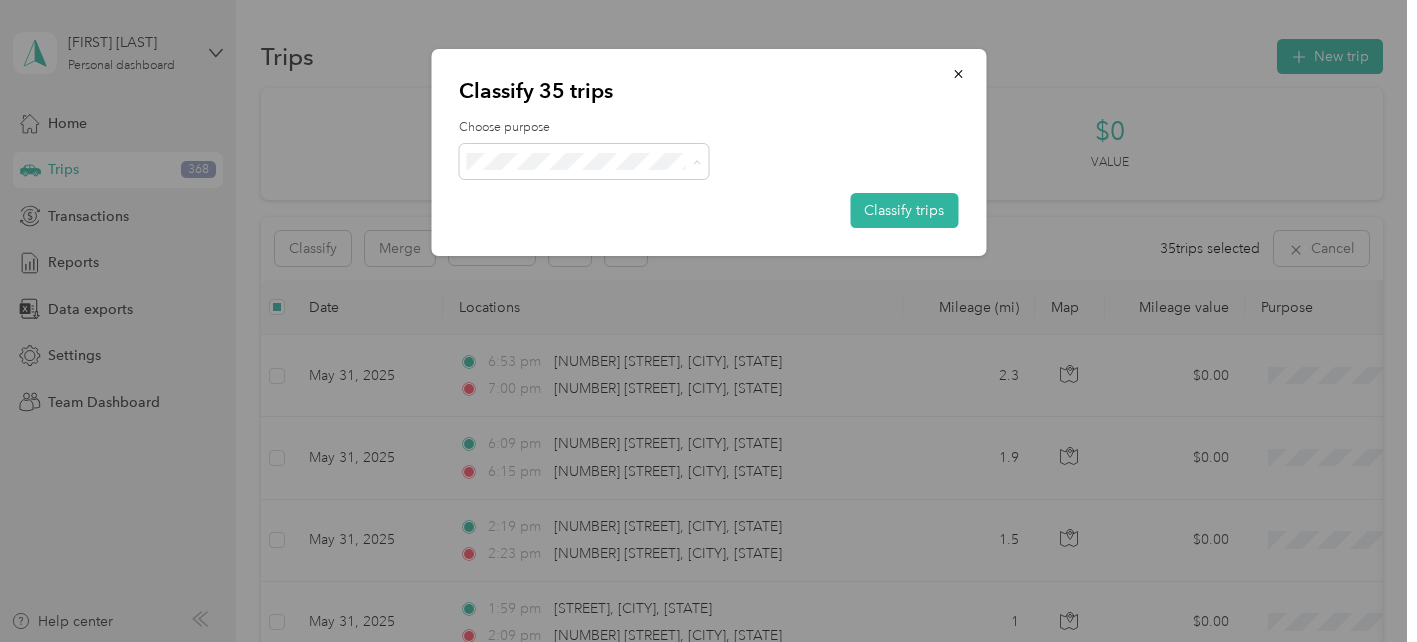 click on "Velotric Bike" at bounding box center (602, 198) 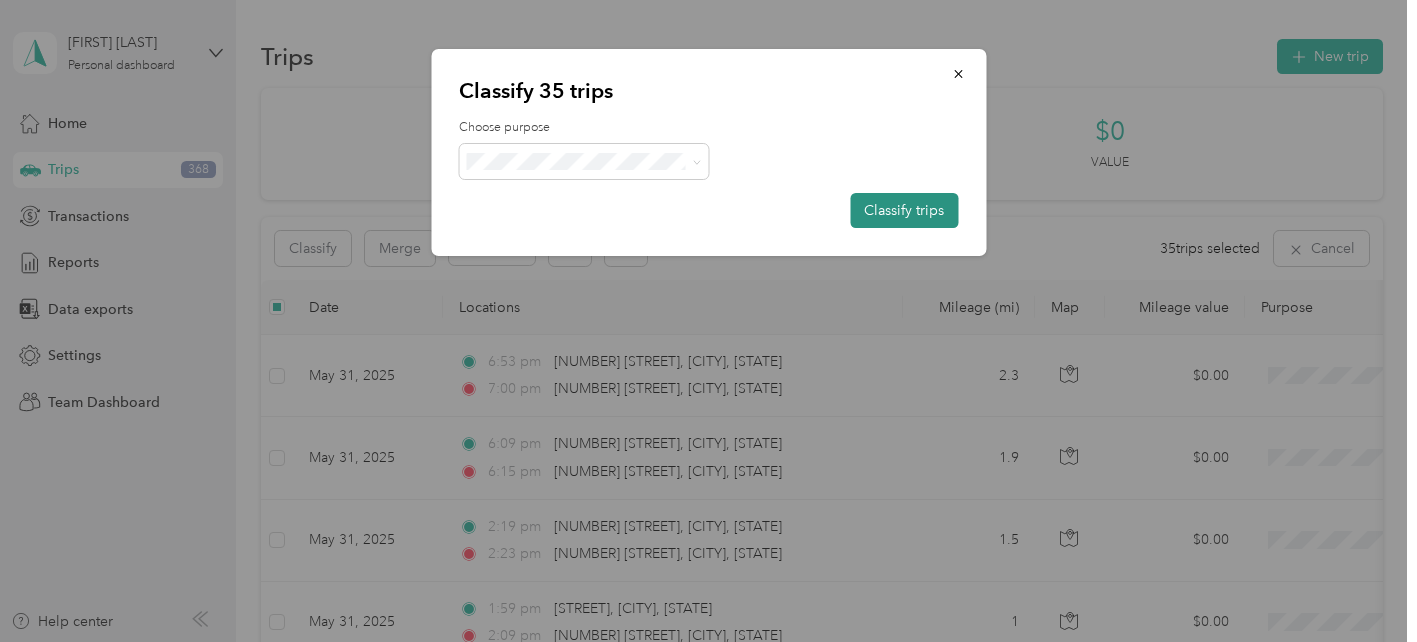 click on "Classify trips" at bounding box center [904, 210] 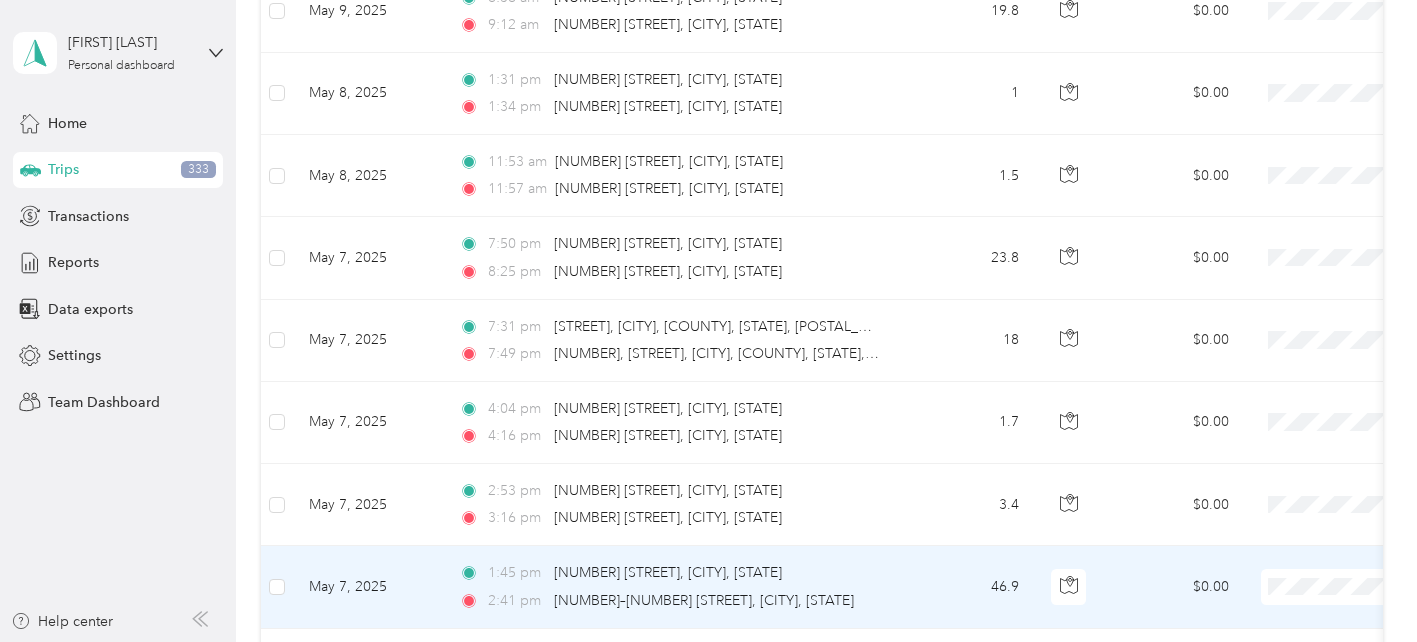 scroll, scrollTop: 6781, scrollLeft: 0, axis: vertical 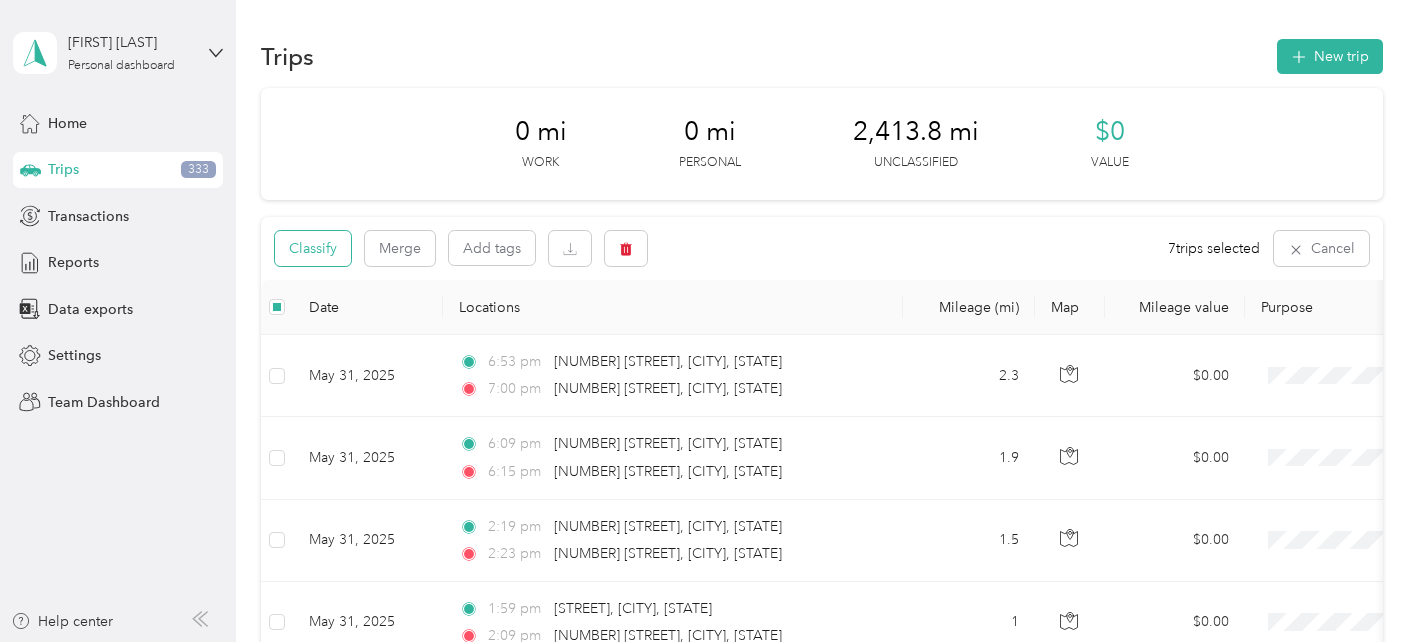 click on "Classify" at bounding box center [313, 248] 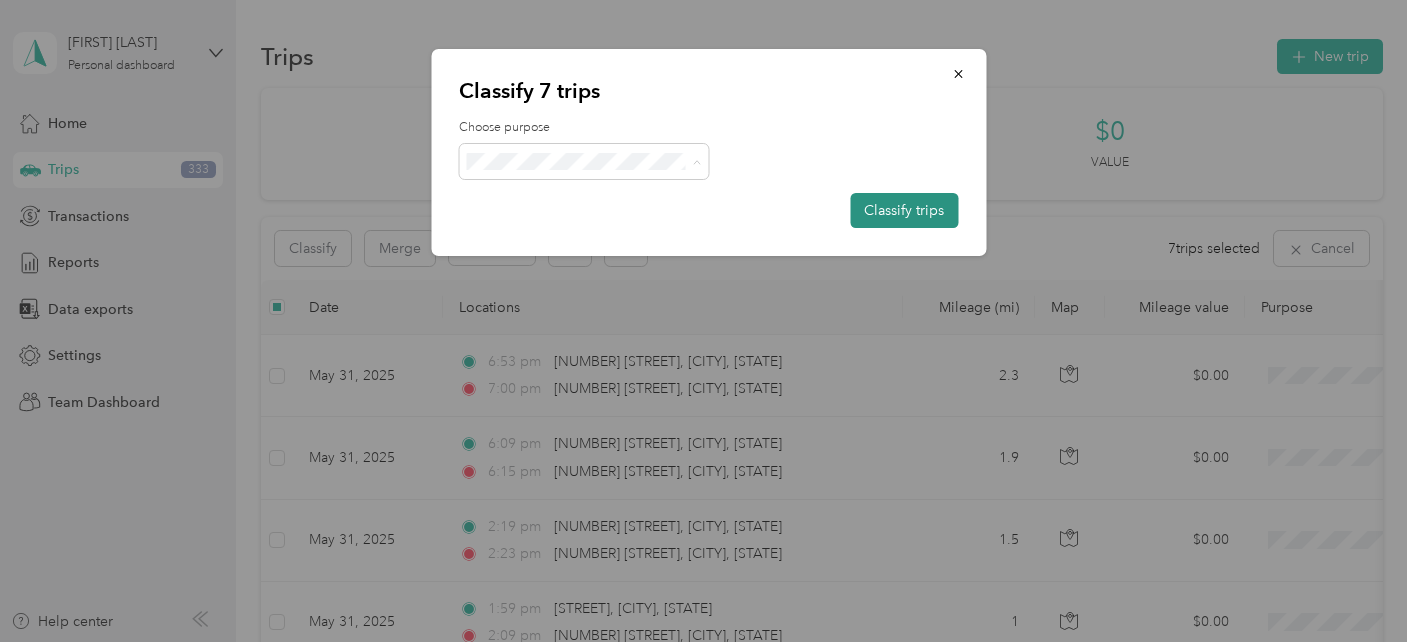 click on "Classify trips" at bounding box center (904, 210) 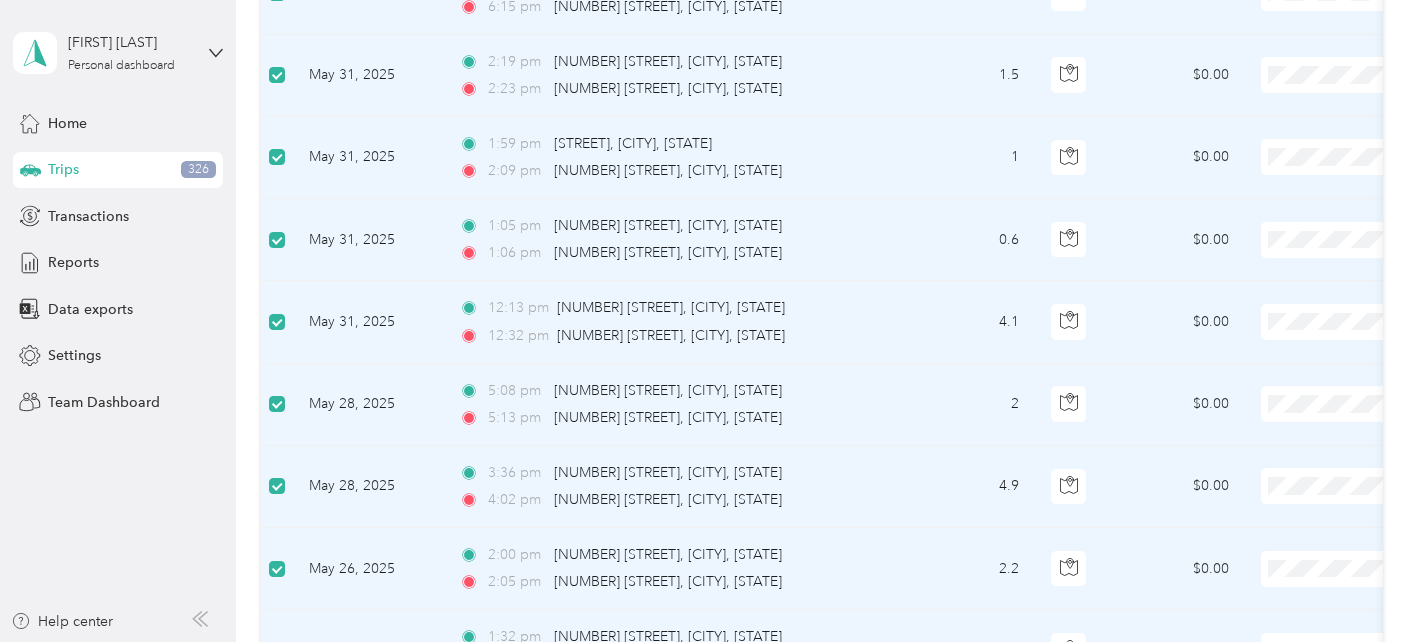 scroll, scrollTop: 900, scrollLeft: 0, axis: vertical 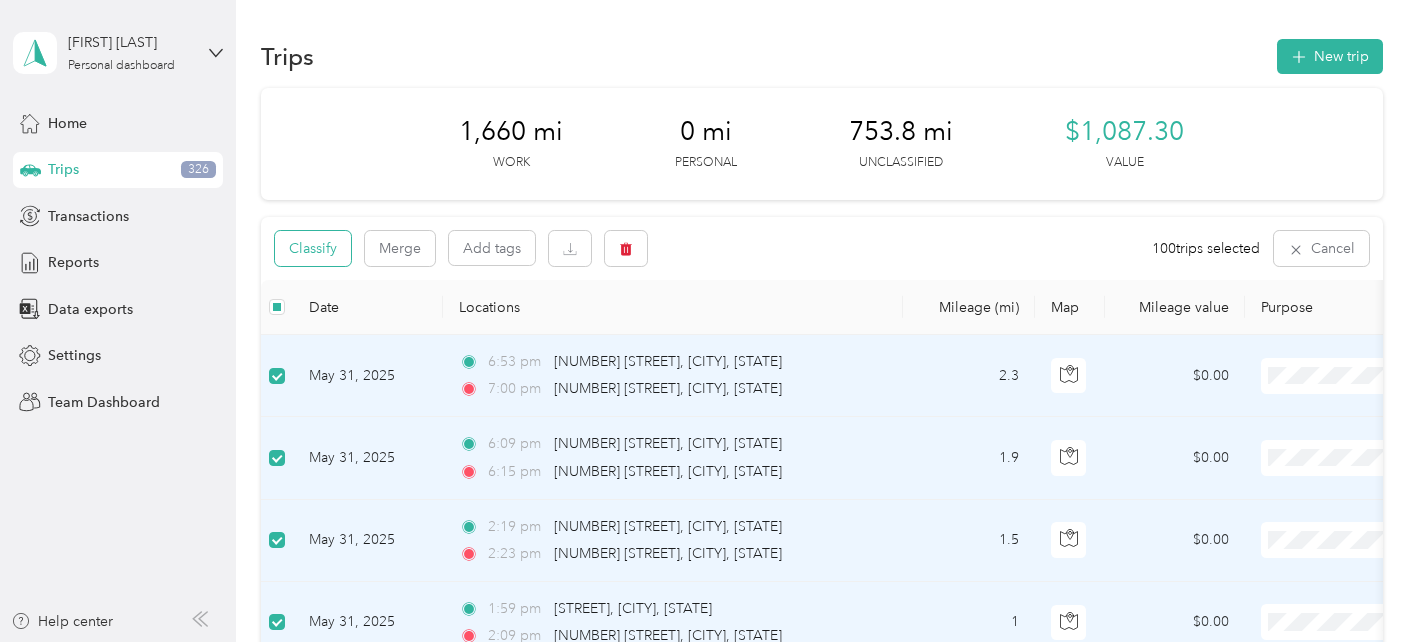 click on "Classify" at bounding box center [313, 248] 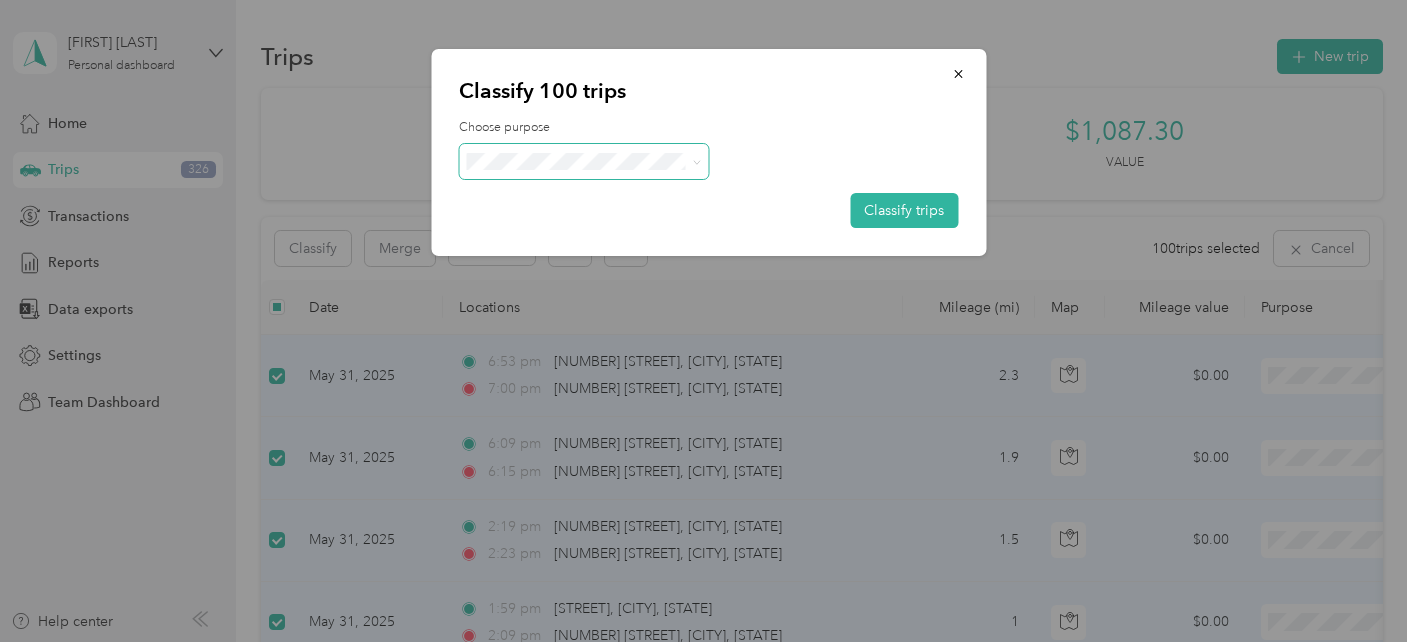 click at bounding box center (584, 161) 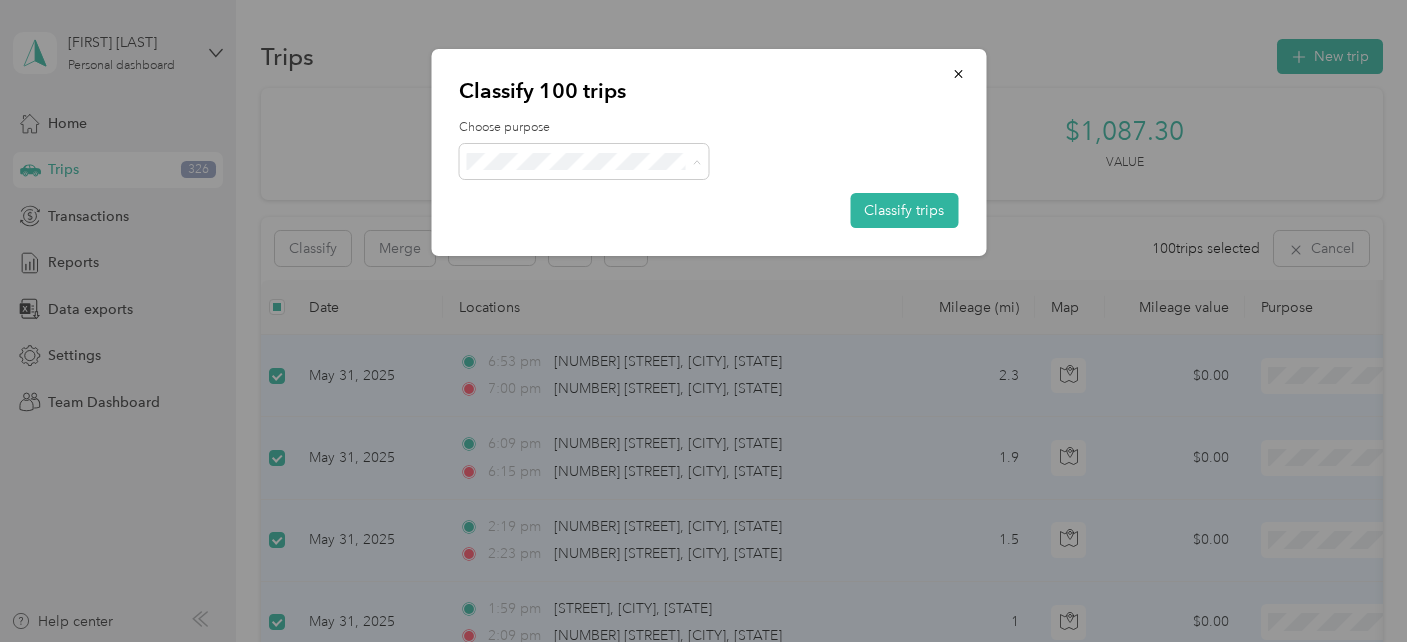 click on "Personal" at bounding box center (602, 268) 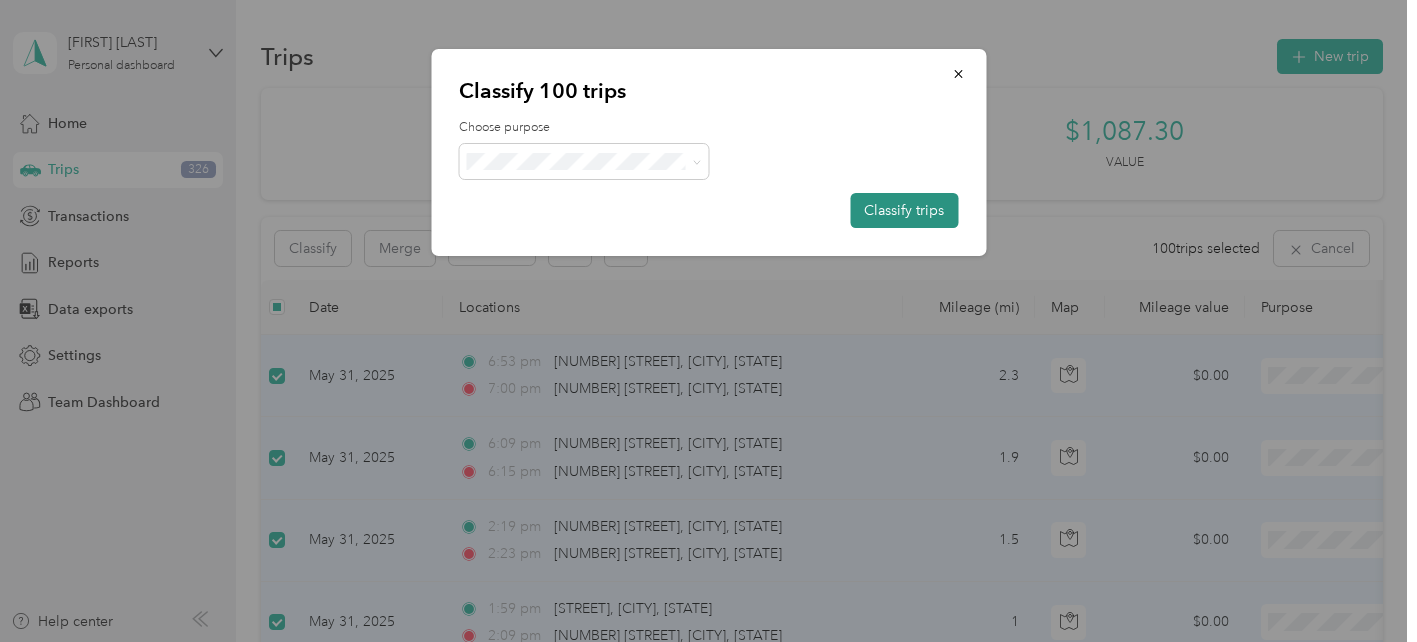 click on "Classify trips" at bounding box center [904, 210] 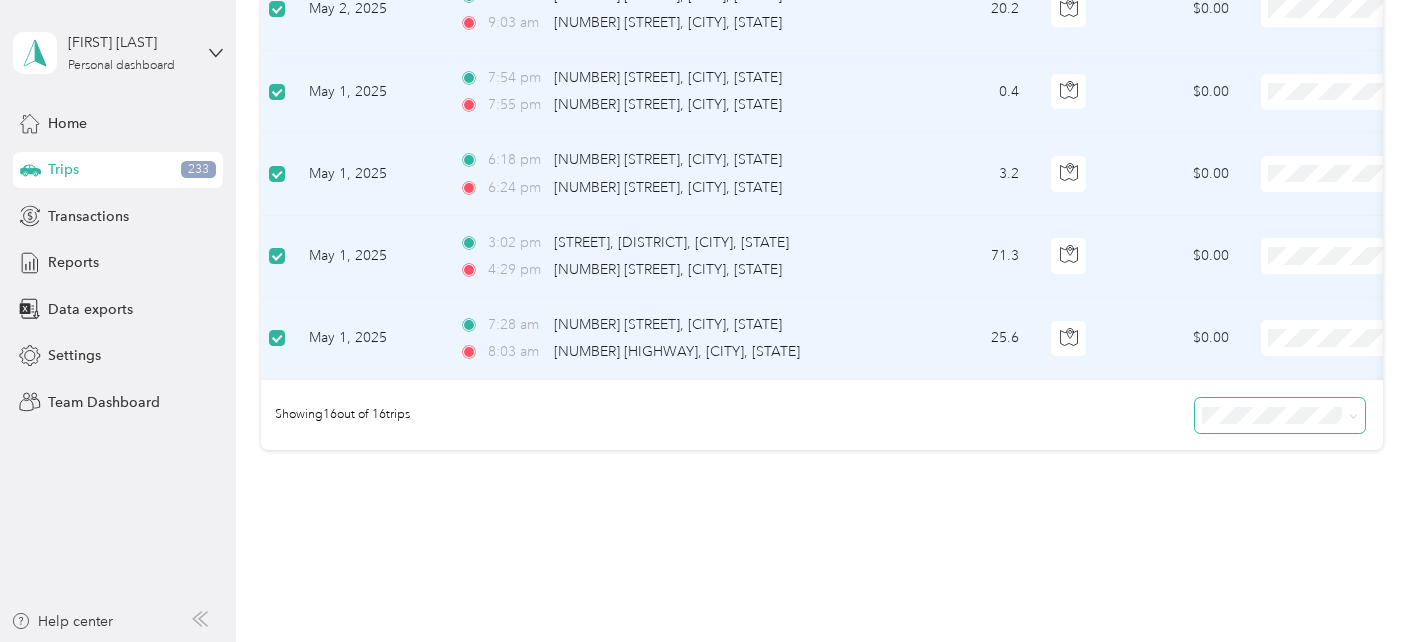 scroll, scrollTop: 1270, scrollLeft: 0, axis: vertical 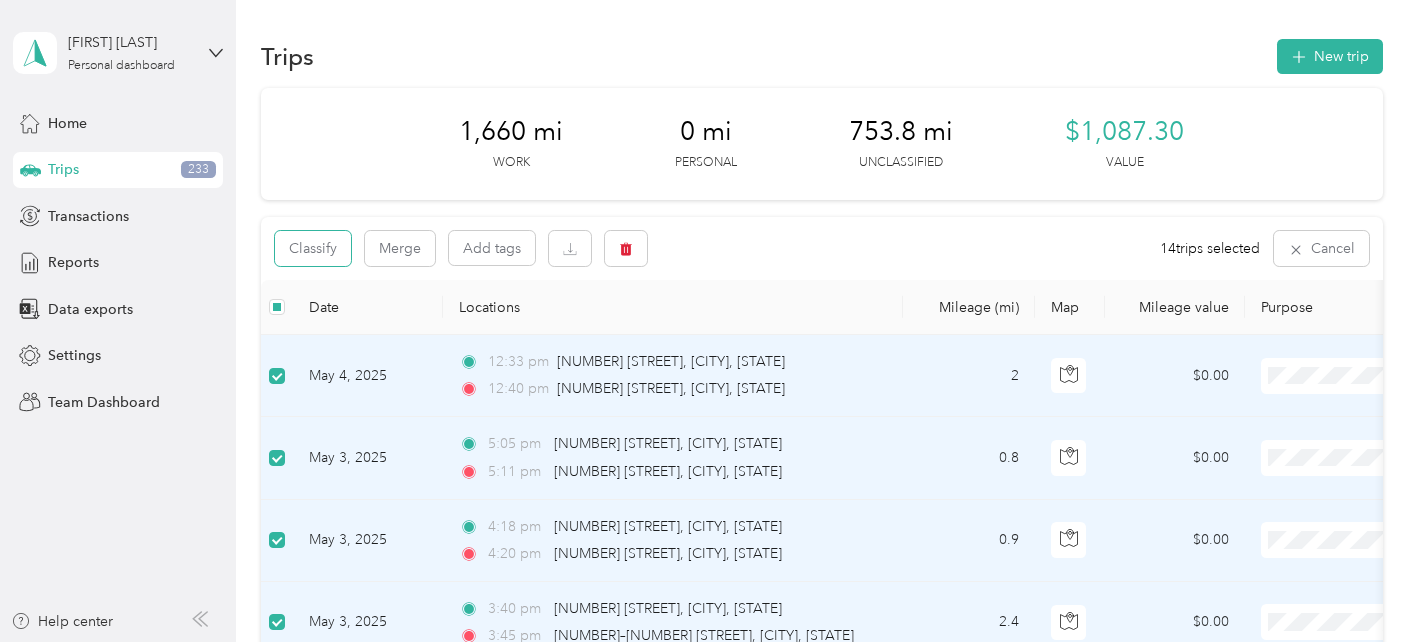 click on "Classify Merge Add tags 14  trips selected Cancel" at bounding box center [822, 248] 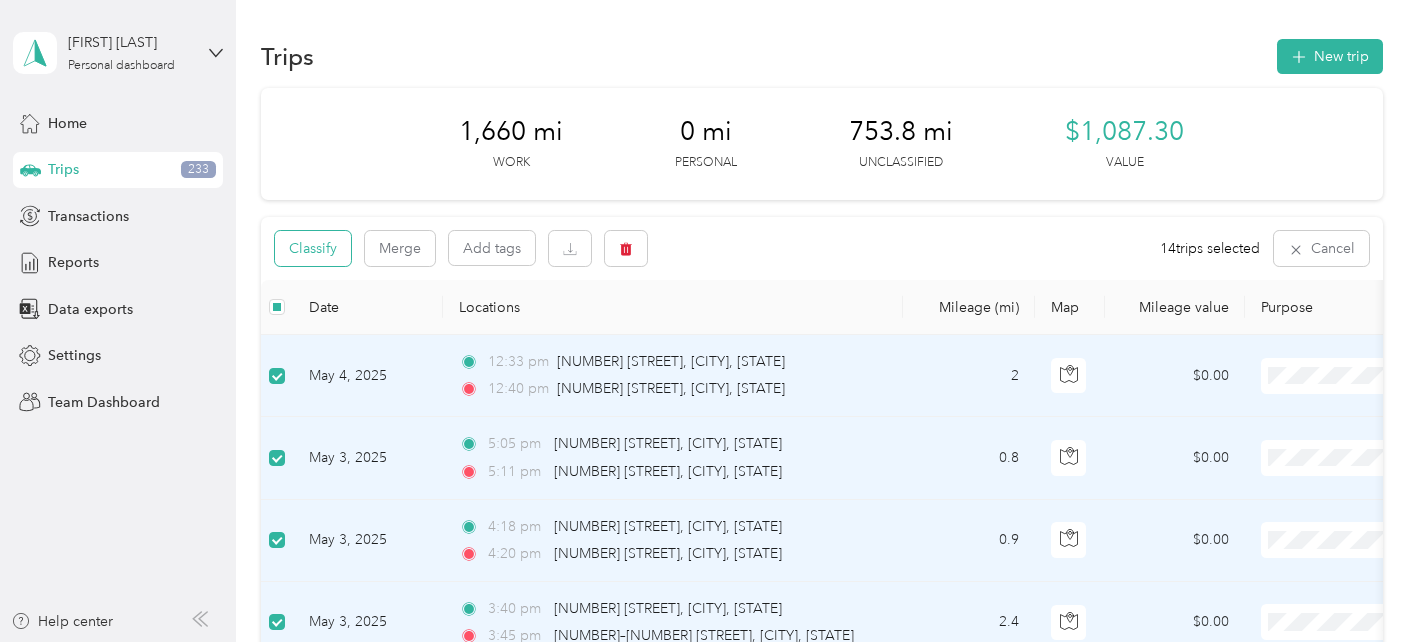 click on "Classify" at bounding box center [313, 248] 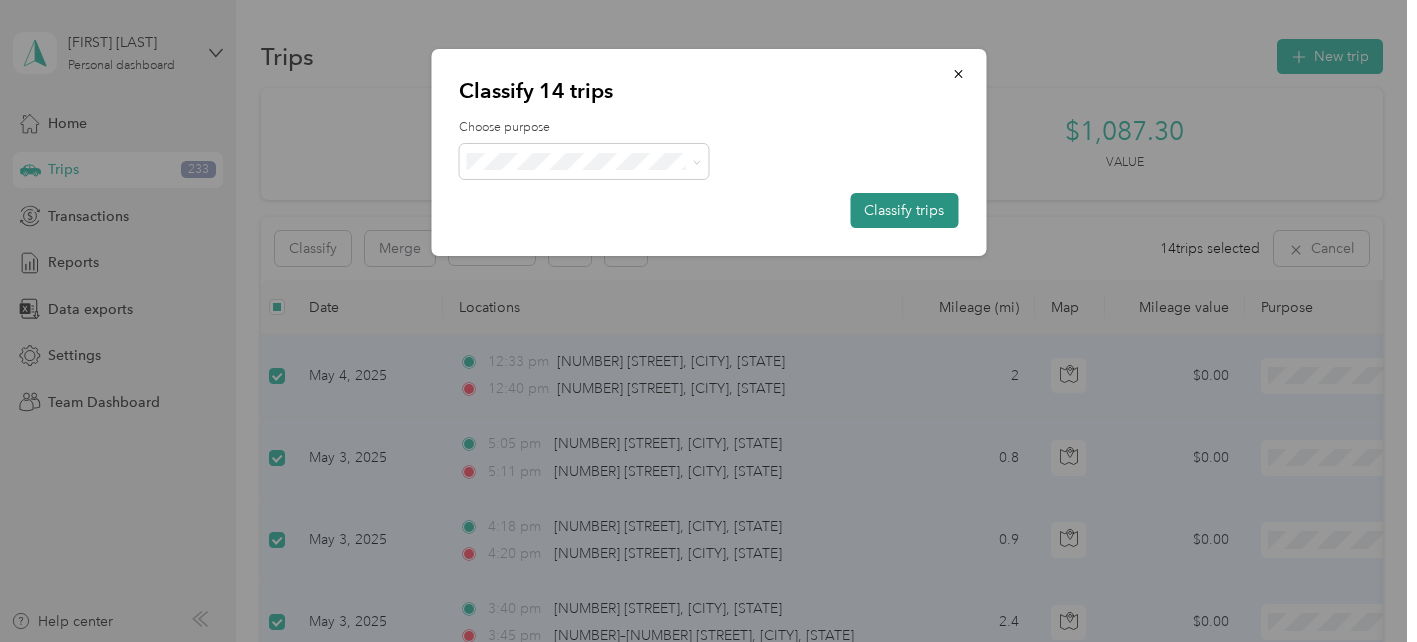 click on "Classify trips" at bounding box center [904, 210] 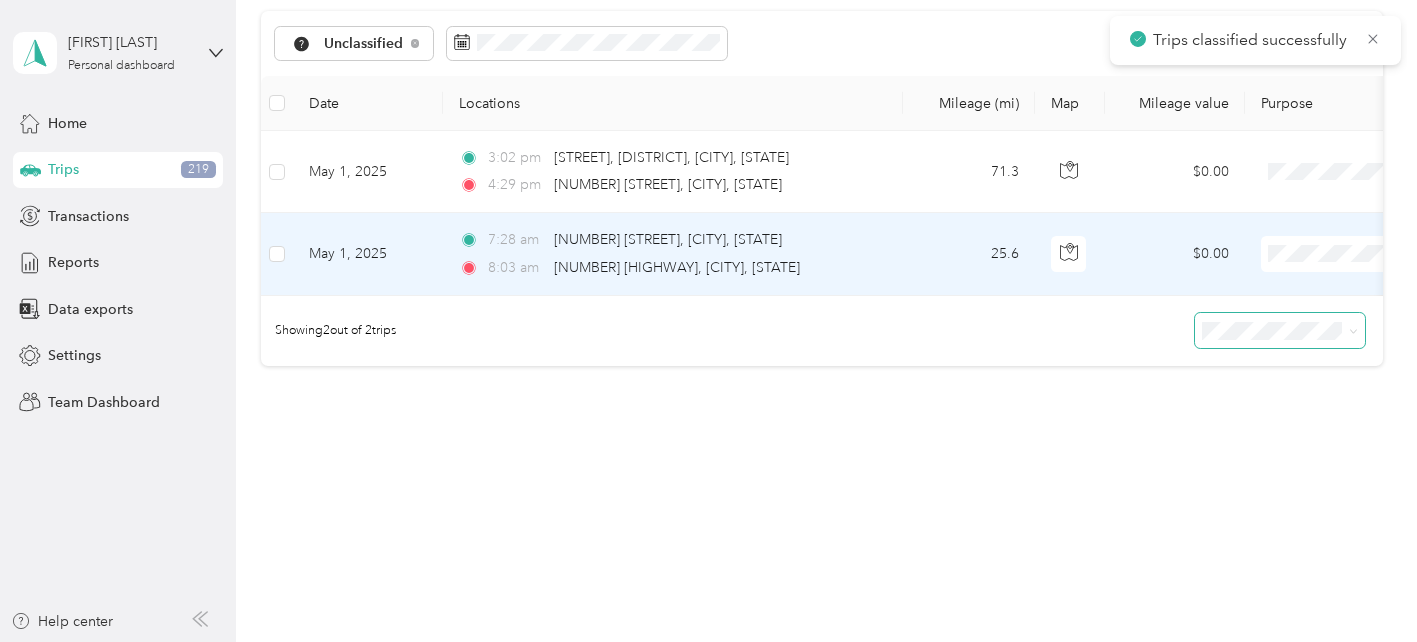 scroll, scrollTop: 221, scrollLeft: 0, axis: vertical 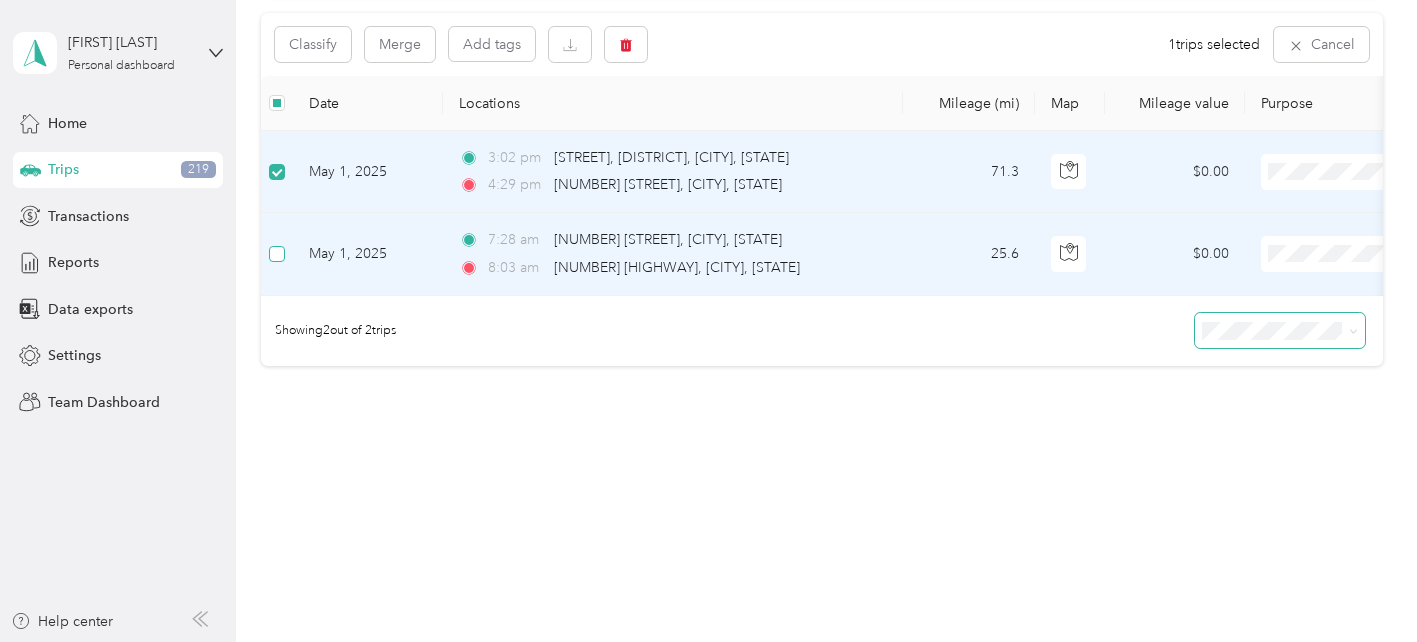 click at bounding box center [277, 254] 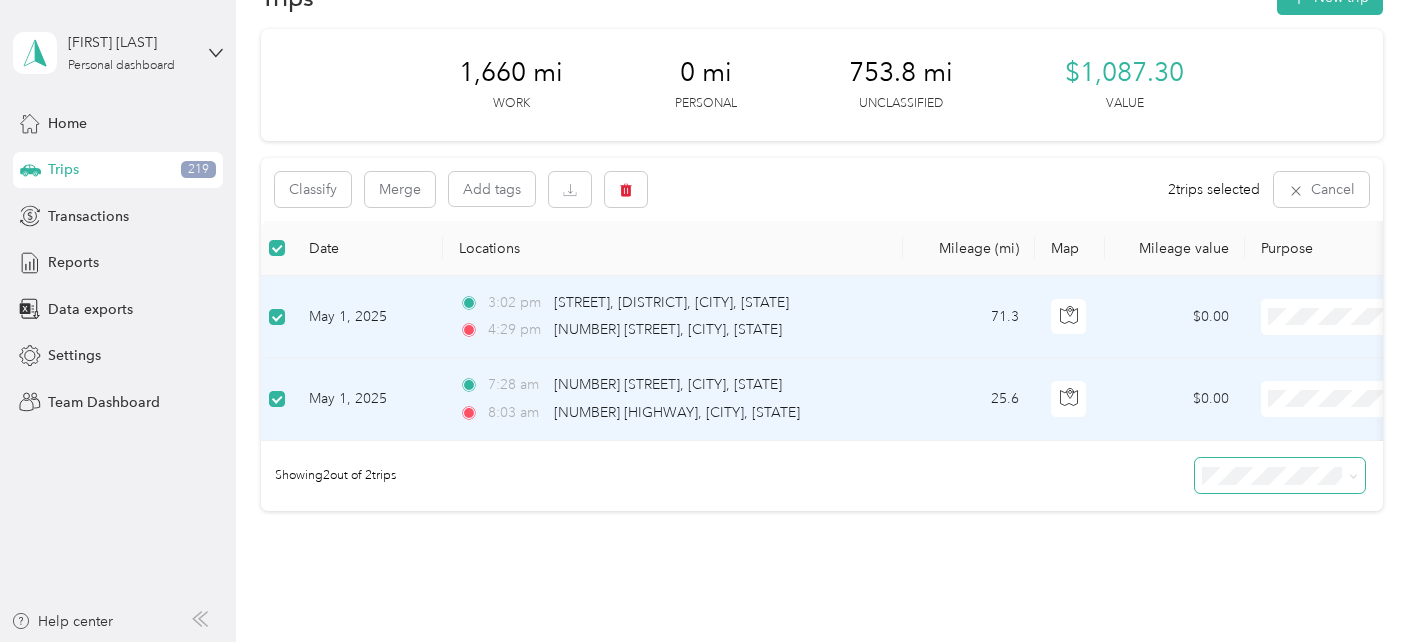 scroll, scrollTop: 19, scrollLeft: 0, axis: vertical 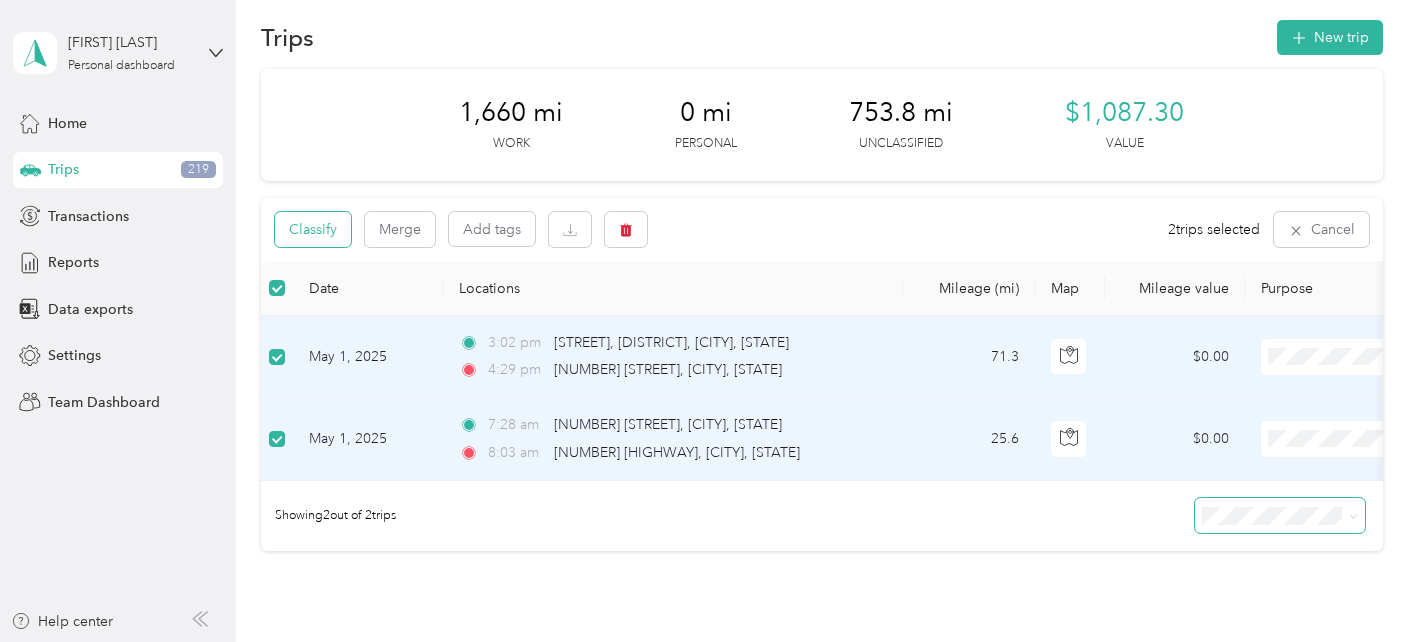 click on "Classify" at bounding box center [313, 229] 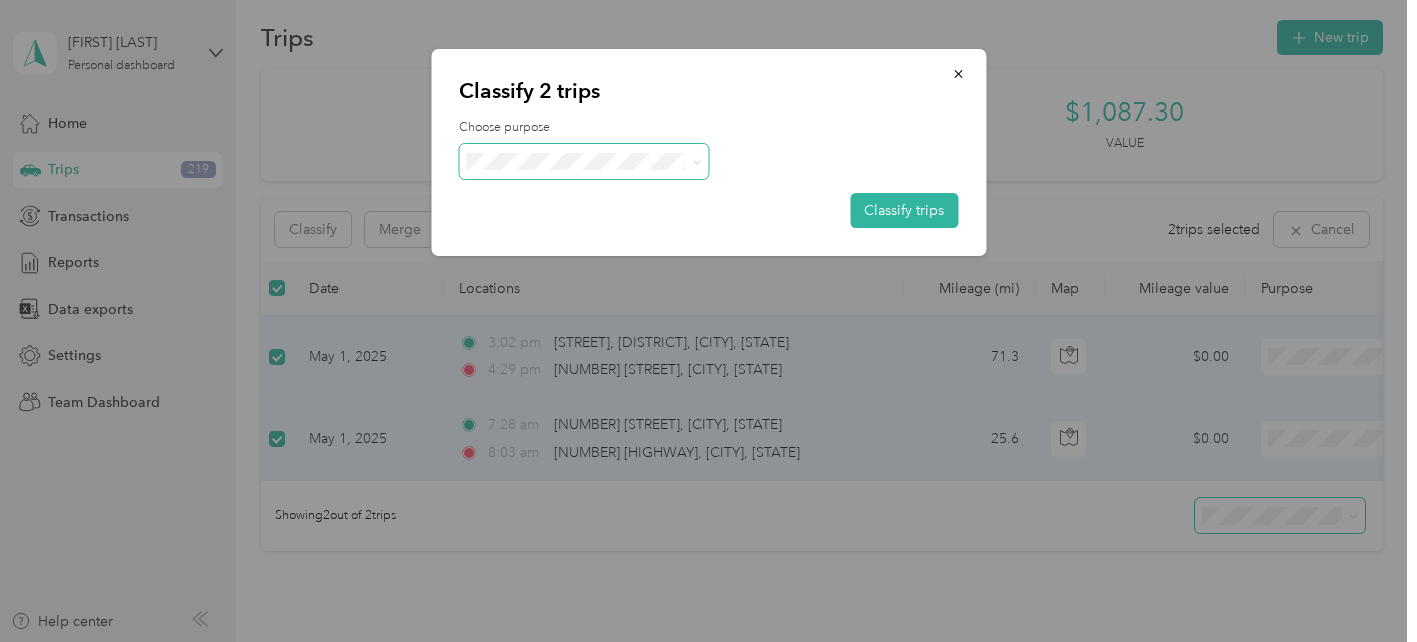 click at bounding box center [584, 161] 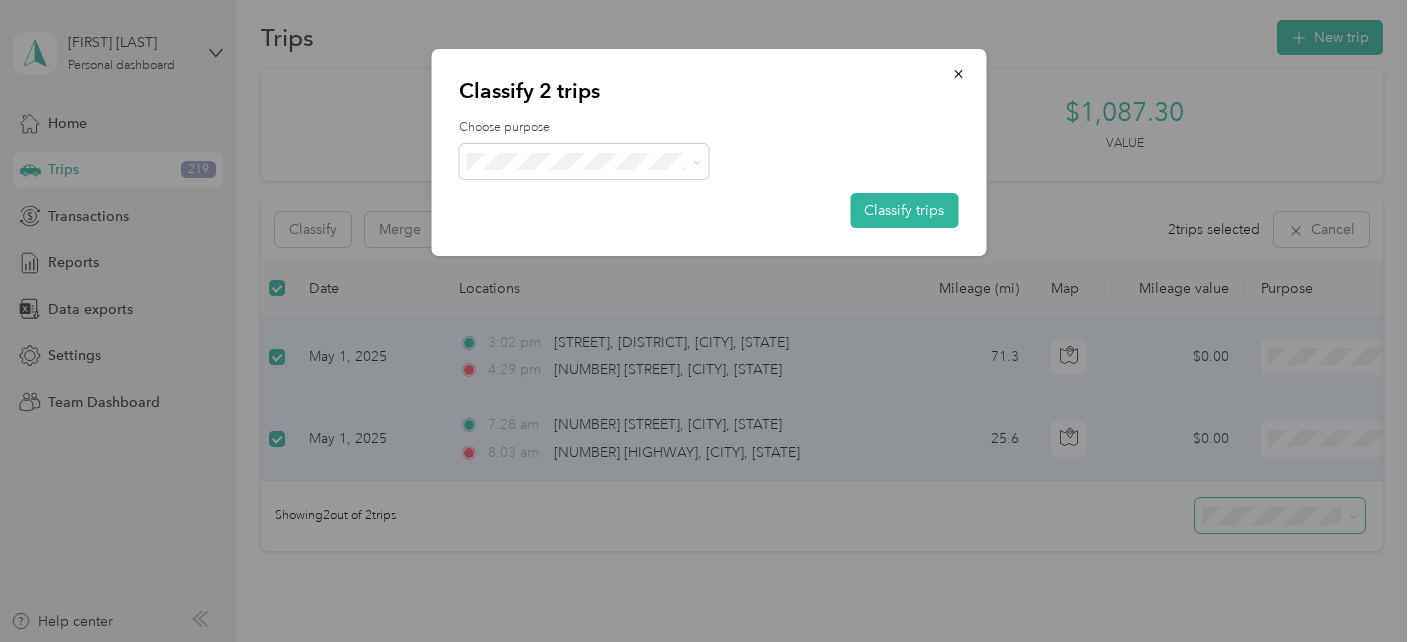 click on "Velotric Bike" at bounding box center [584, 193] 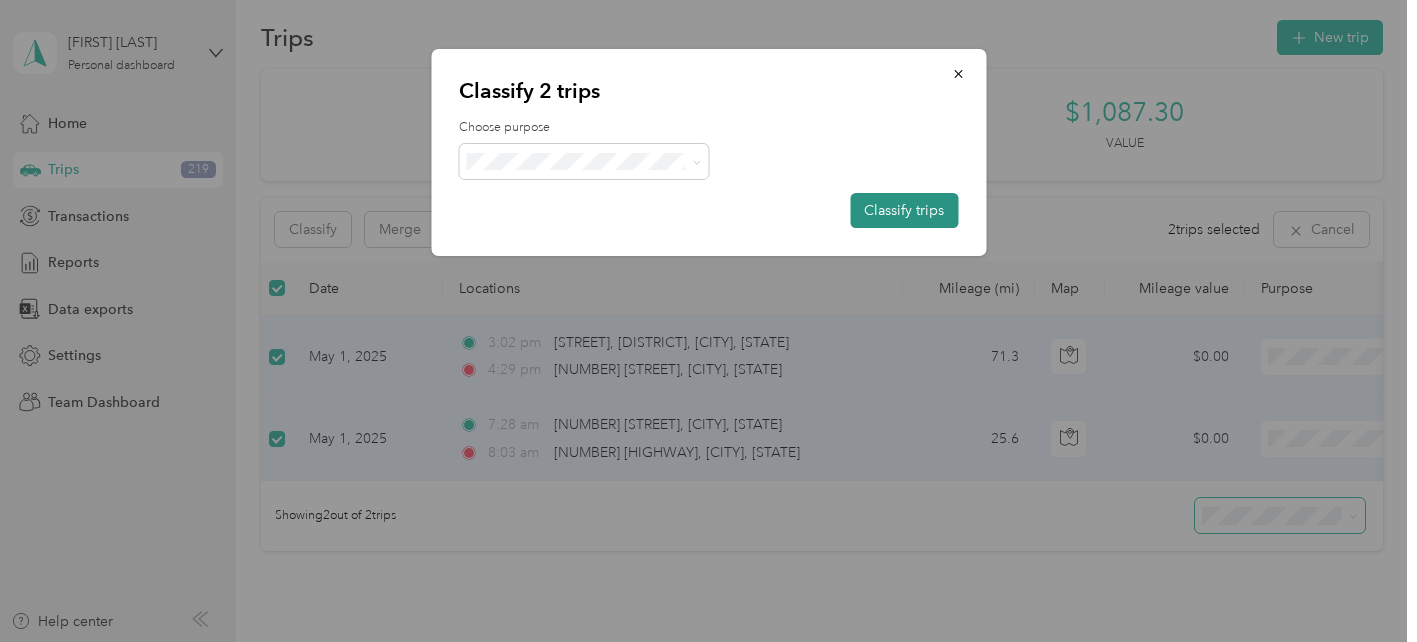 click on "Classify trips" at bounding box center (904, 210) 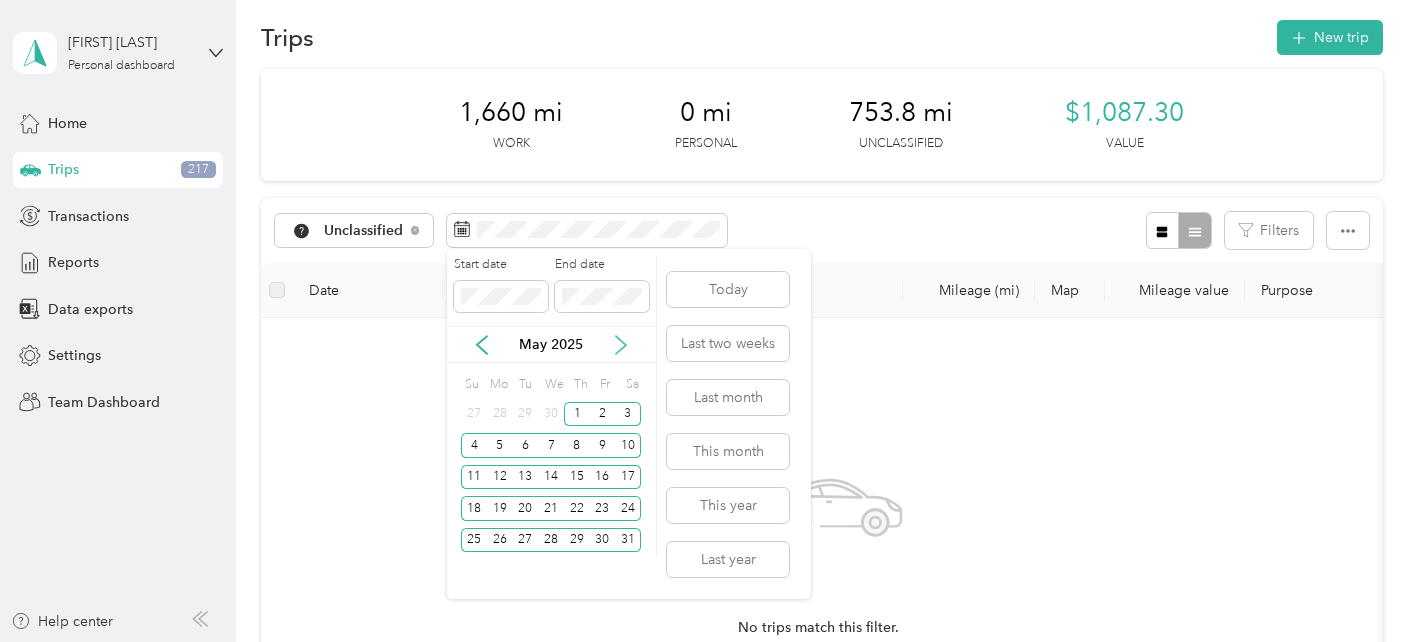 click 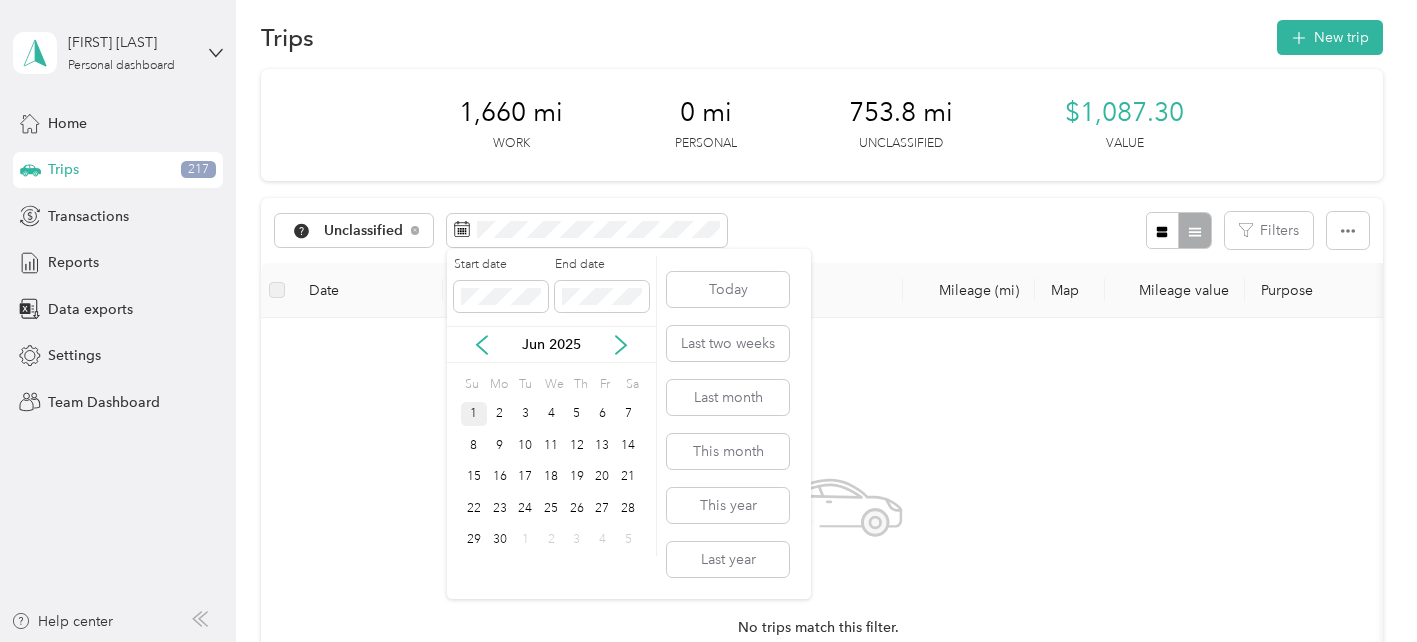 click on "1" at bounding box center (474, 414) 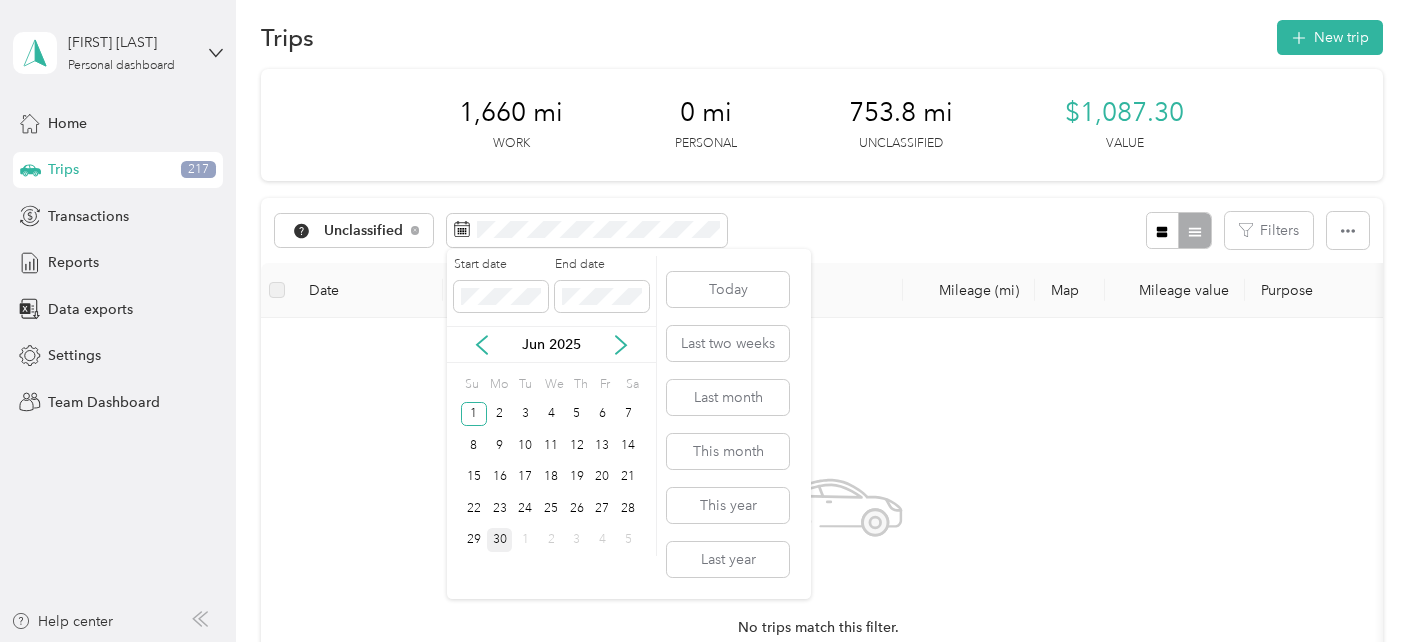 click on "30" at bounding box center [500, 540] 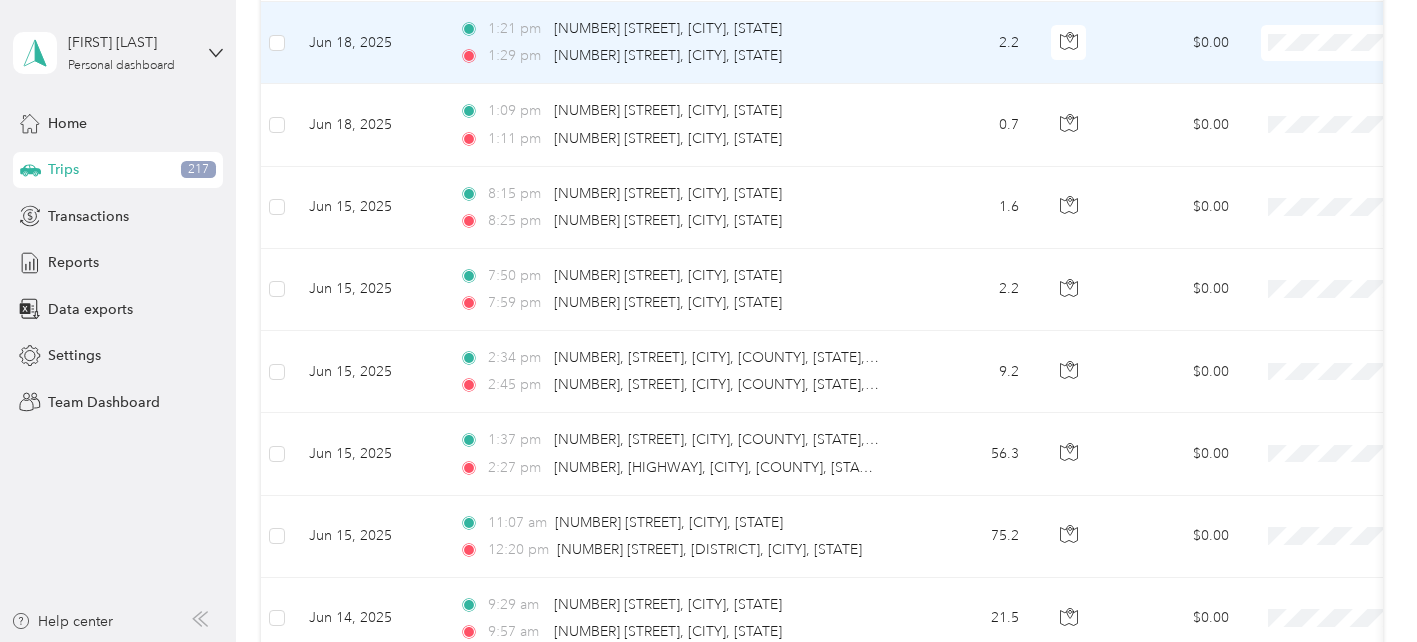 scroll, scrollTop: 3719, scrollLeft: 0, axis: vertical 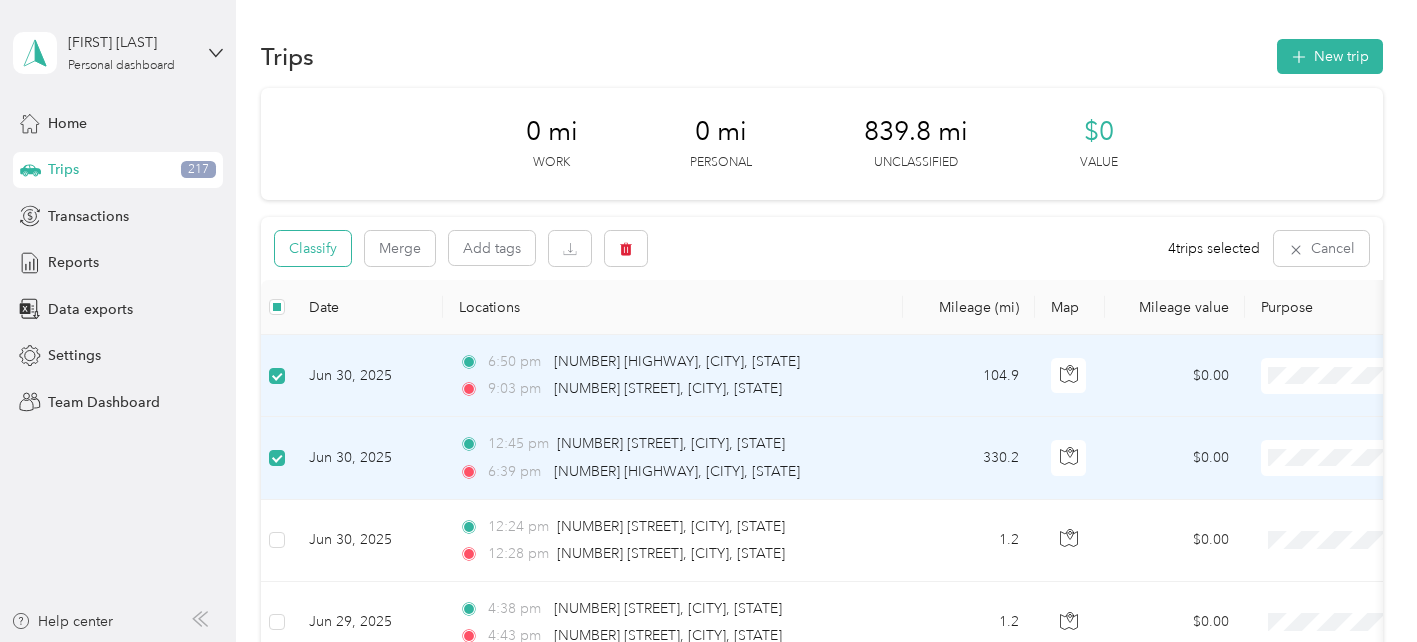 click on "Classify" at bounding box center [313, 248] 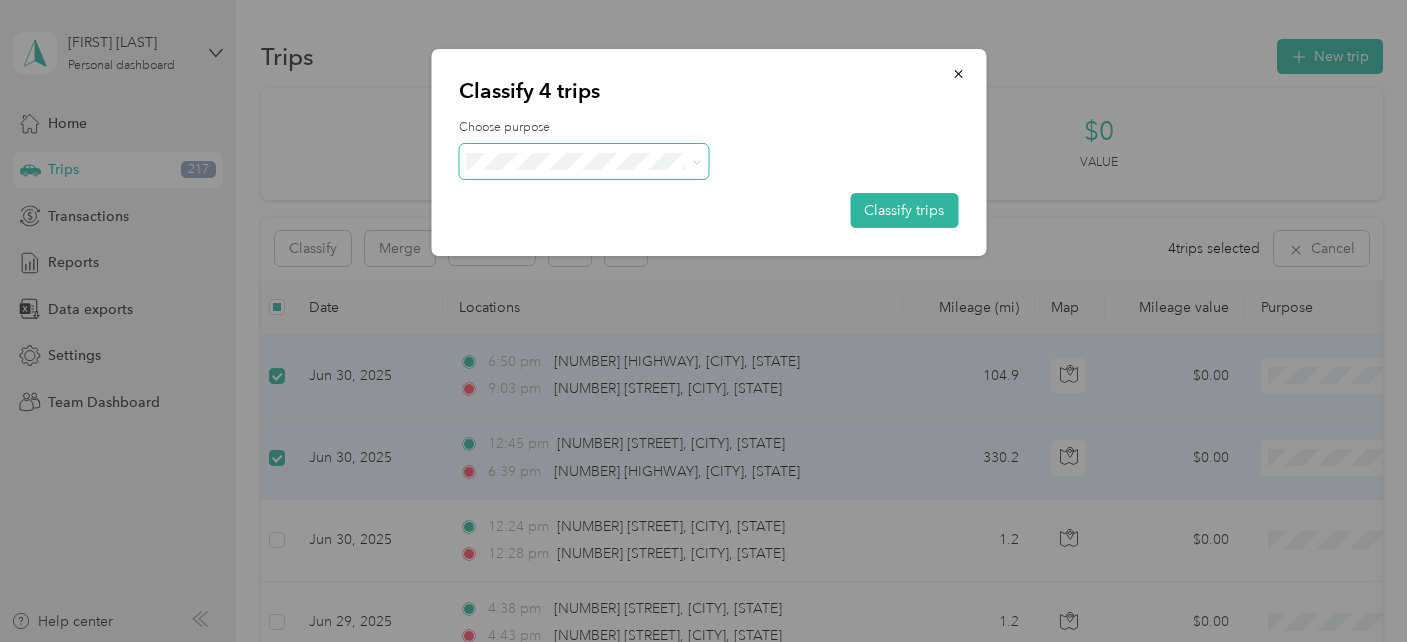 click at bounding box center [584, 161] 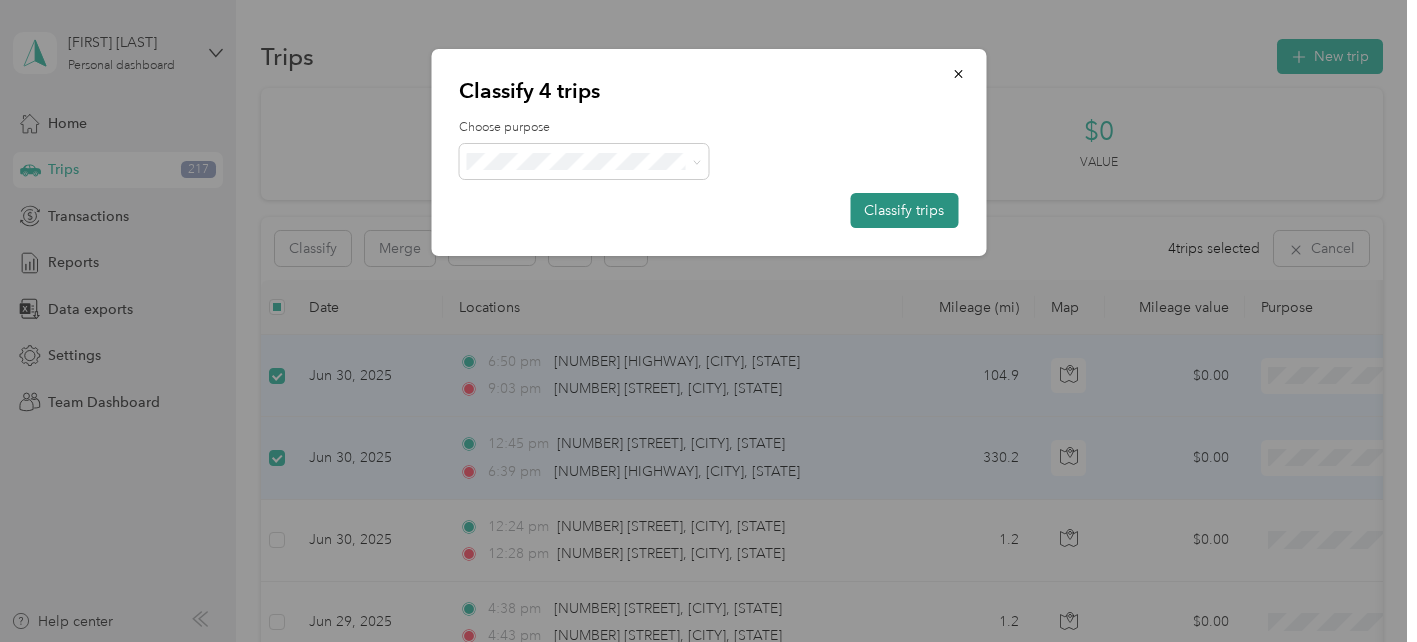 click on "Classify trips" at bounding box center [904, 210] 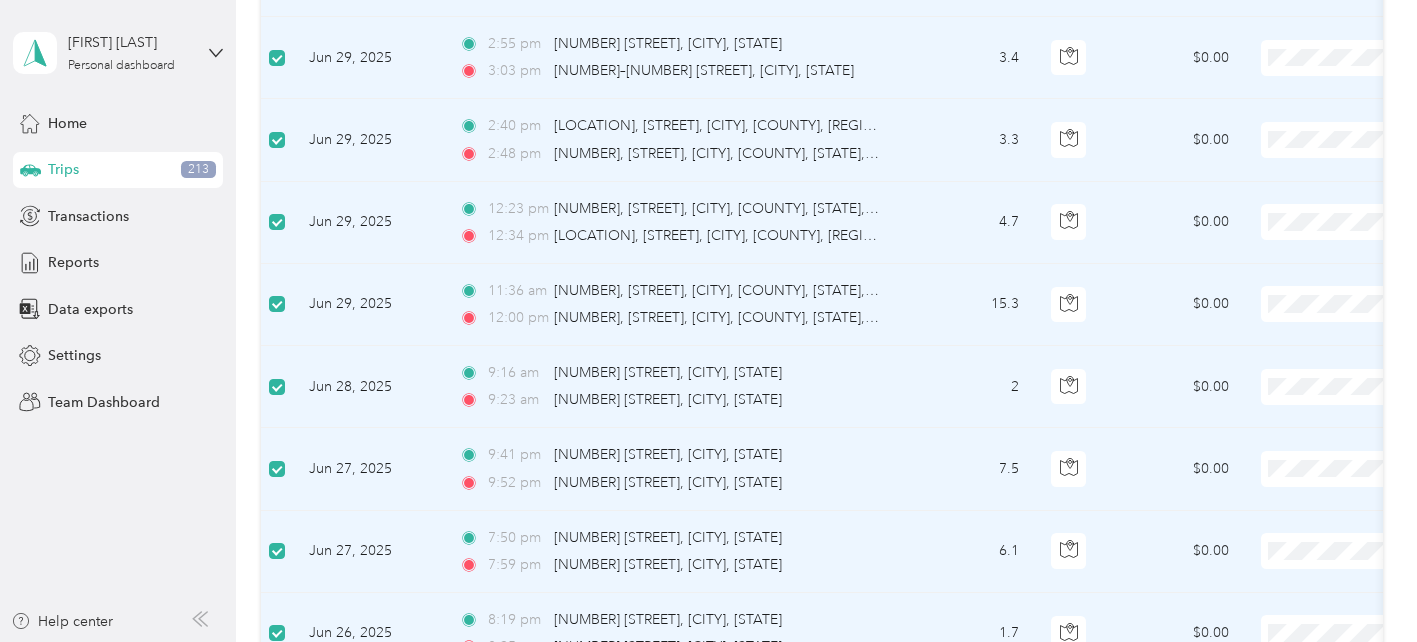 scroll, scrollTop: 0, scrollLeft: 0, axis: both 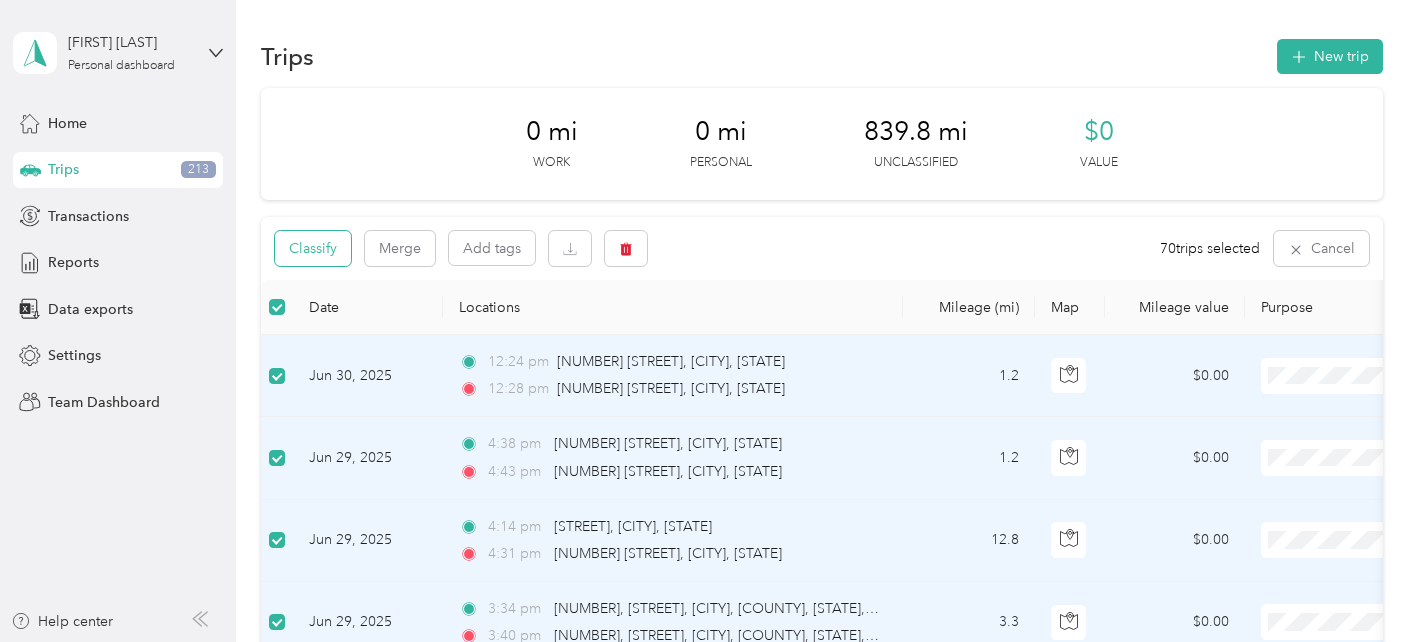 click on "Classify" at bounding box center [313, 248] 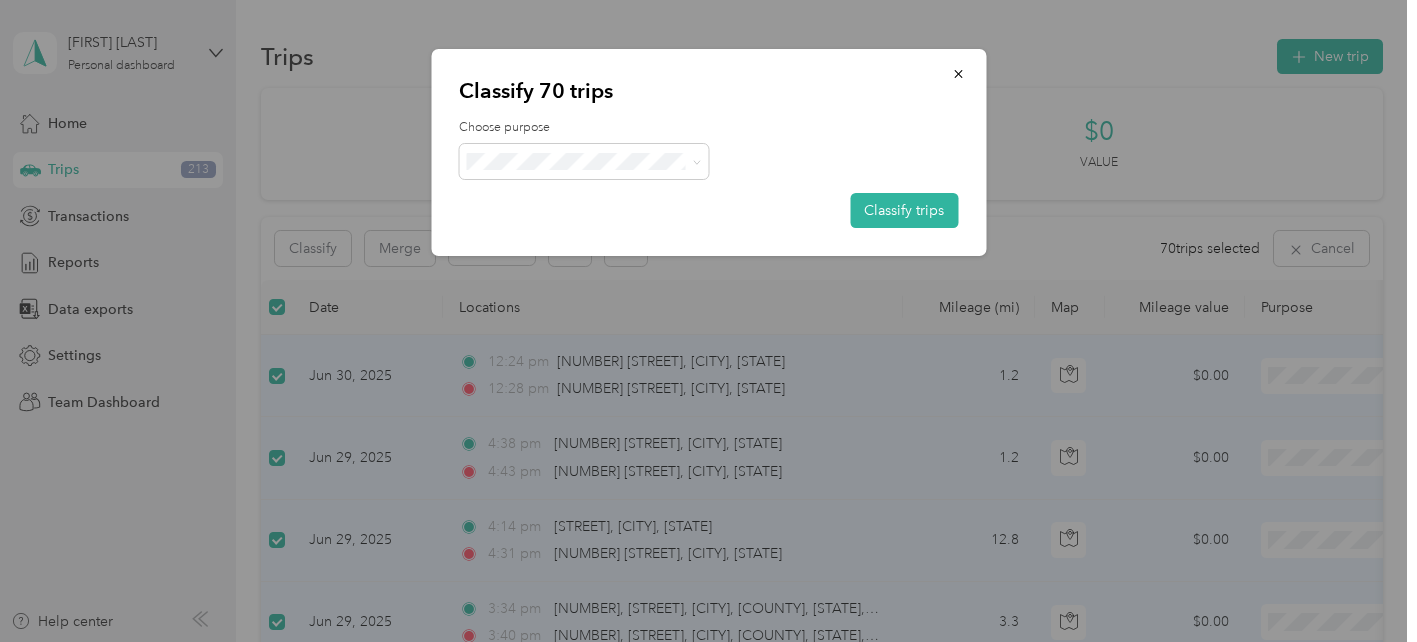 drag, startPoint x: 551, startPoint y: 170, endPoint x: 562, endPoint y: 182, distance: 16.27882 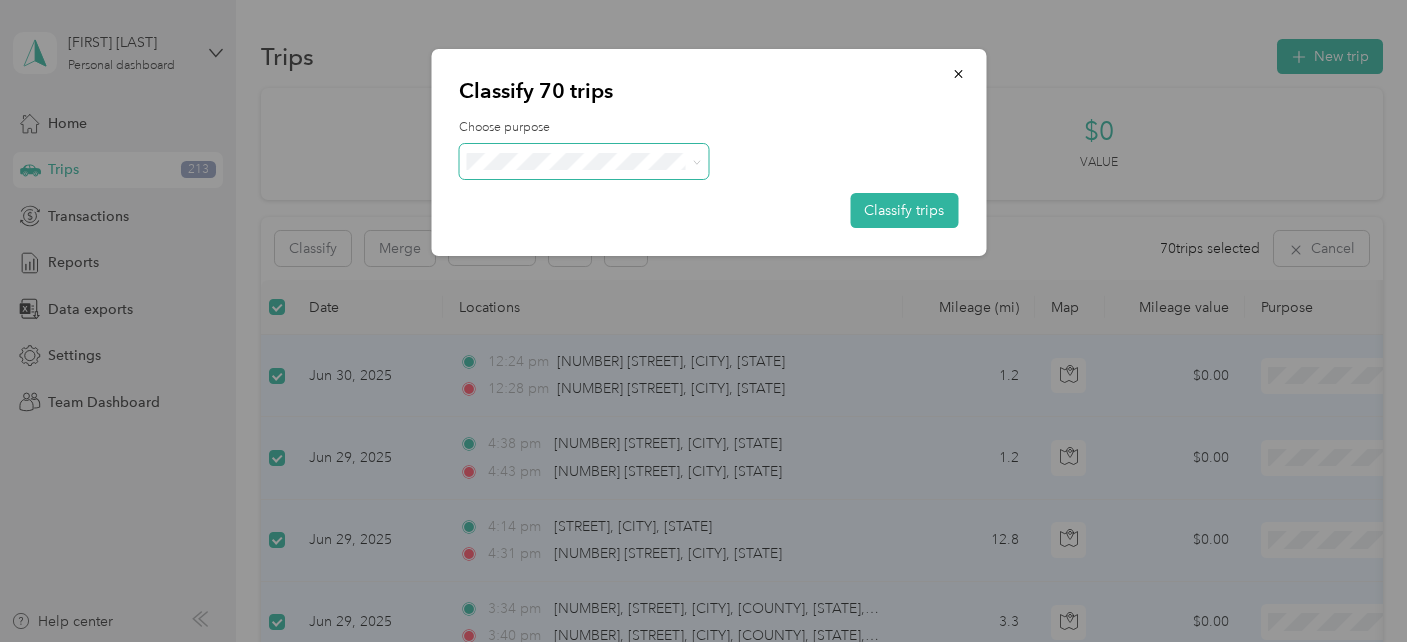 click 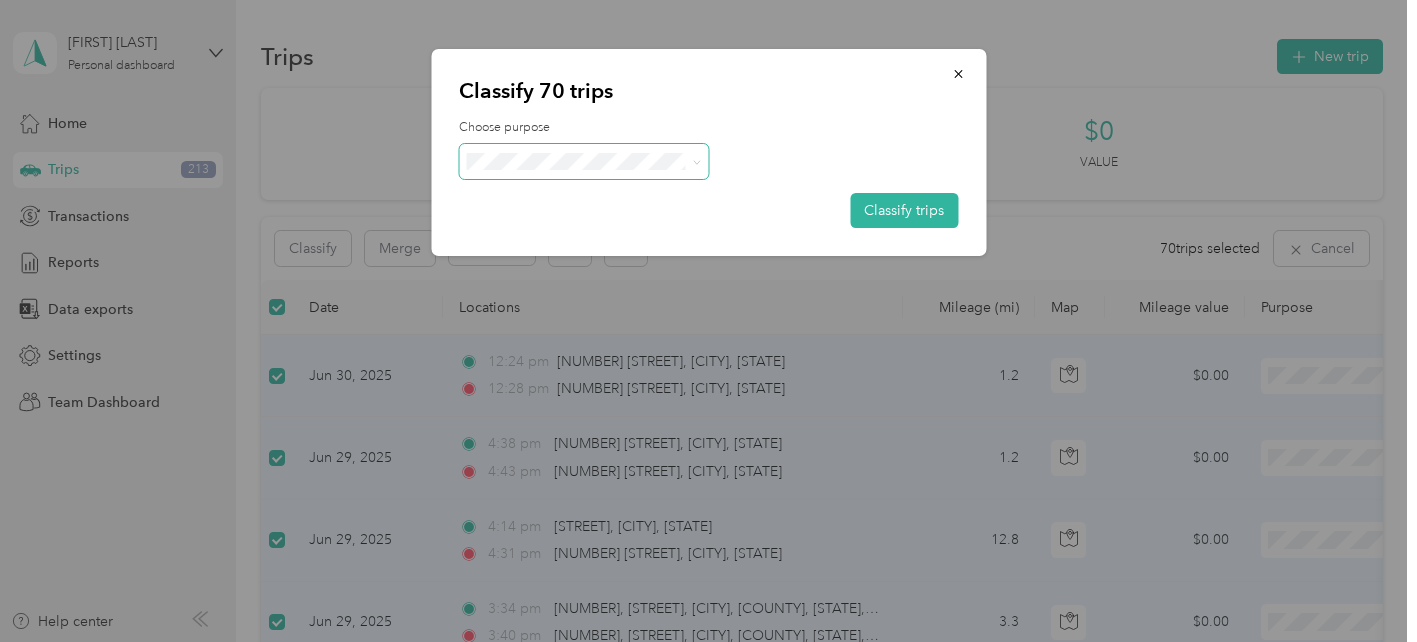 click on "Personal" at bounding box center (602, 263) 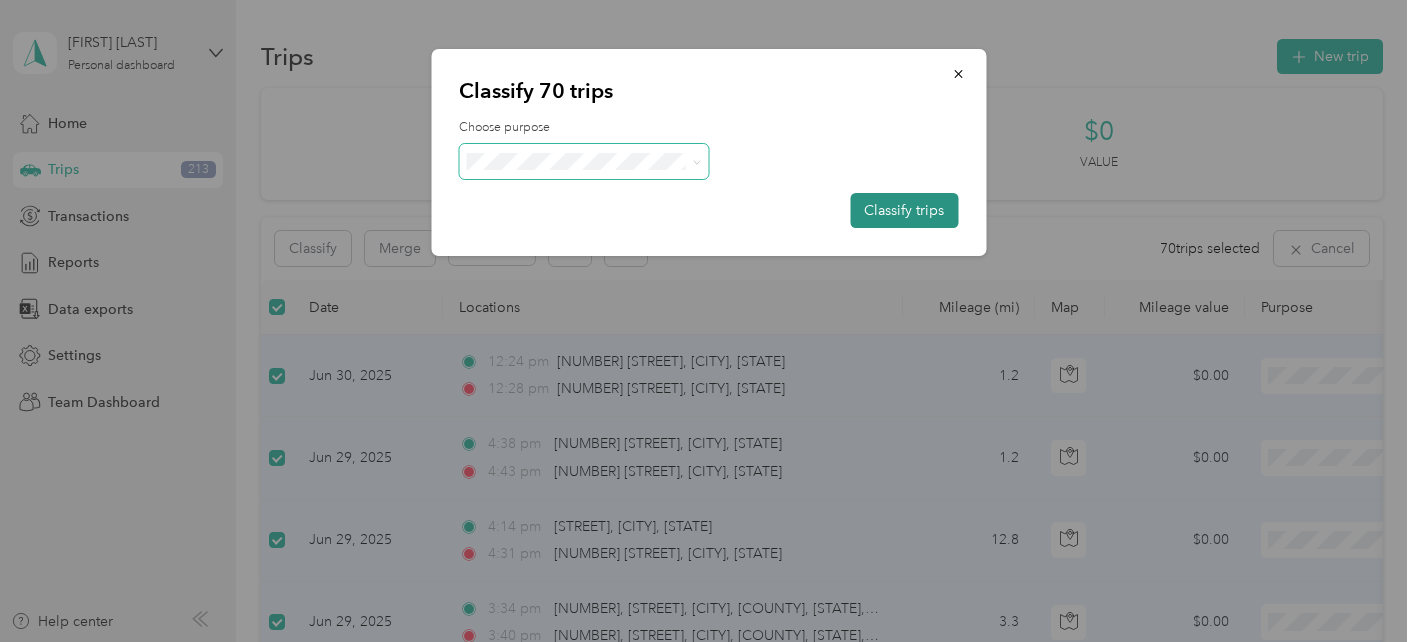 click on "Classify trips" at bounding box center [904, 210] 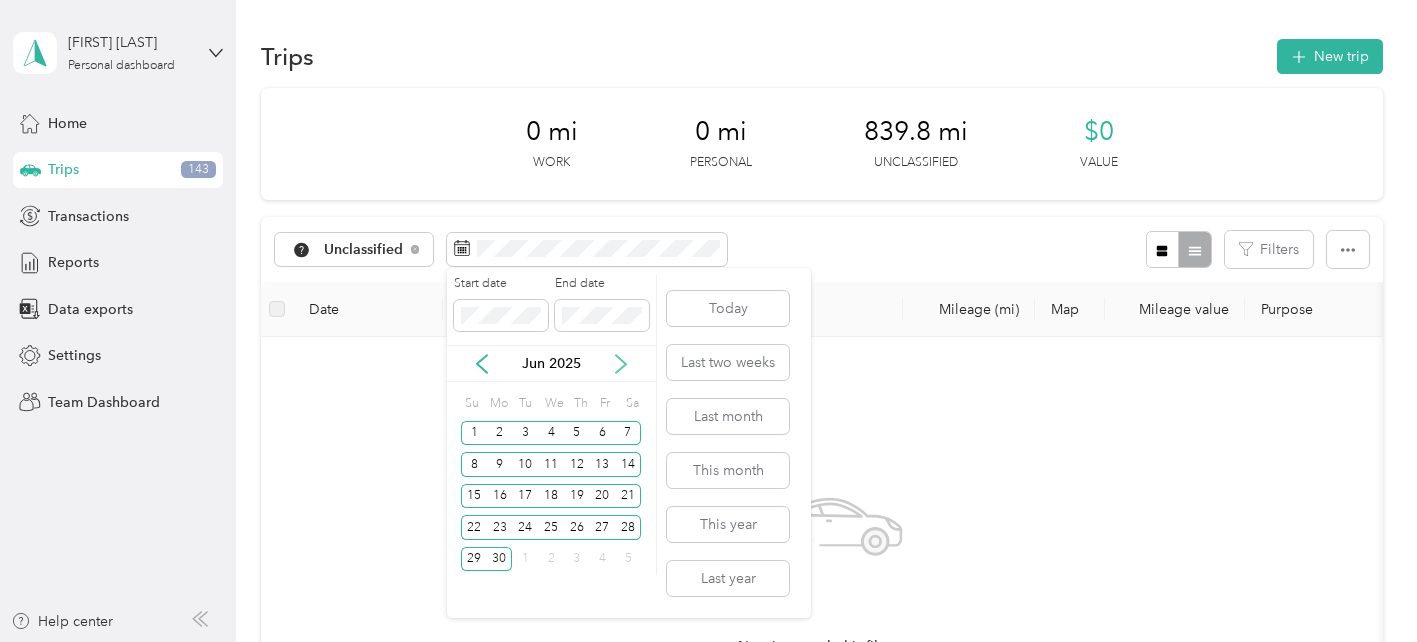 click 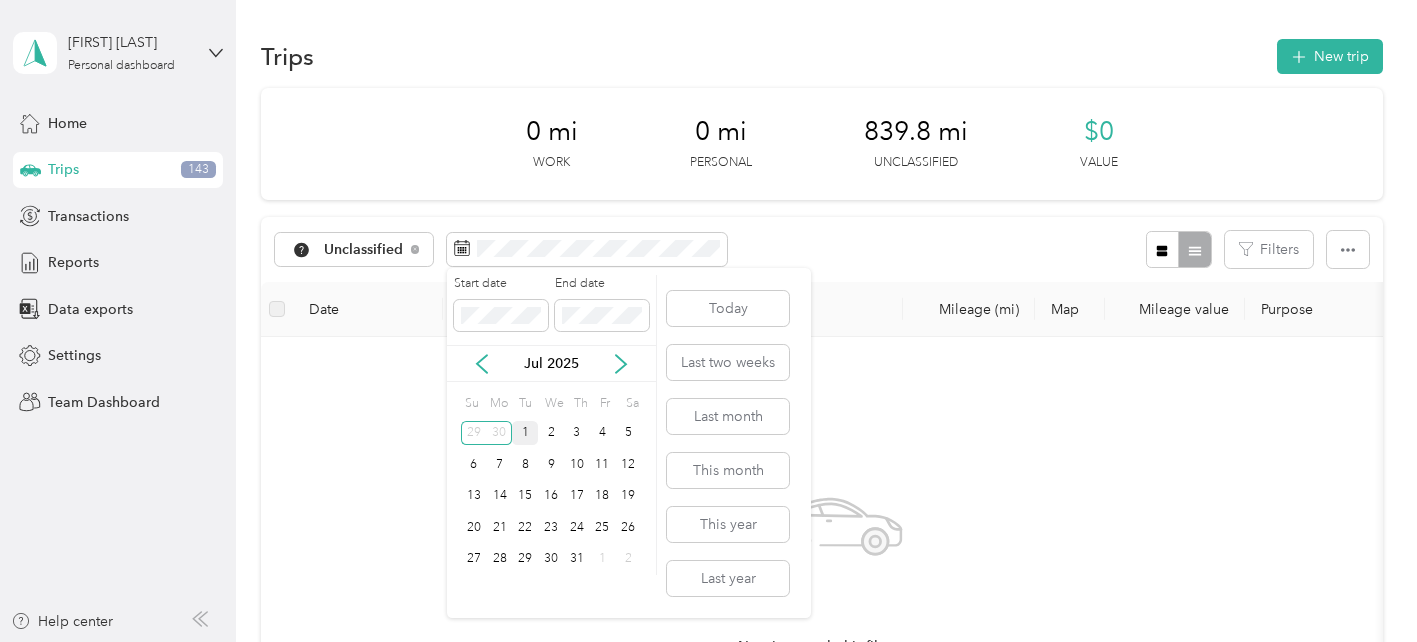click on "1" at bounding box center (525, 433) 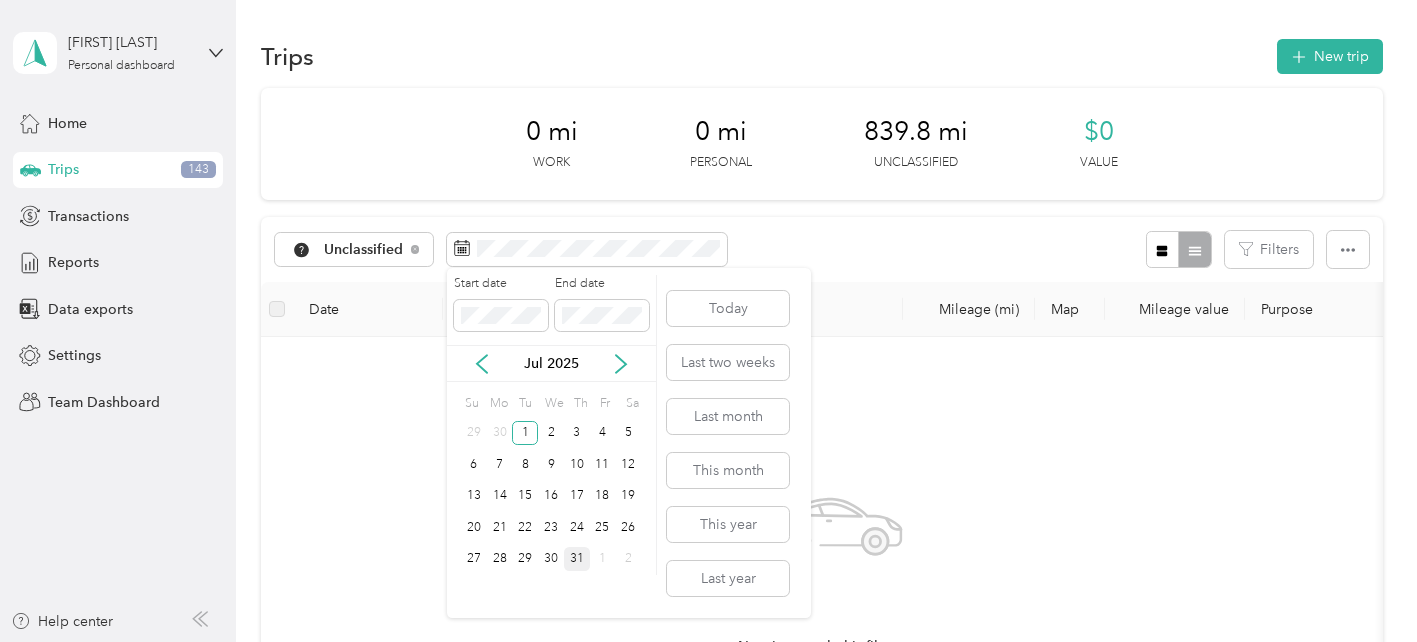 click on "31" at bounding box center [577, 559] 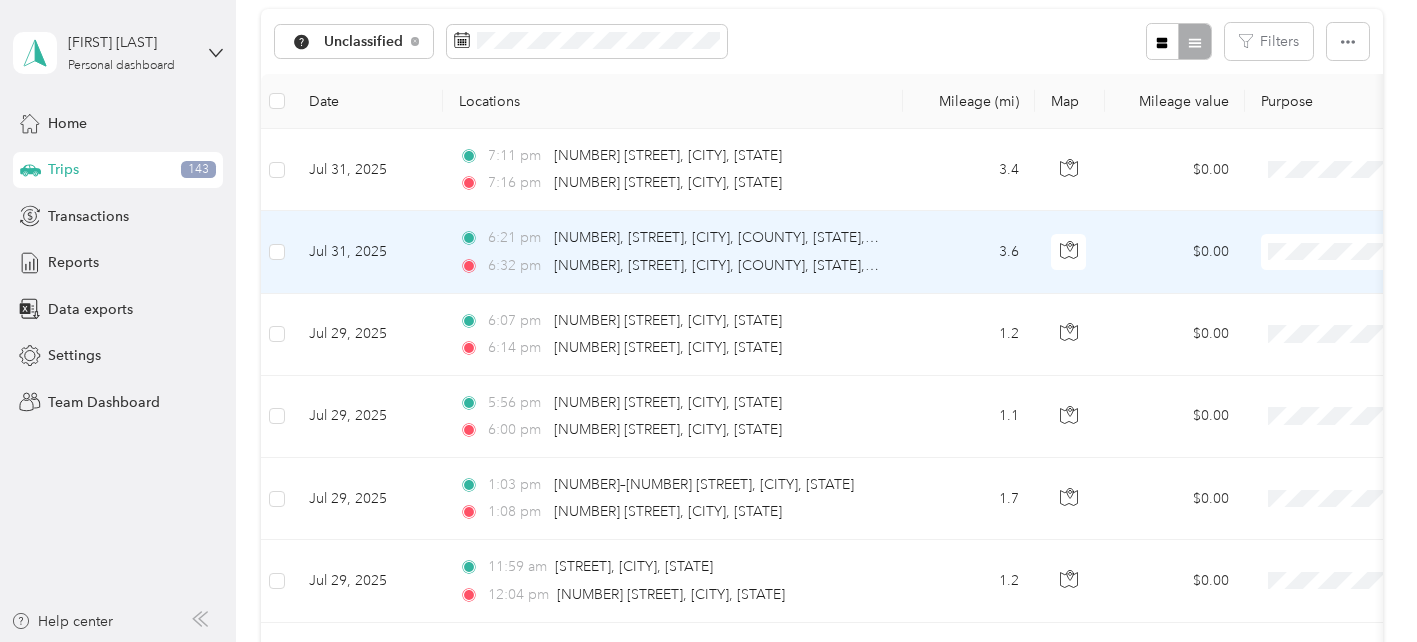 scroll, scrollTop: 200, scrollLeft: 0, axis: vertical 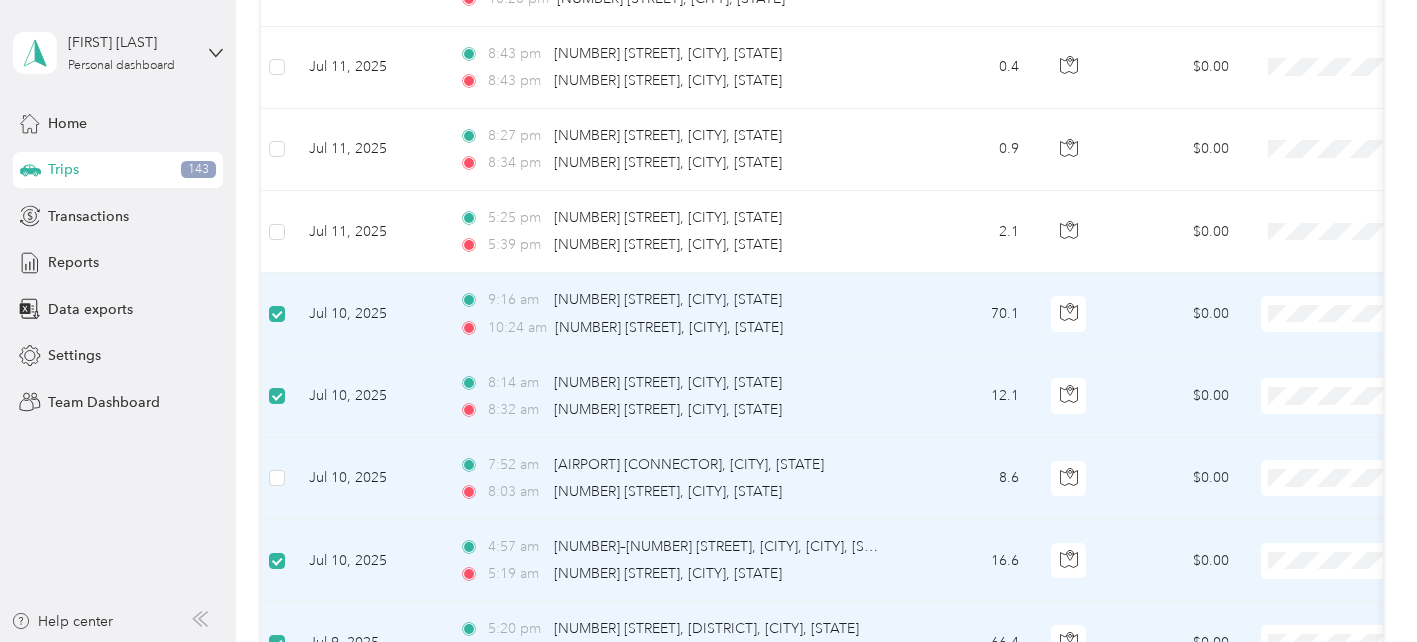 click at bounding box center [277, 479] 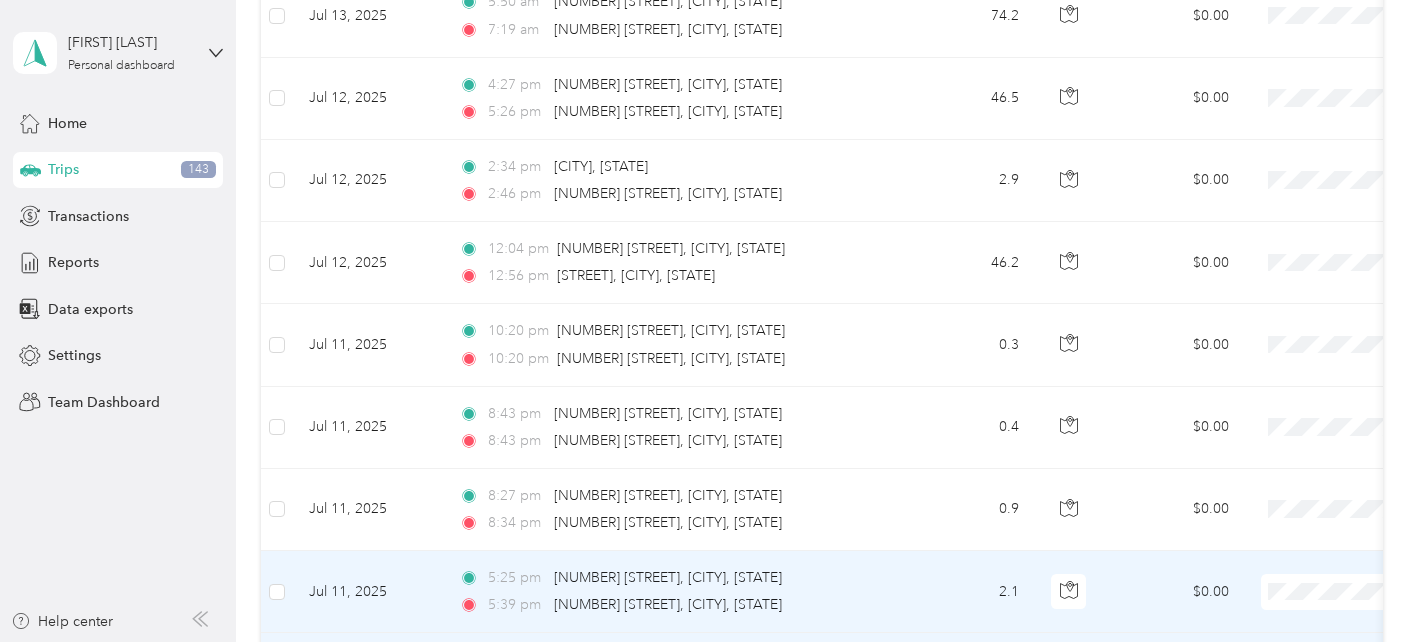 scroll, scrollTop: 4579, scrollLeft: 0, axis: vertical 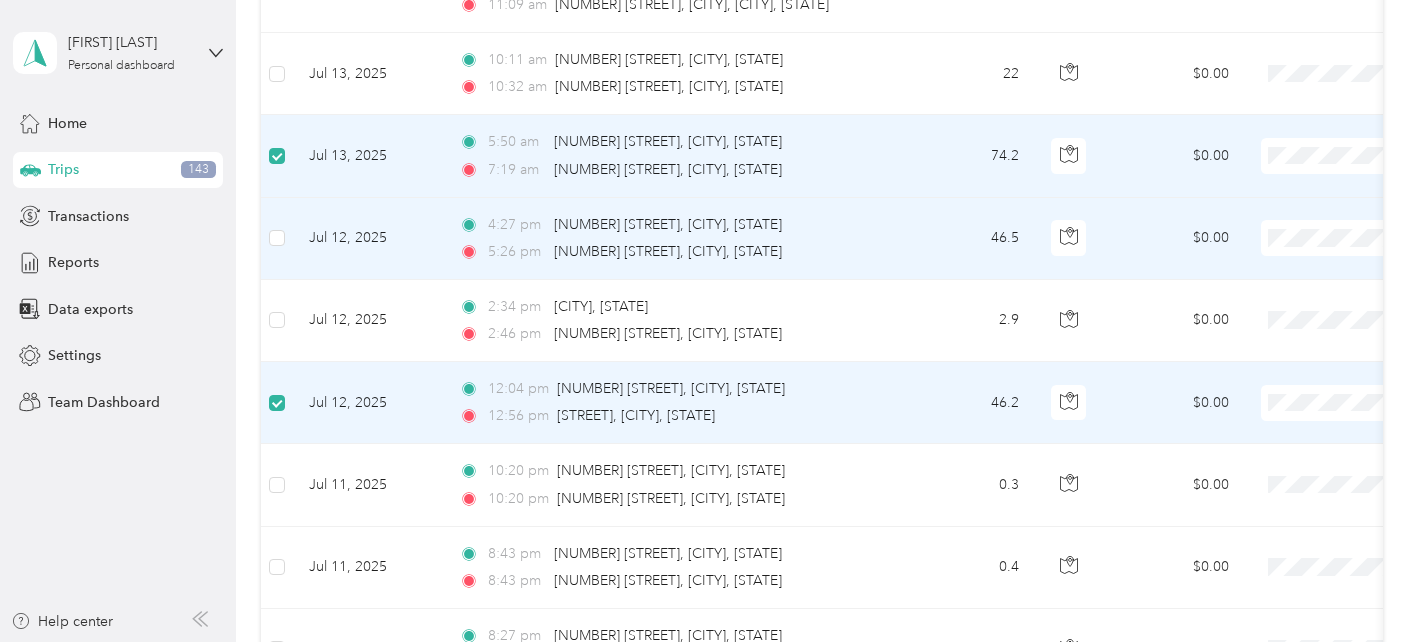 click at bounding box center [277, 239] 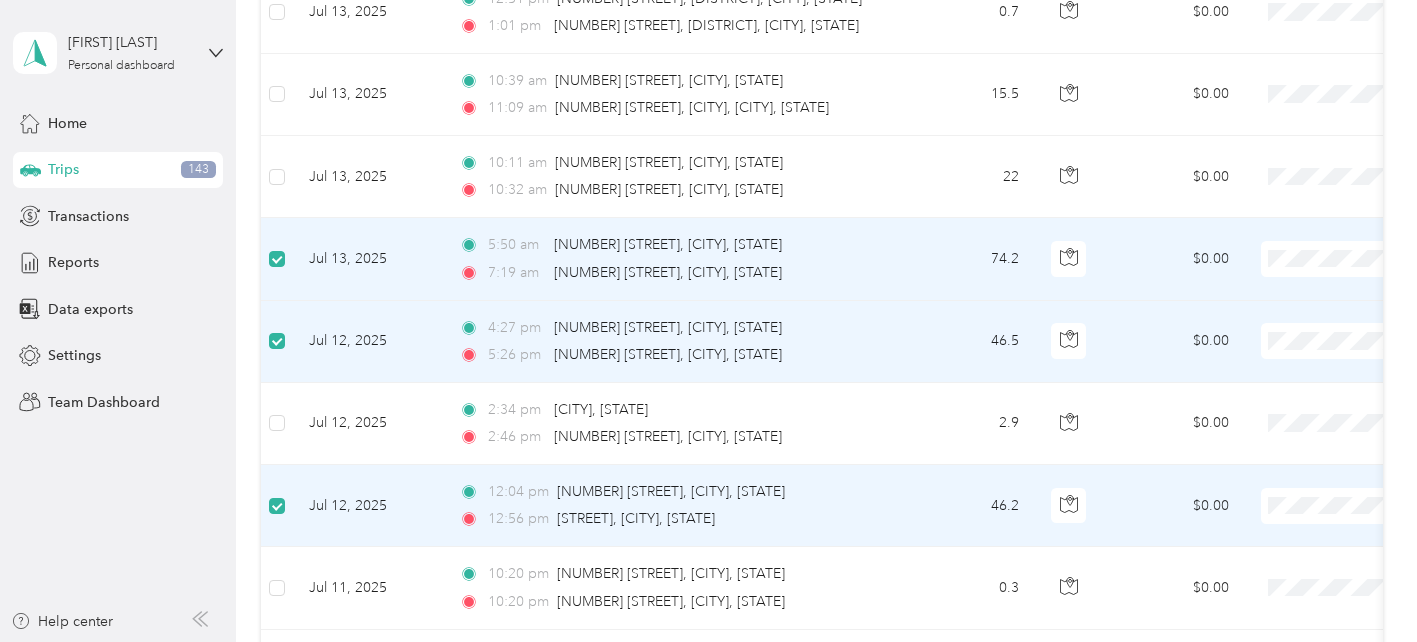scroll, scrollTop: 4379, scrollLeft: 0, axis: vertical 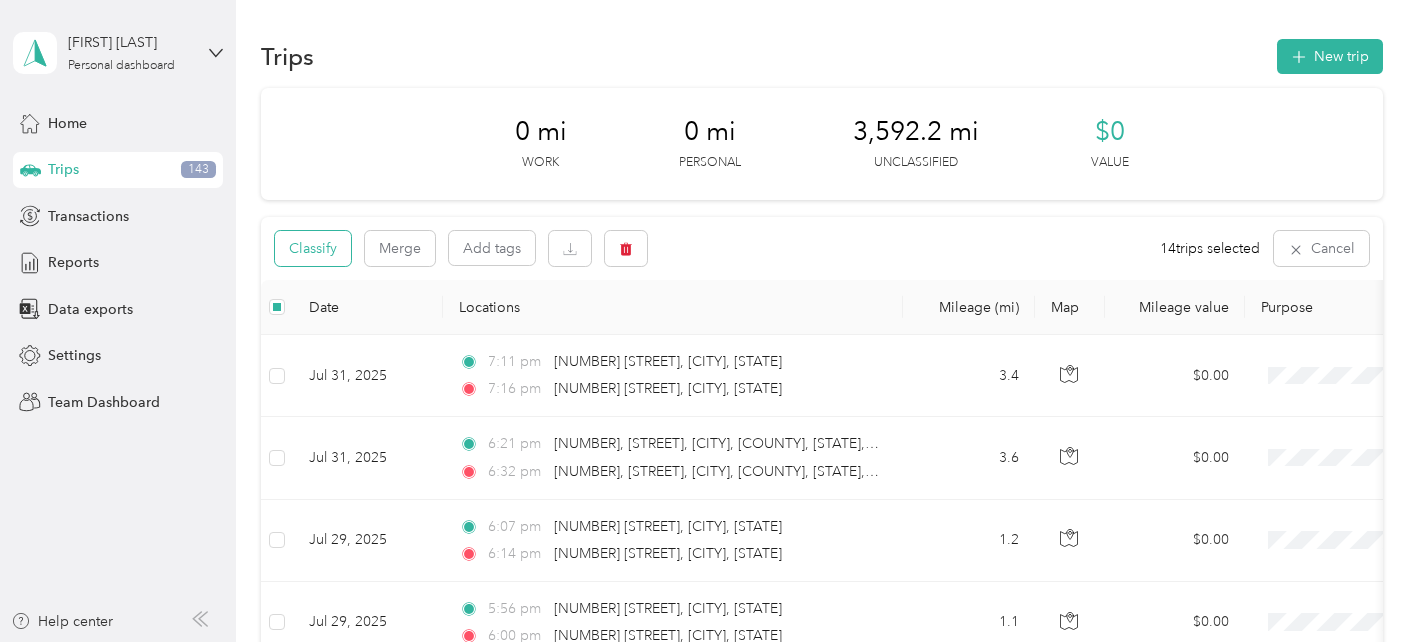 click on "Classify" at bounding box center (313, 248) 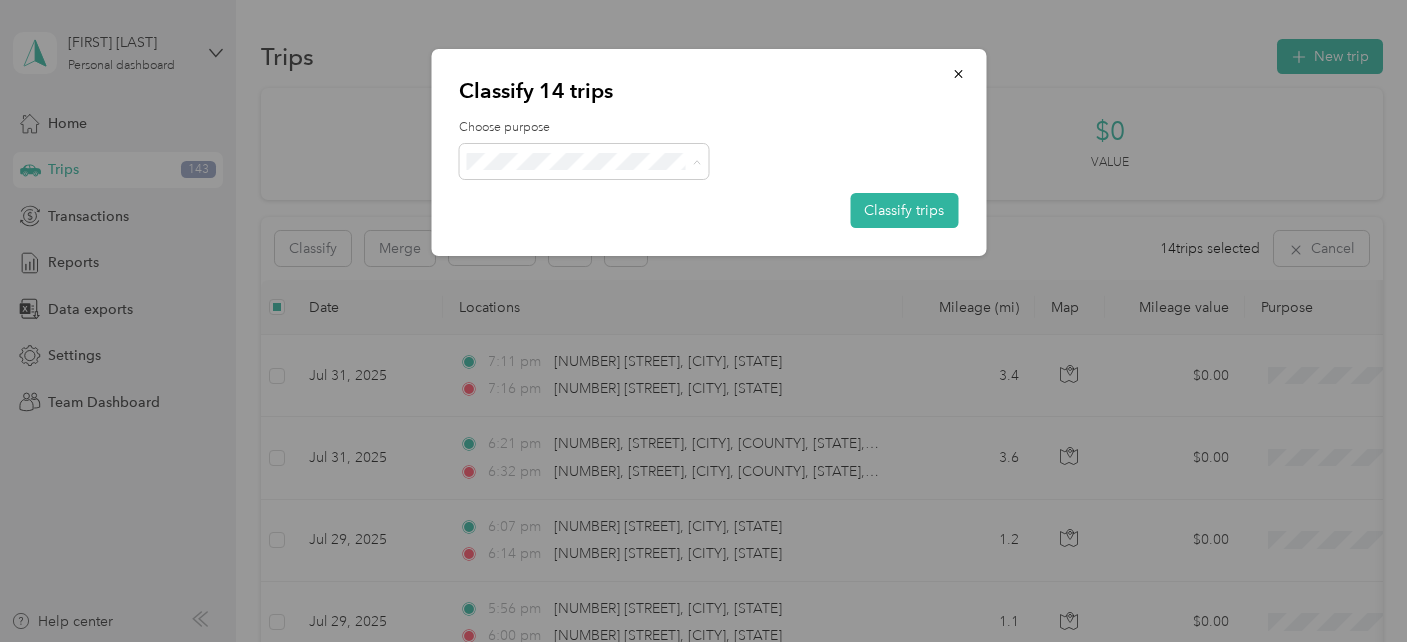 click on "Velotric Bike" at bounding box center (602, 198) 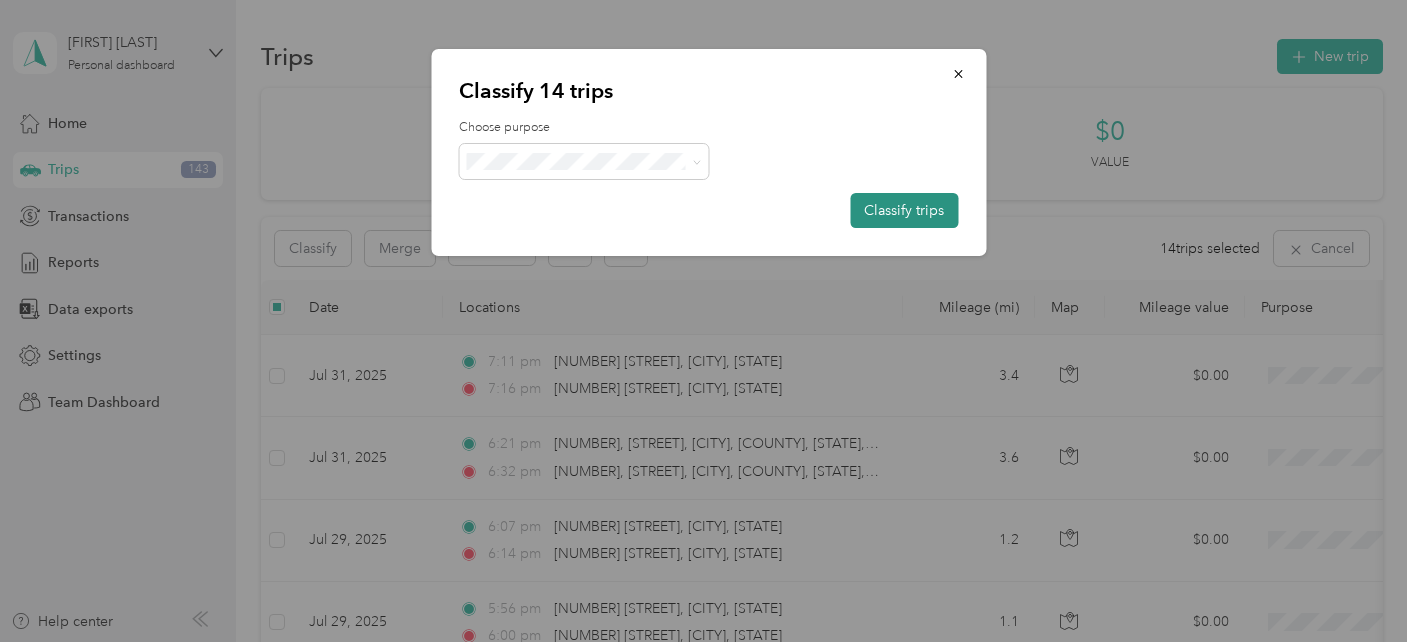 click on "Classify trips" at bounding box center [904, 210] 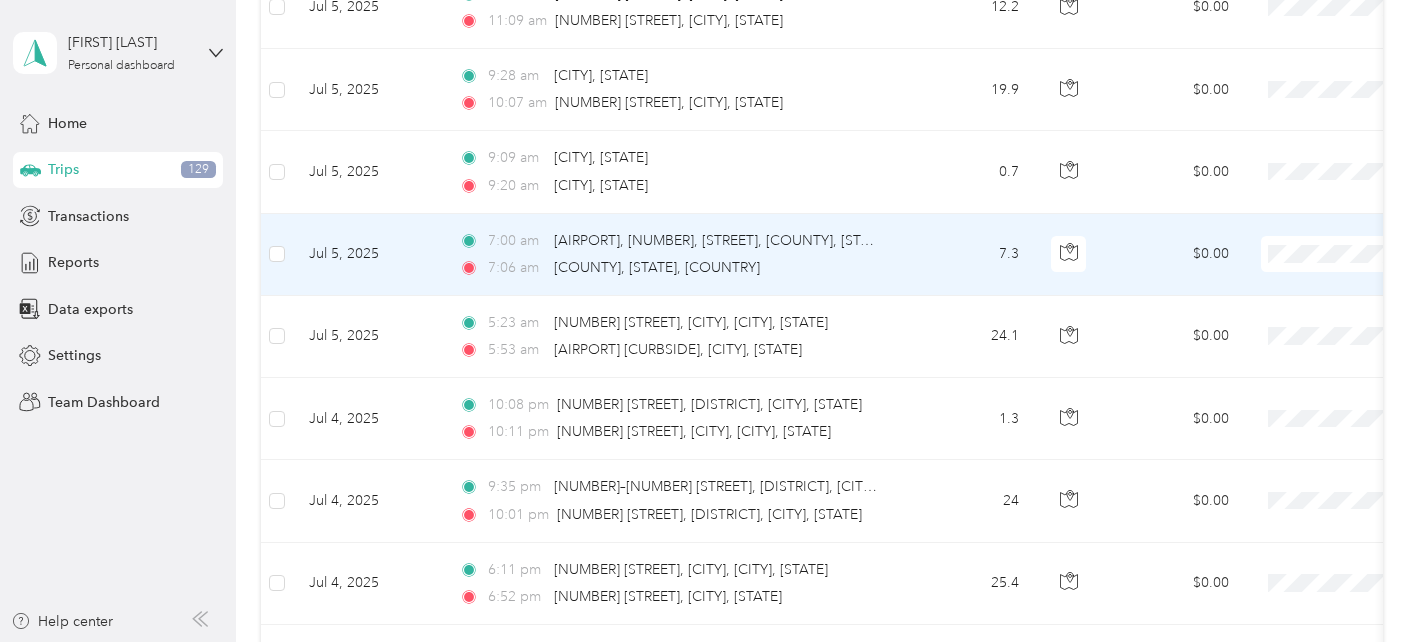 scroll, scrollTop: 7600, scrollLeft: 0, axis: vertical 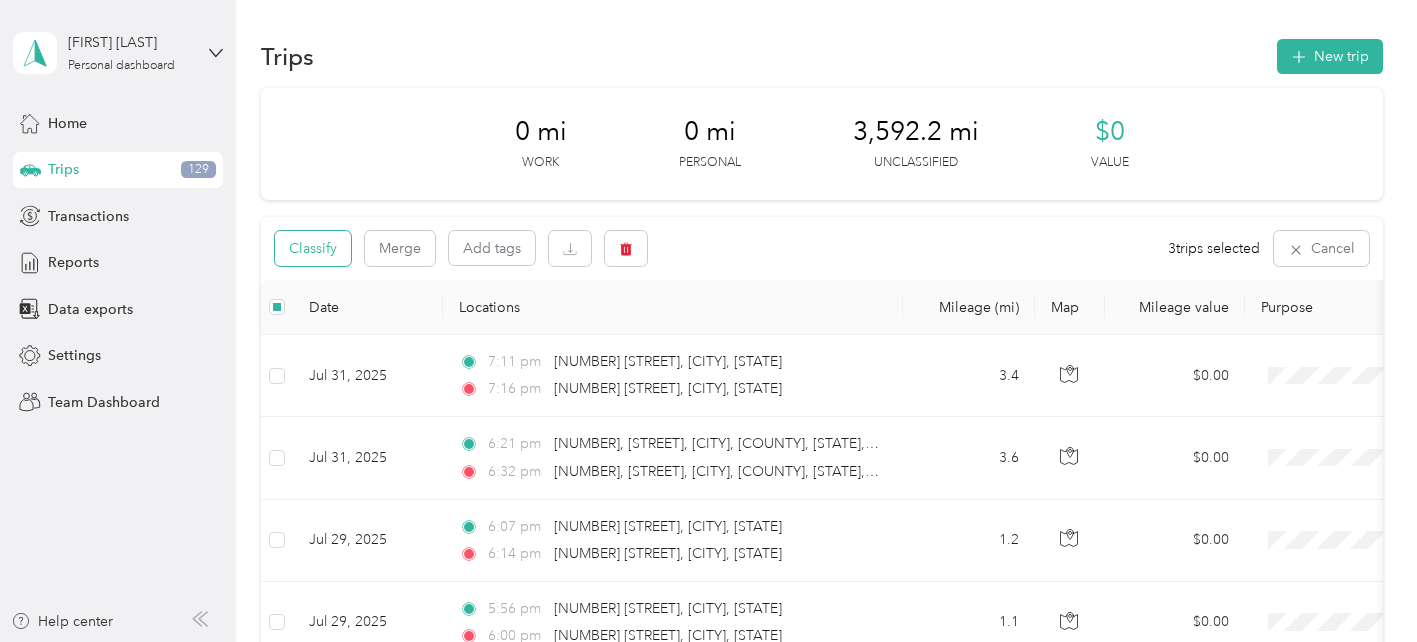 click on "Classify" at bounding box center [313, 248] 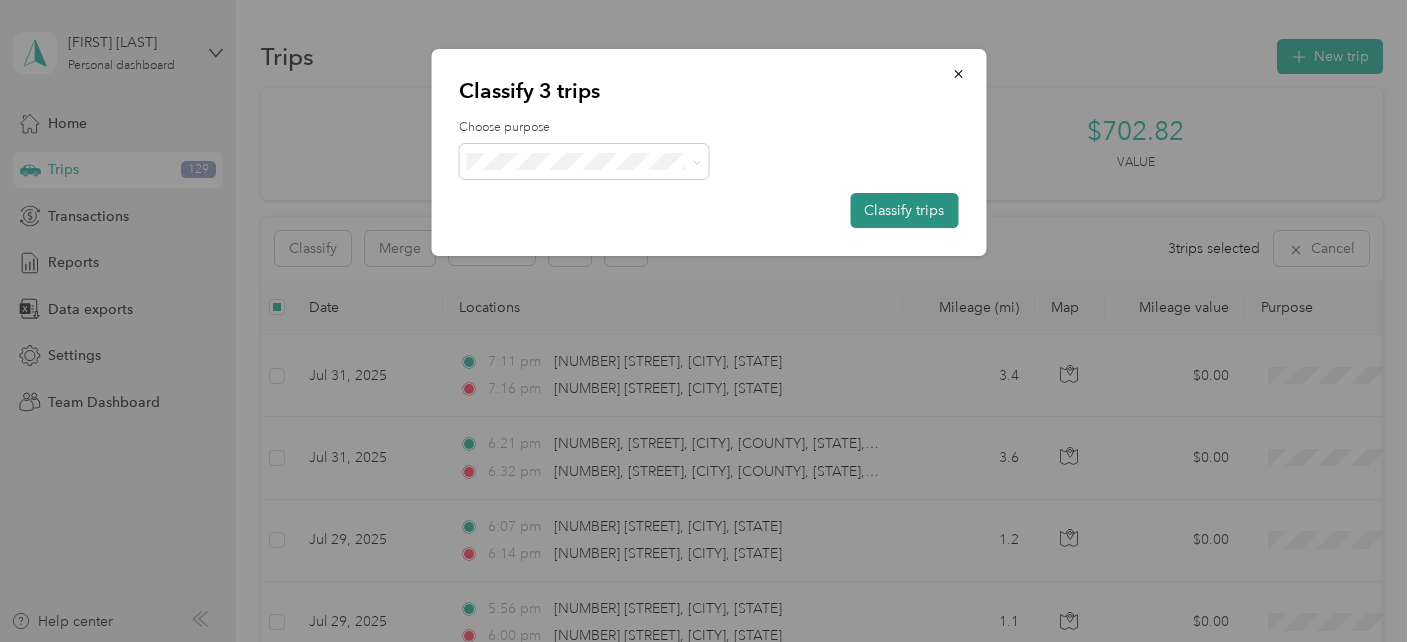 click on "Classify trips" at bounding box center [904, 210] 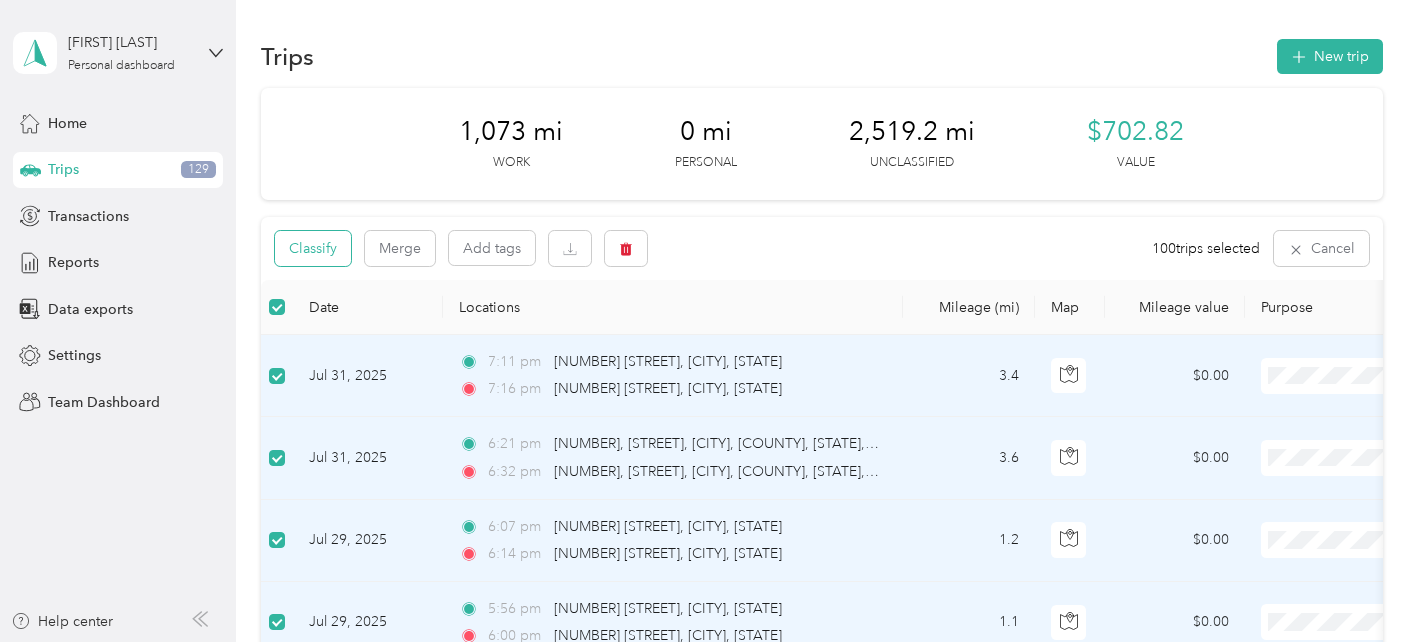 click on "Classify" at bounding box center [313, 248] 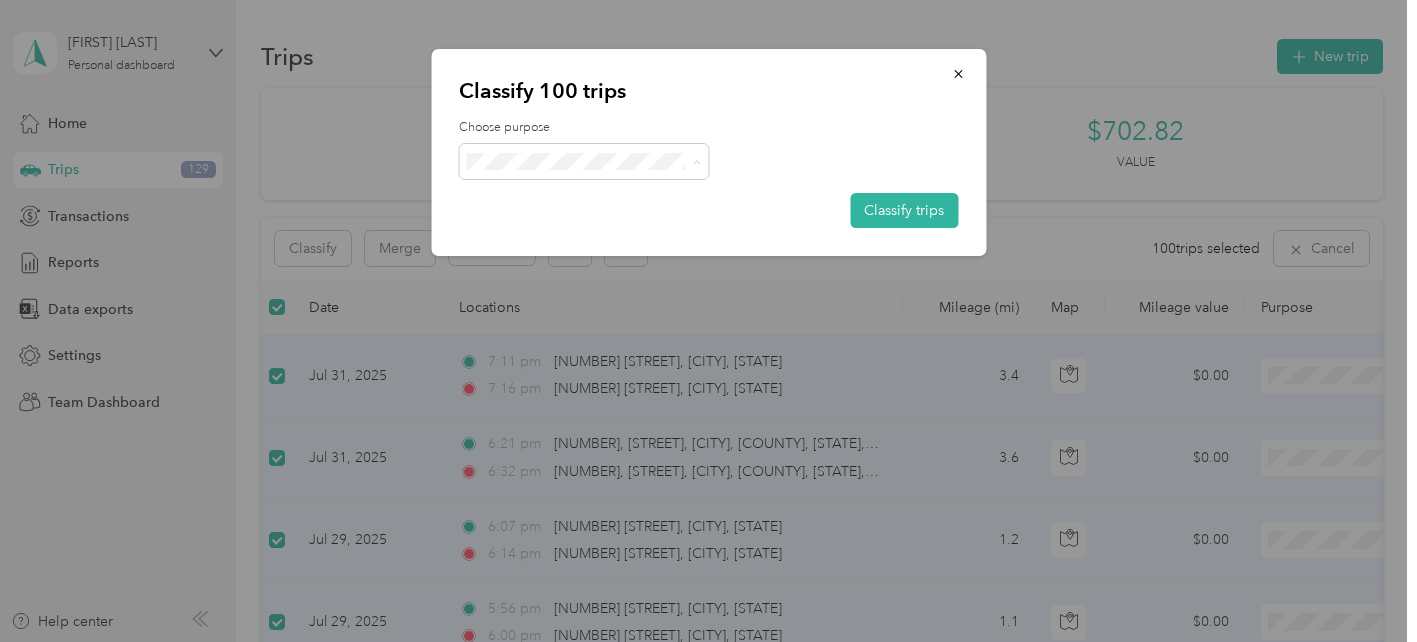 drag, startPoint x: 558, startPoint y: 261, endPoint x: 582, endPoint y: 259, distance: 24.083189 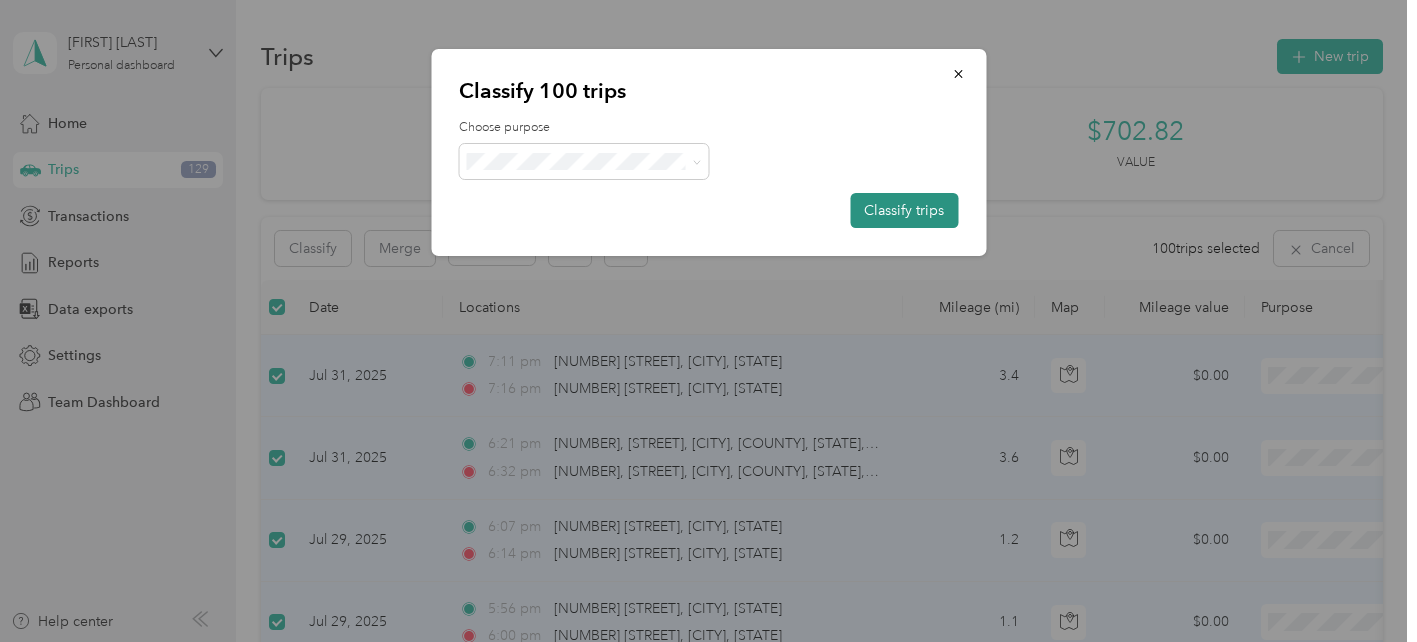 click on "Classify trips" at bounding box center (904, 210) 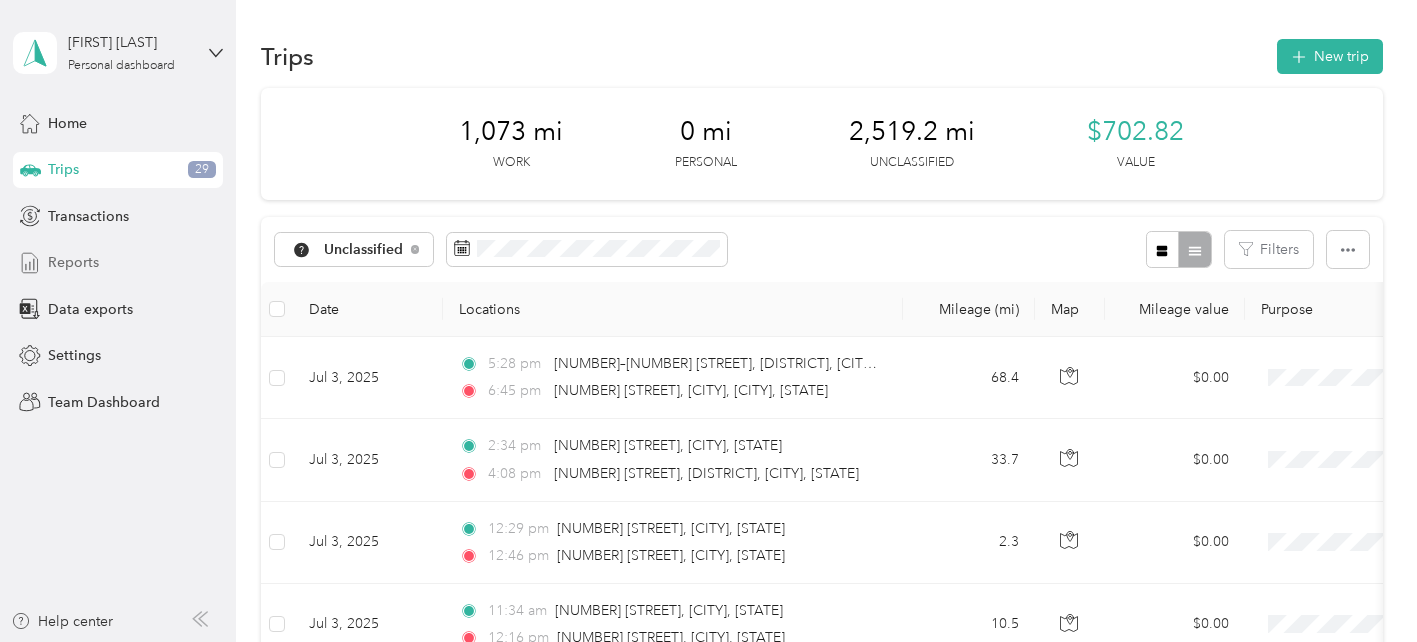 click on "Reports" at bounding box center [118, 263] 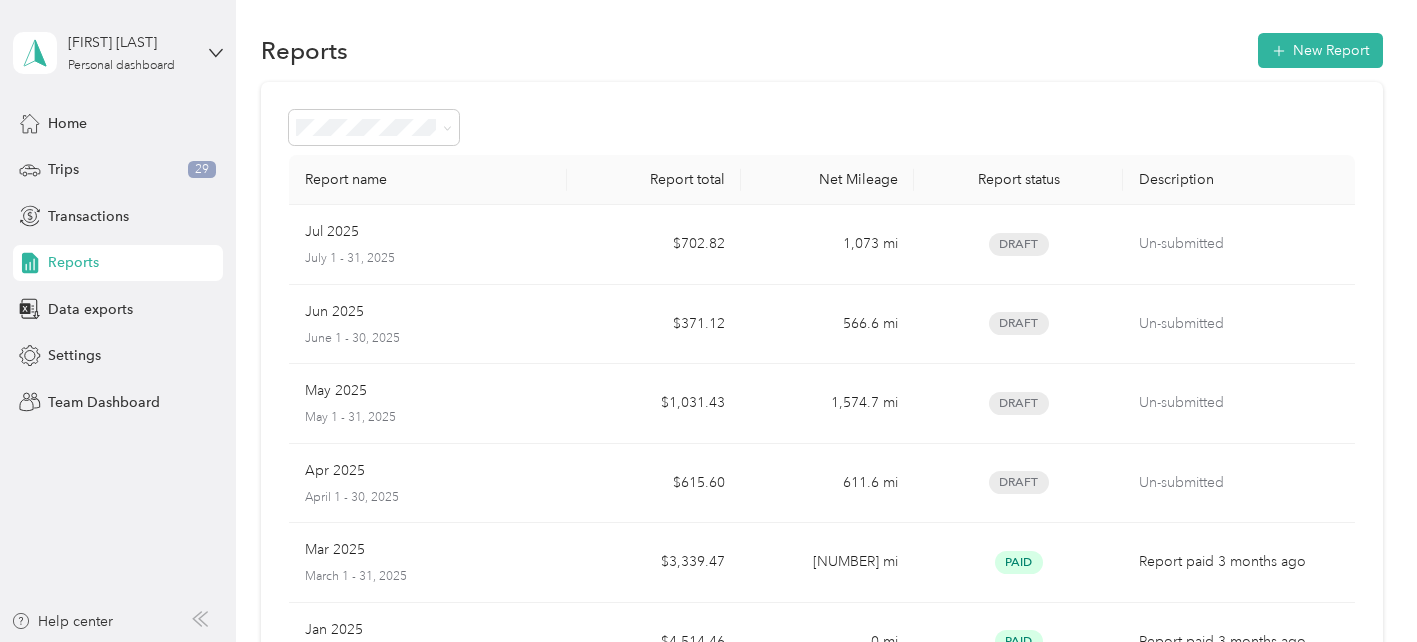 scroll, scrollTop: 0, scrollLeft: 0, axis: both 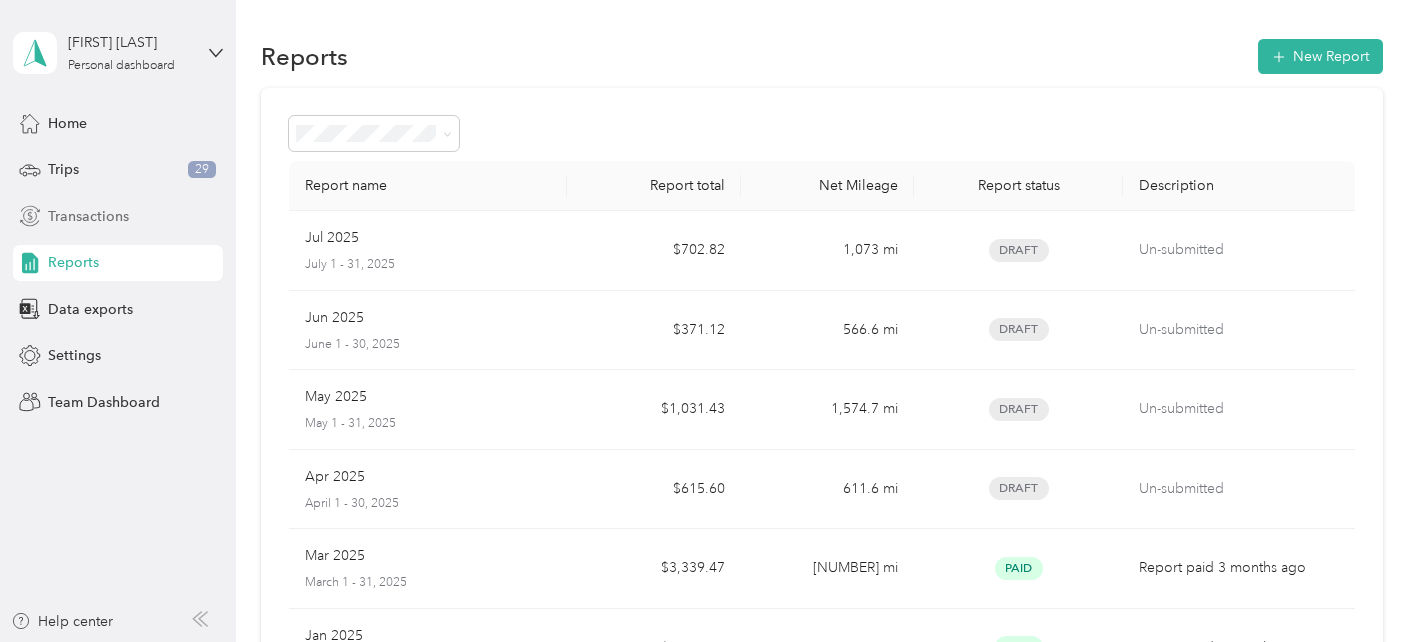 click on "Transactions" at bounding box center [88, 216] 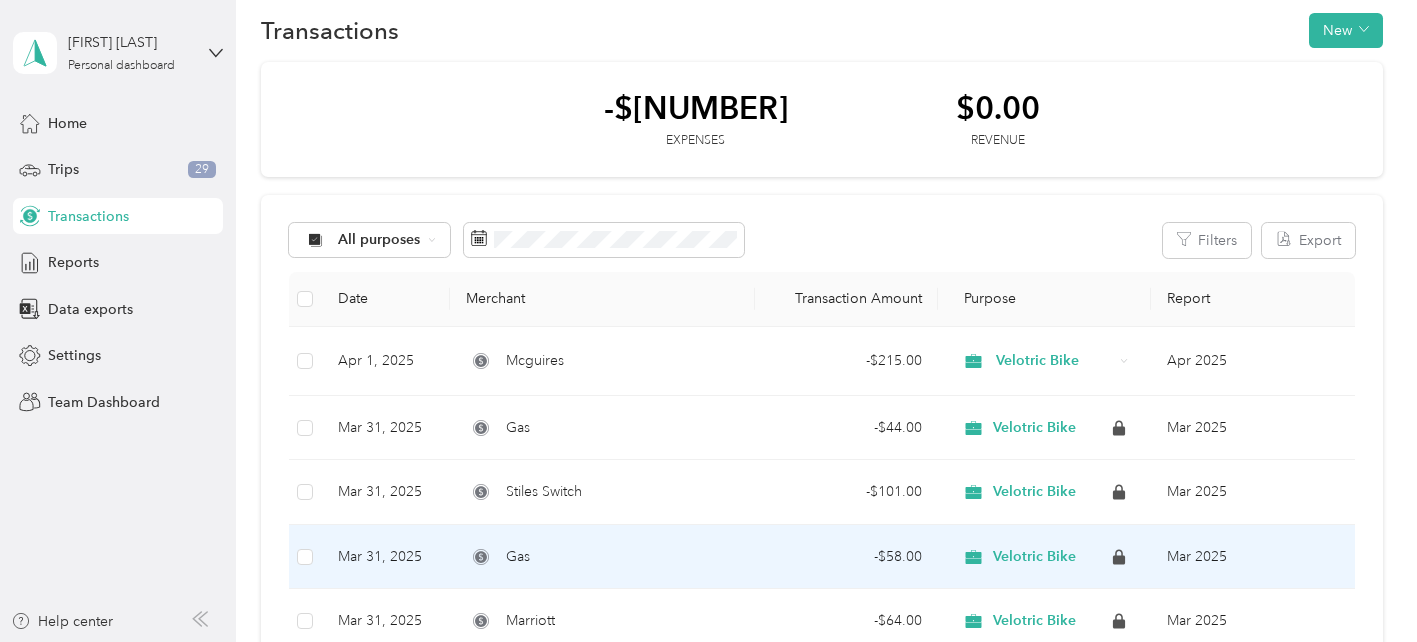 scroll, scrollTop: 0, scrollLeft: 0, axis: both 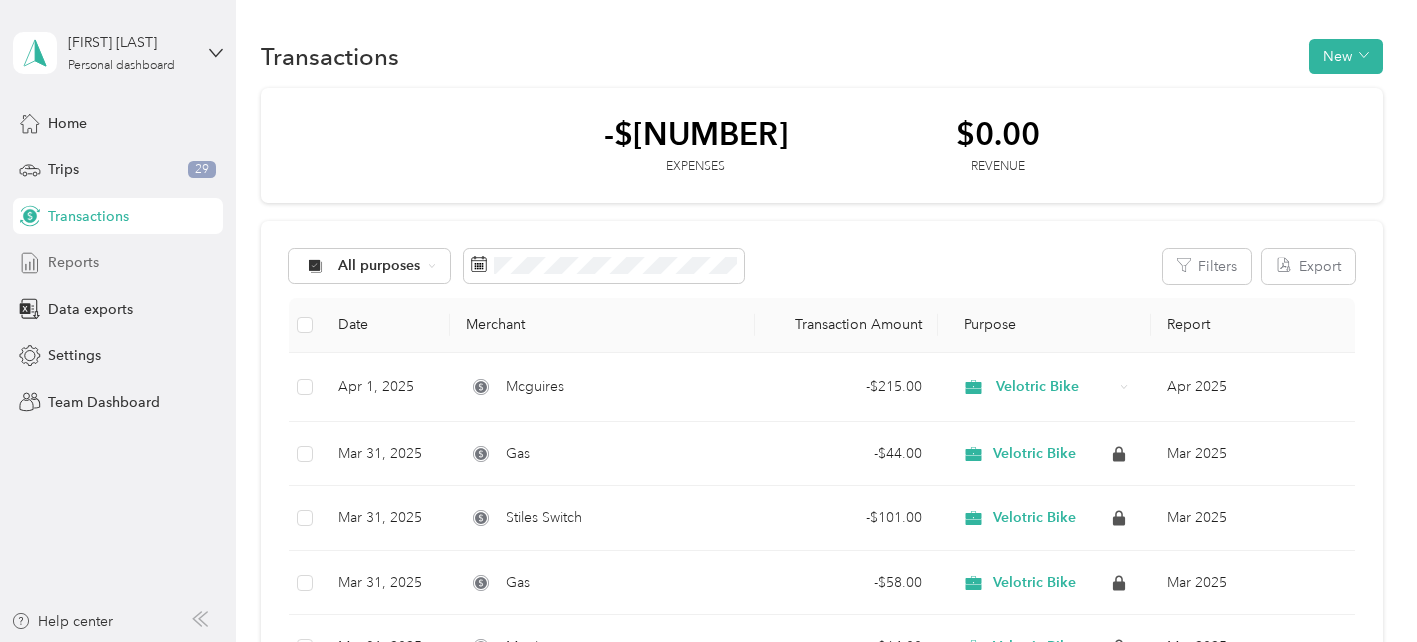click on "Reports" at bounding box center (118, 263) 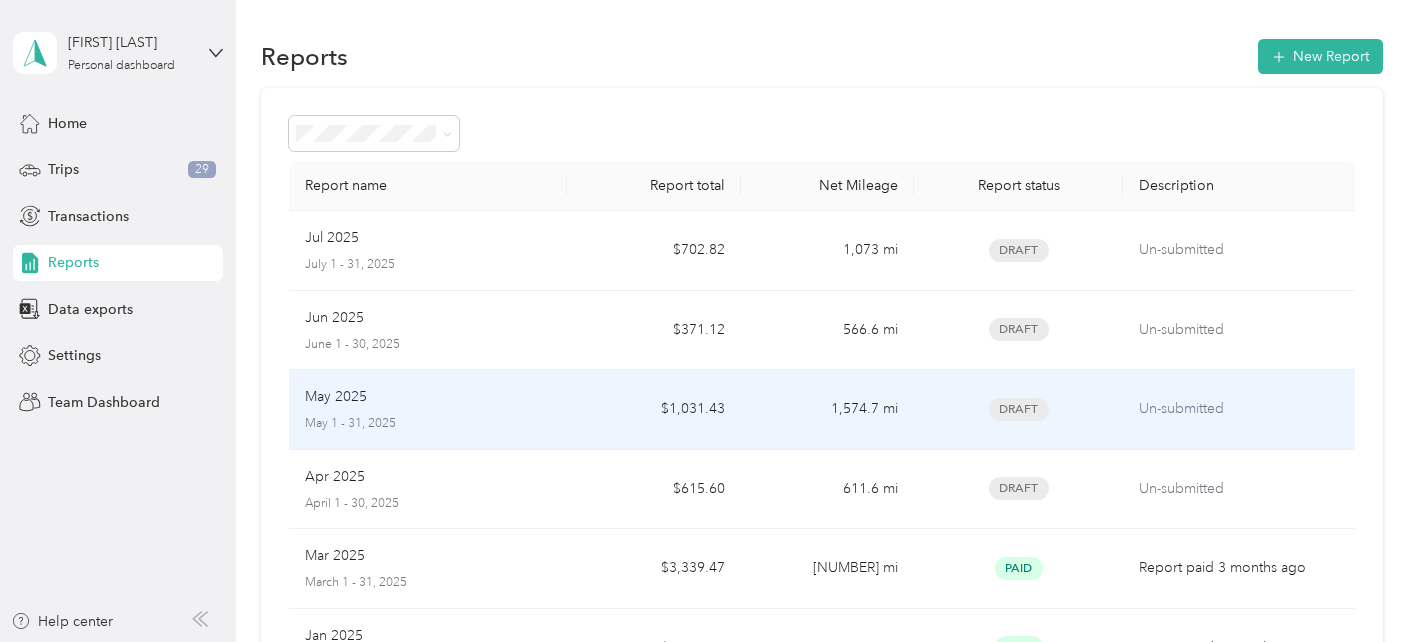 scroll, scrollTop: 100, scrollLeft: 0, axis: vertical 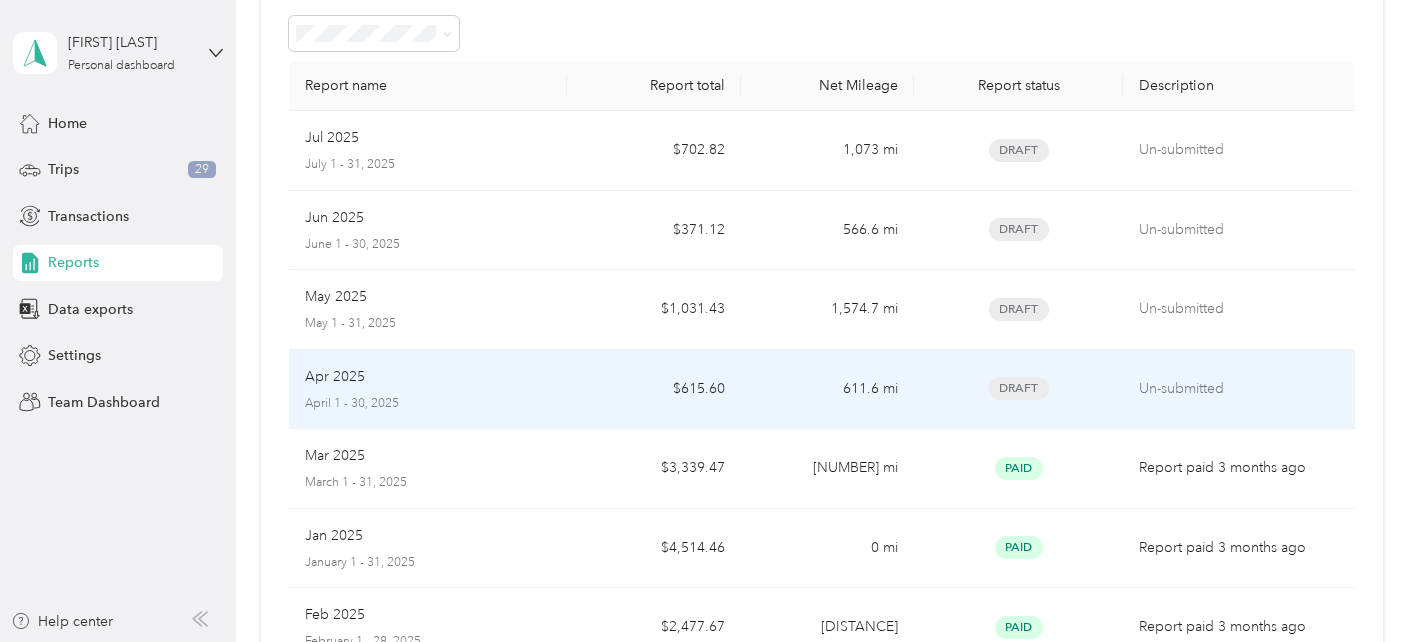 click on "[MONTH] [YEAR] [MONTH] [DAY] - [DAY], [YEAR]" at bounding box center [428, 390] 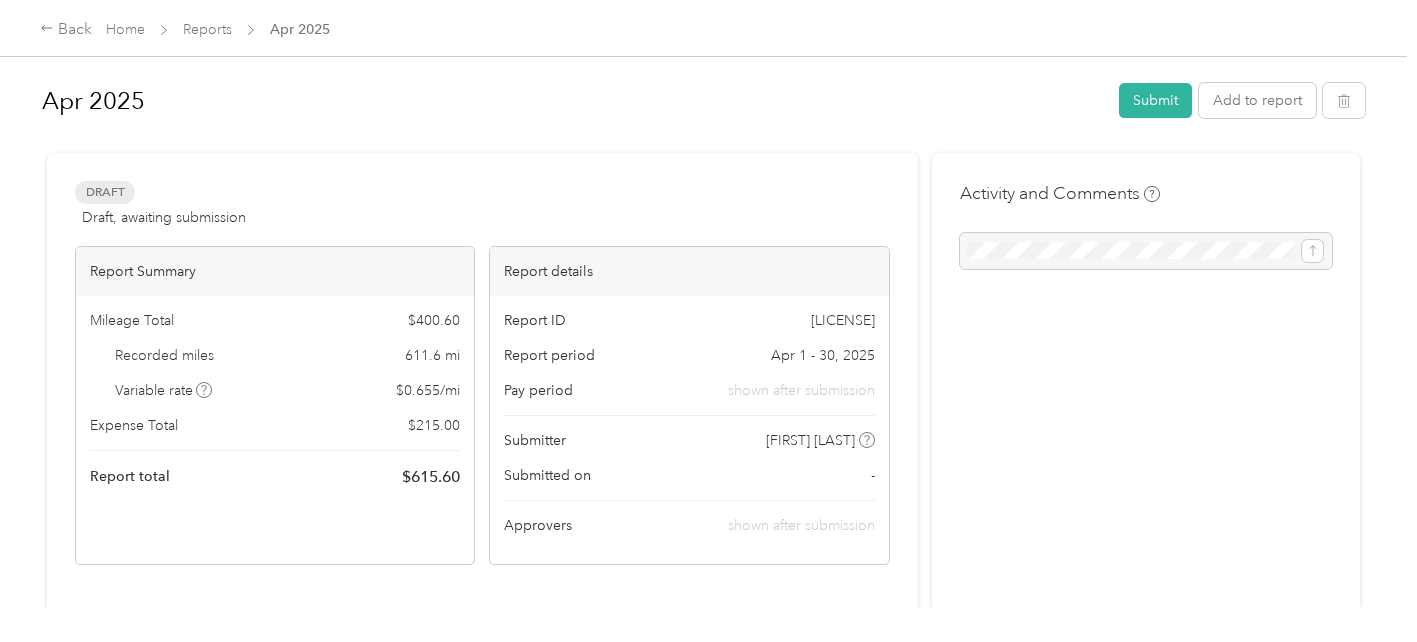 scroll, scrollTop: 329, scrollLeft: 0, axis: vertical 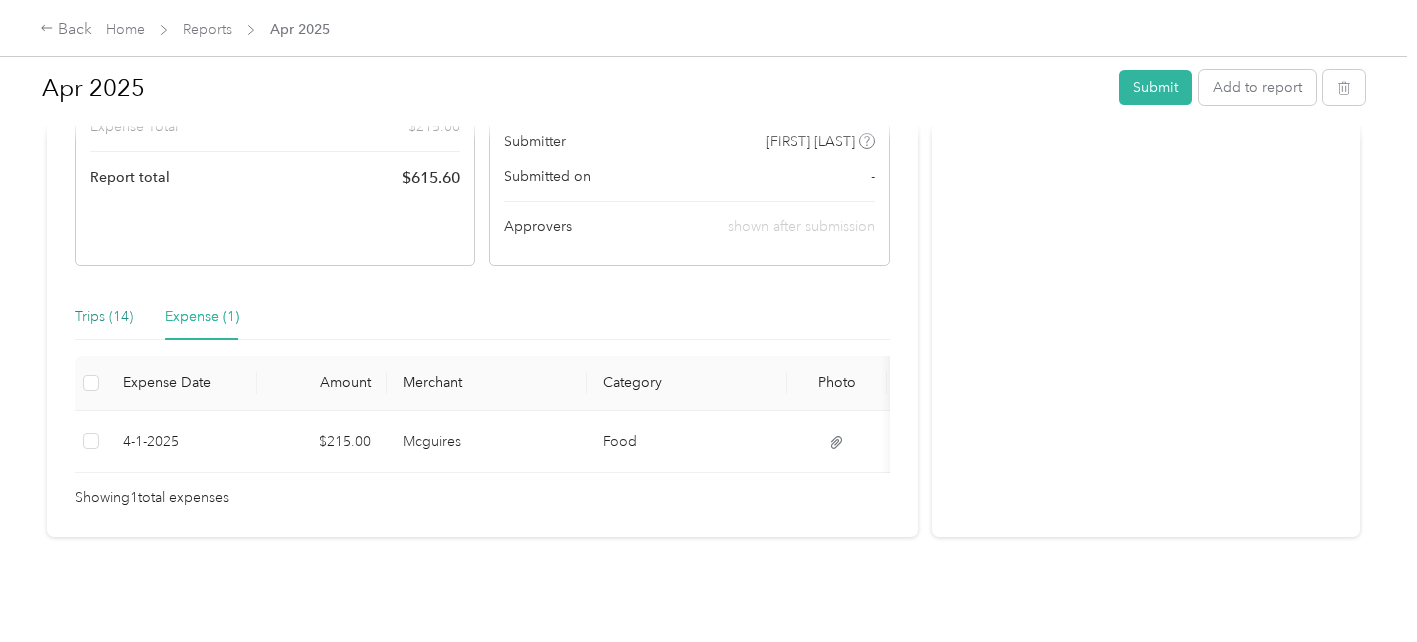 click on "Trips (14)" at bounding box center (104, 317) 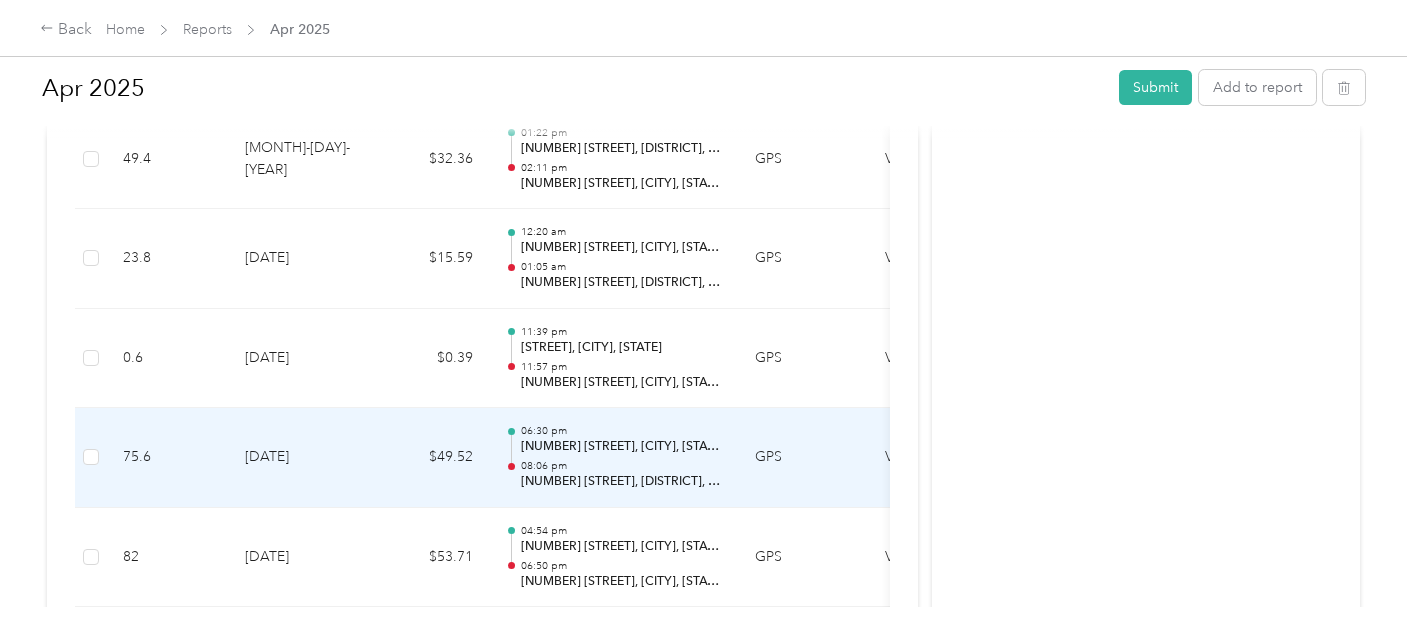 scroll, scrollTop: 0, scrollLeft: 0, axis: both 